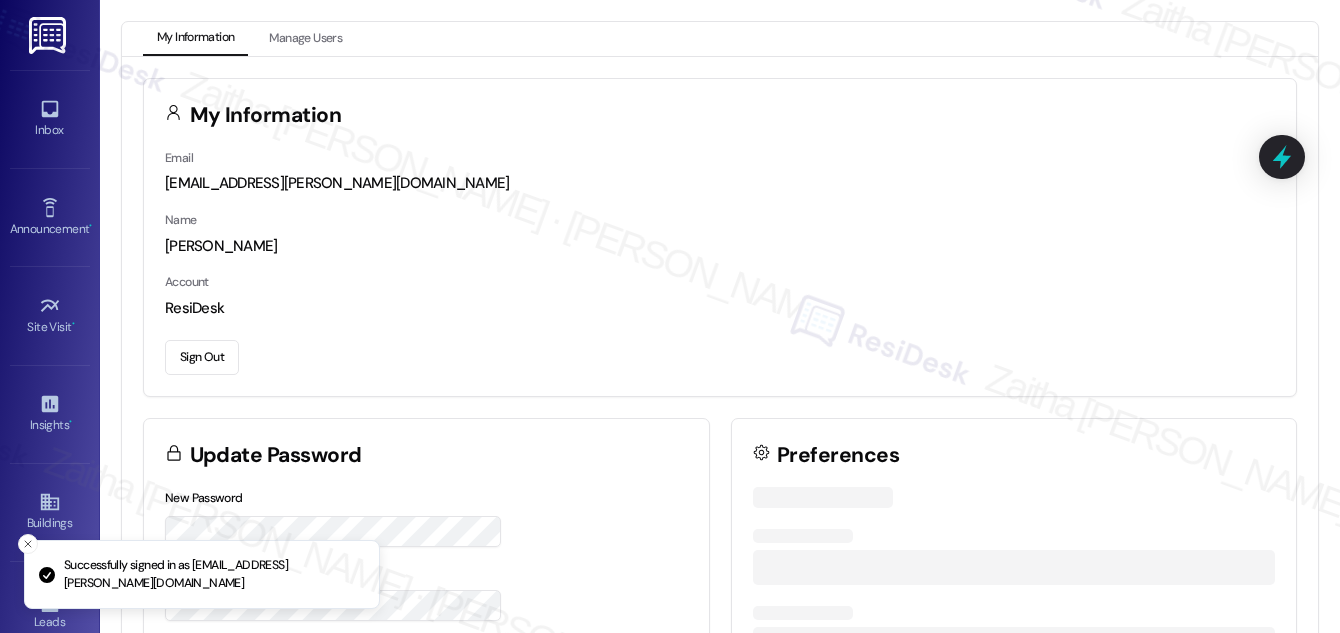 scroll, scrollTop: 0, scrollLeft: 0, axis: both 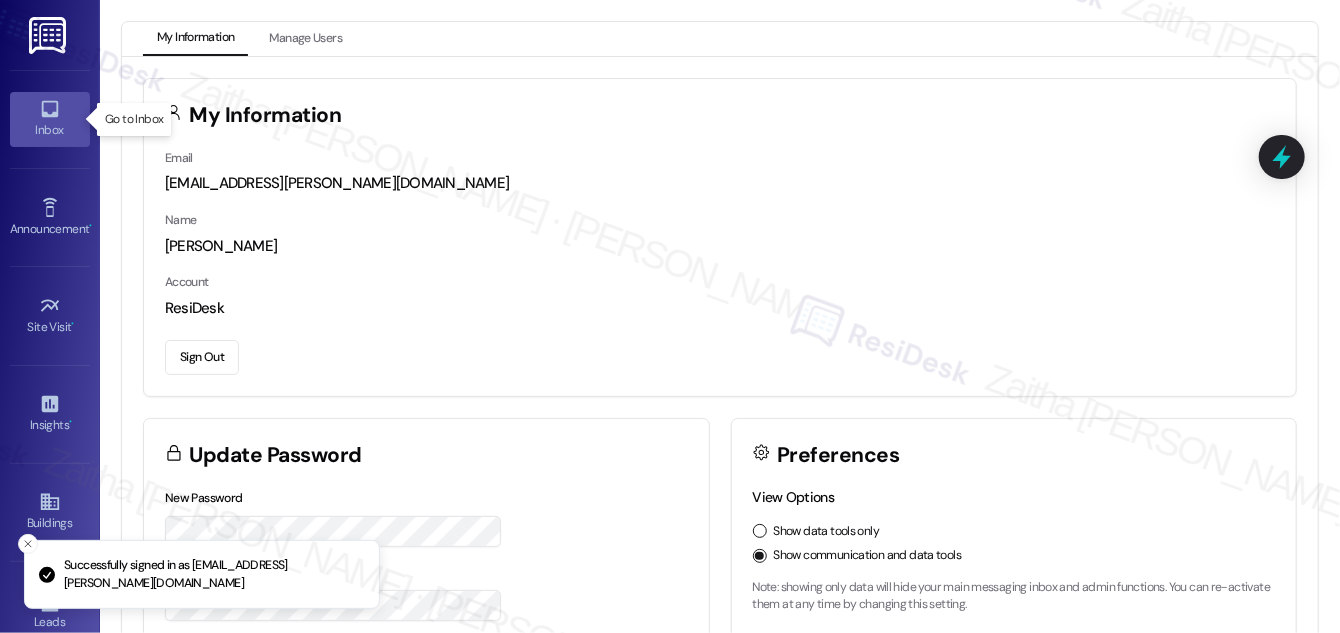 click on "Inbox" at bounding box center (50, 130) 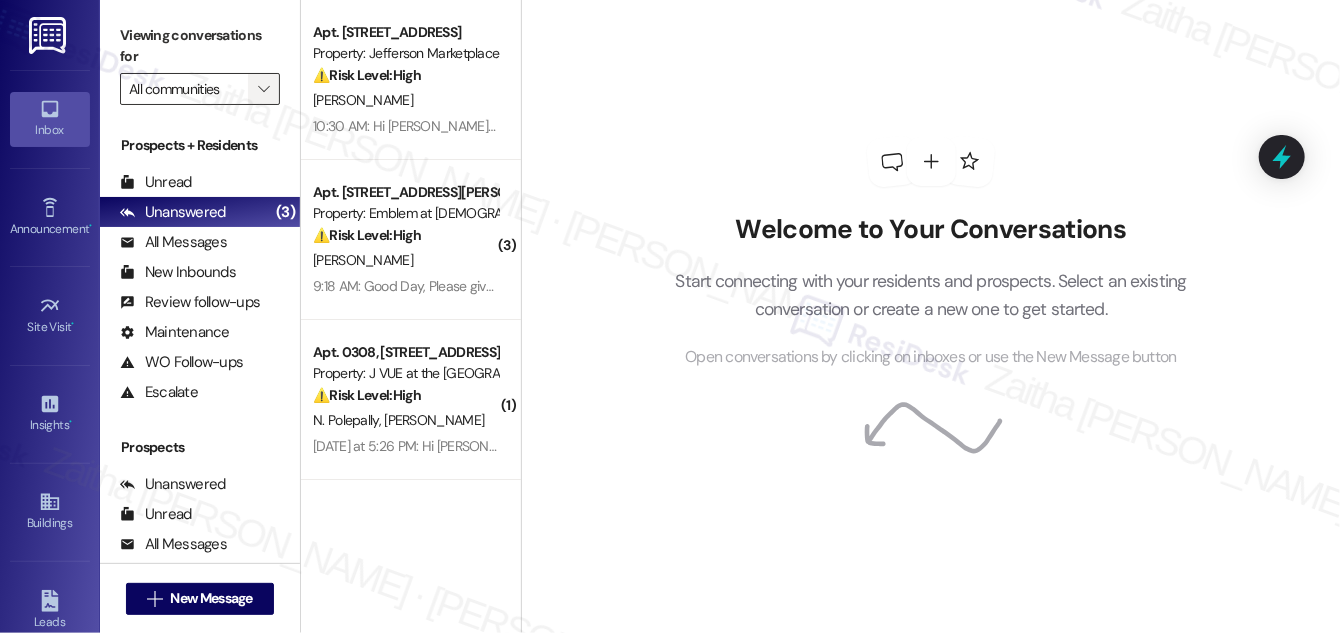 click on "" at bounding box center [263, 89] 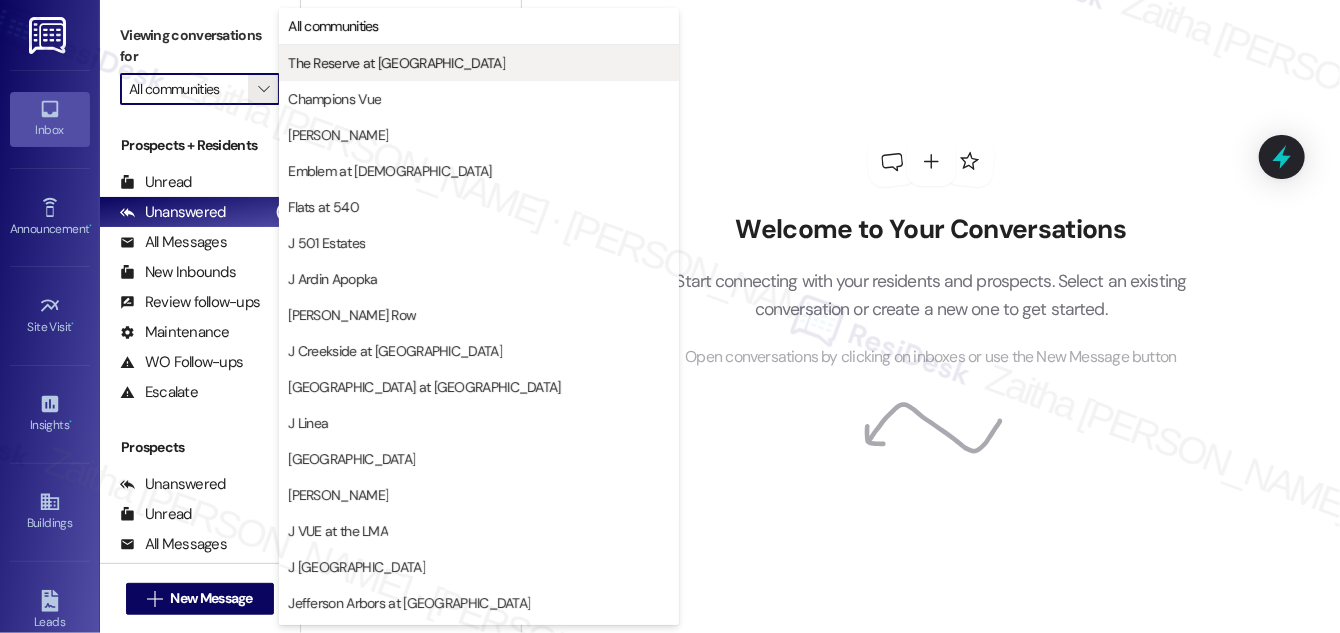 click on "The Reserve at [GEOGRAPHIC_DATA]" at bounding box center [396, 63] 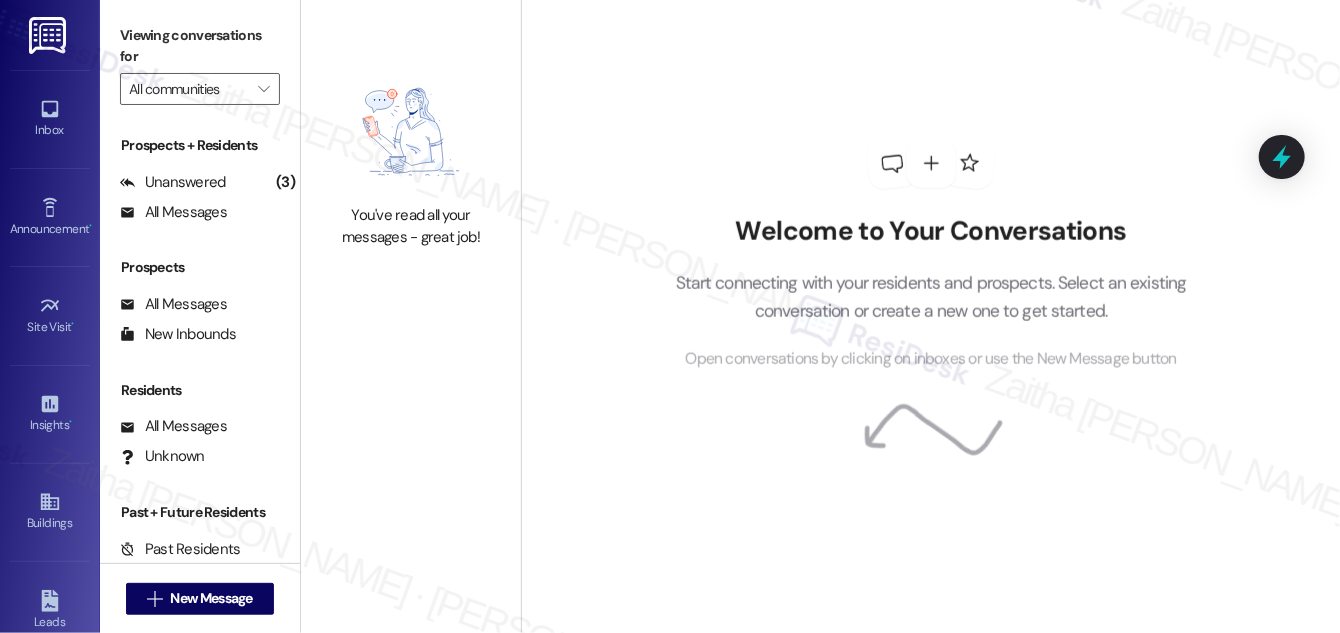 type on "The Reserve at [GEOGRAPHIC_DATA]" 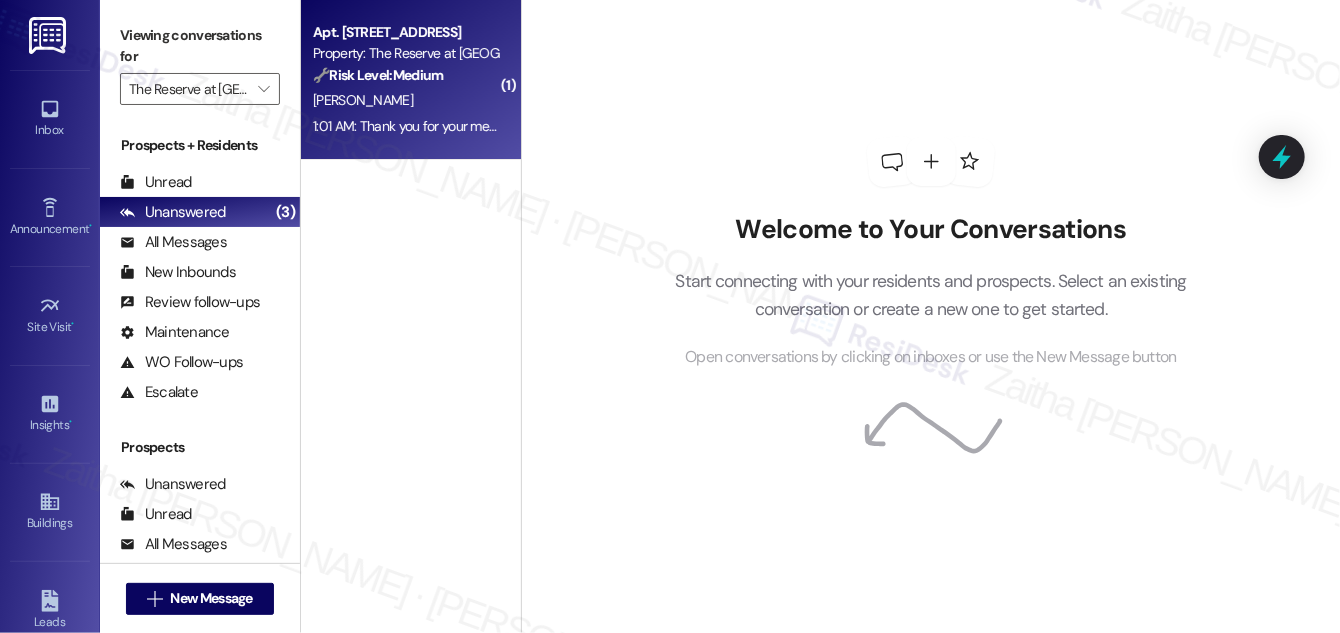 click on "[PERSON_NAME]" at bounding box center (405, 100) 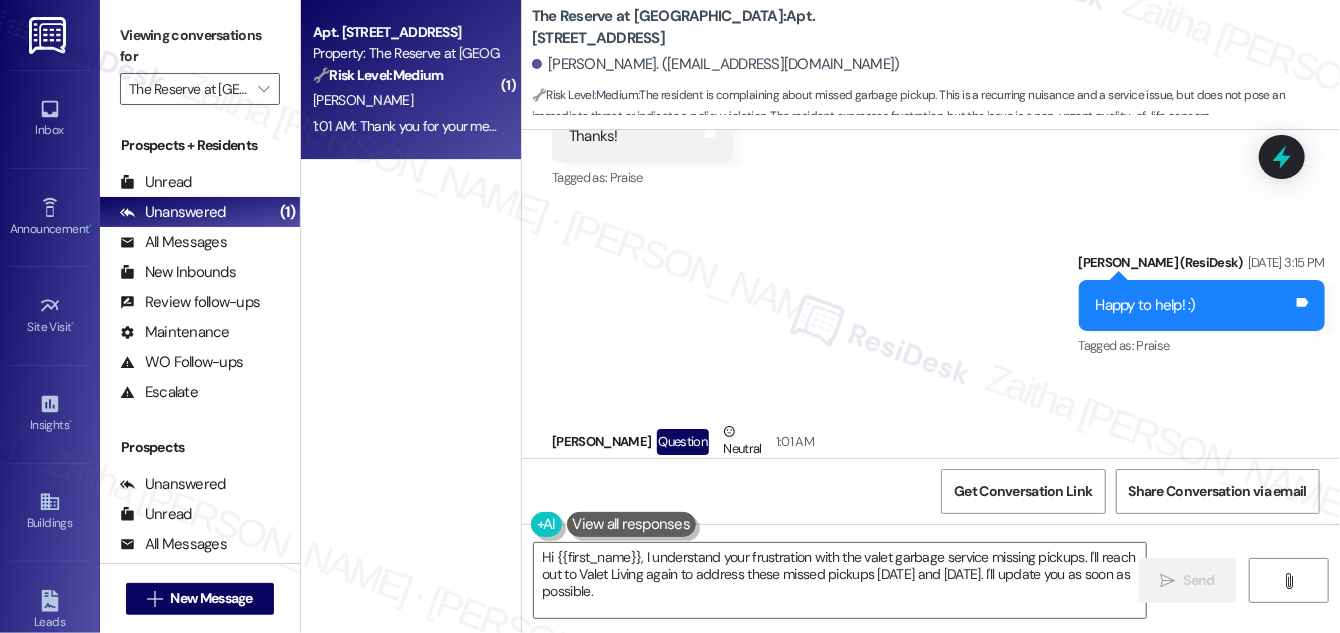 scroll, scrollTop: 7817, scrollLeft: 0, axis: vertical 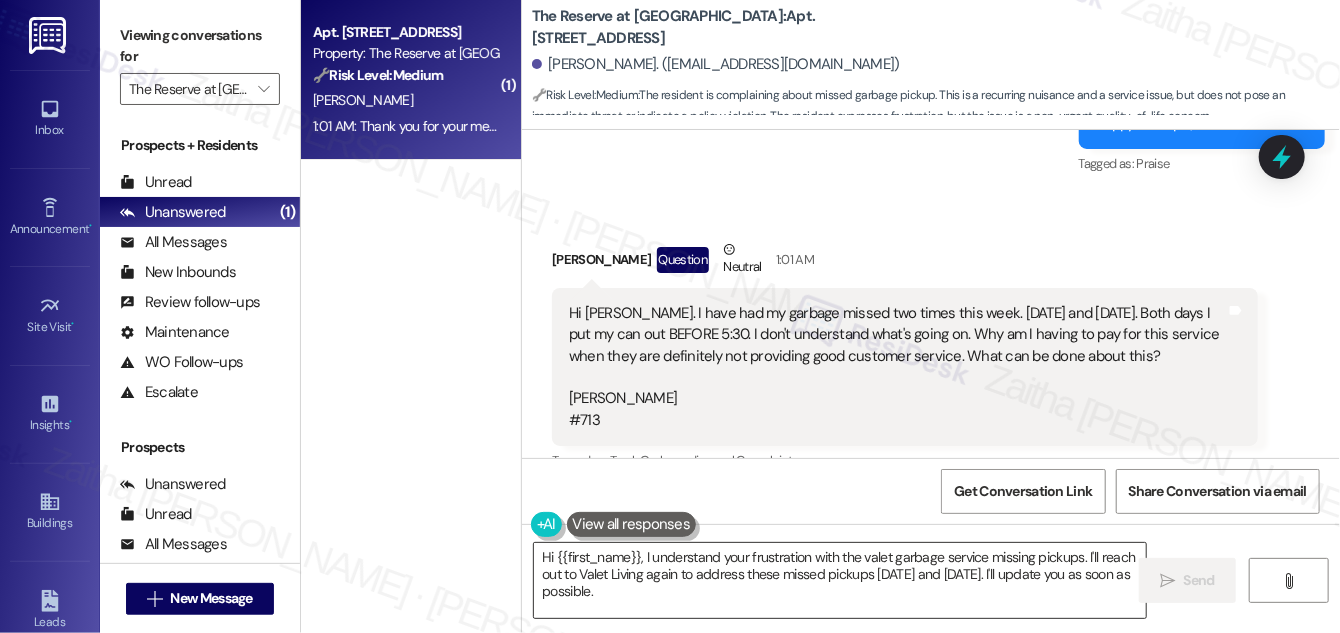 click on "Hi {{first_name}}, I understand your frustration with the valet garbage service missing pickups. I'll reach out to Valet Living again to address these missed pickups [DATE] and [DATE]. I'll update you as soon as possible." at bounding box center (840, 580) 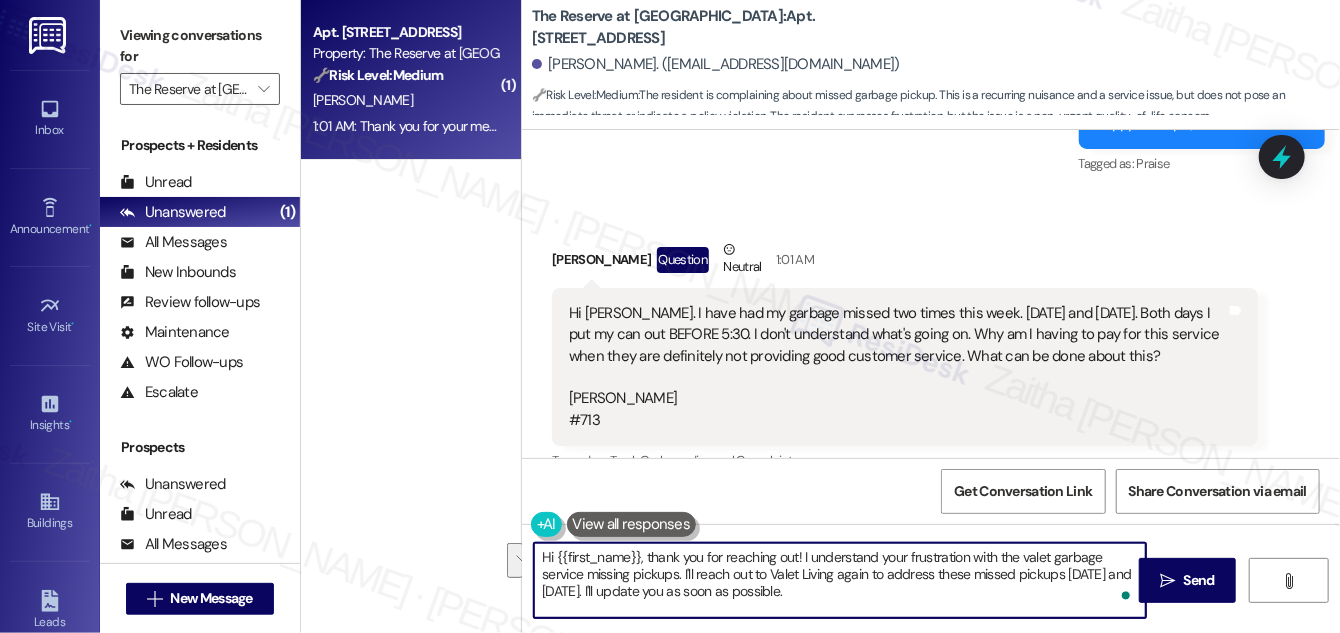drag, startPoint x: 698, startPoint y: 572, endPoint x: 876, endPoint y: 604, distance: 180.85353 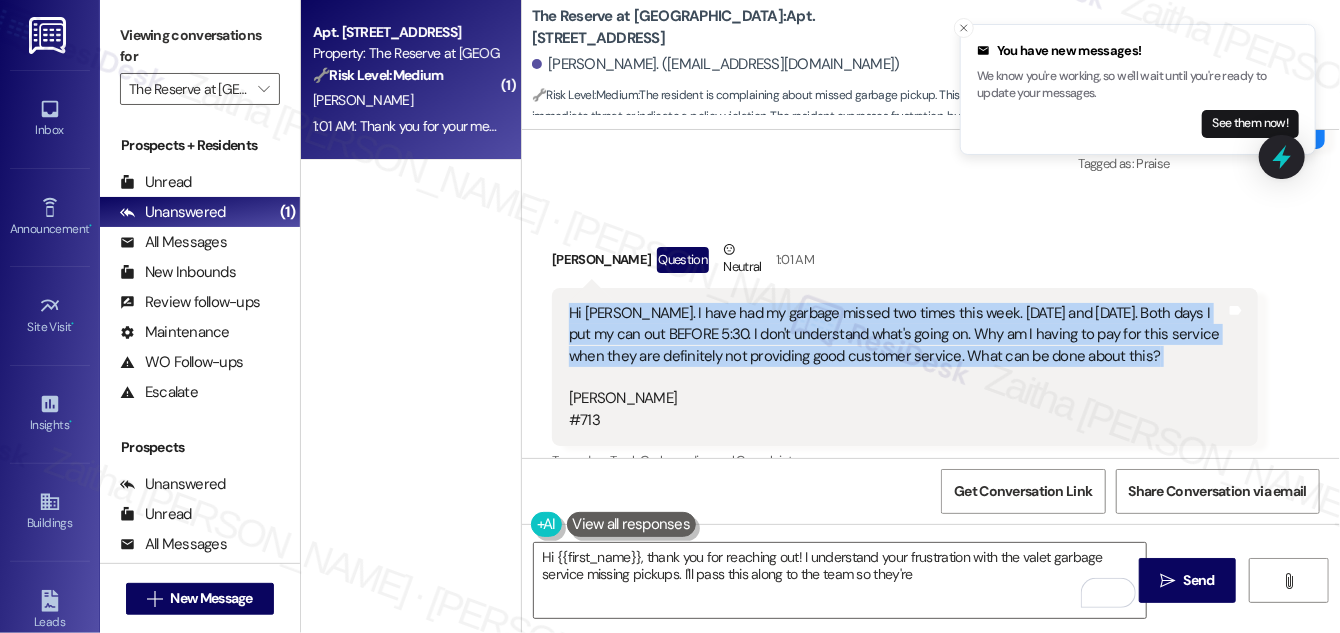 drag, startPoint x: 570, startPoint y: 266, endPoint x: 1127, endPoint y: 337, distance: 561.5069 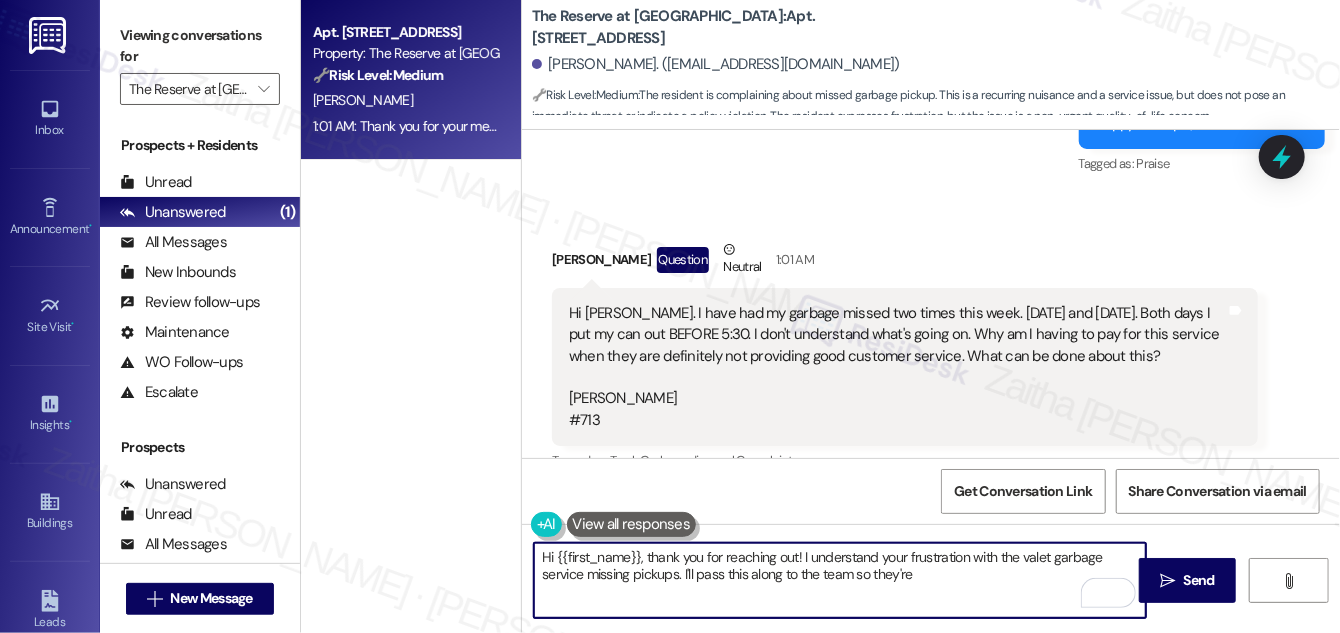 click on "Hi {{first_name}}, thank you for reaching out! I understand your frustration with the valet garbage service missing pickups. I'll pass this along to the team so they're" at bounding box center [840, 580] 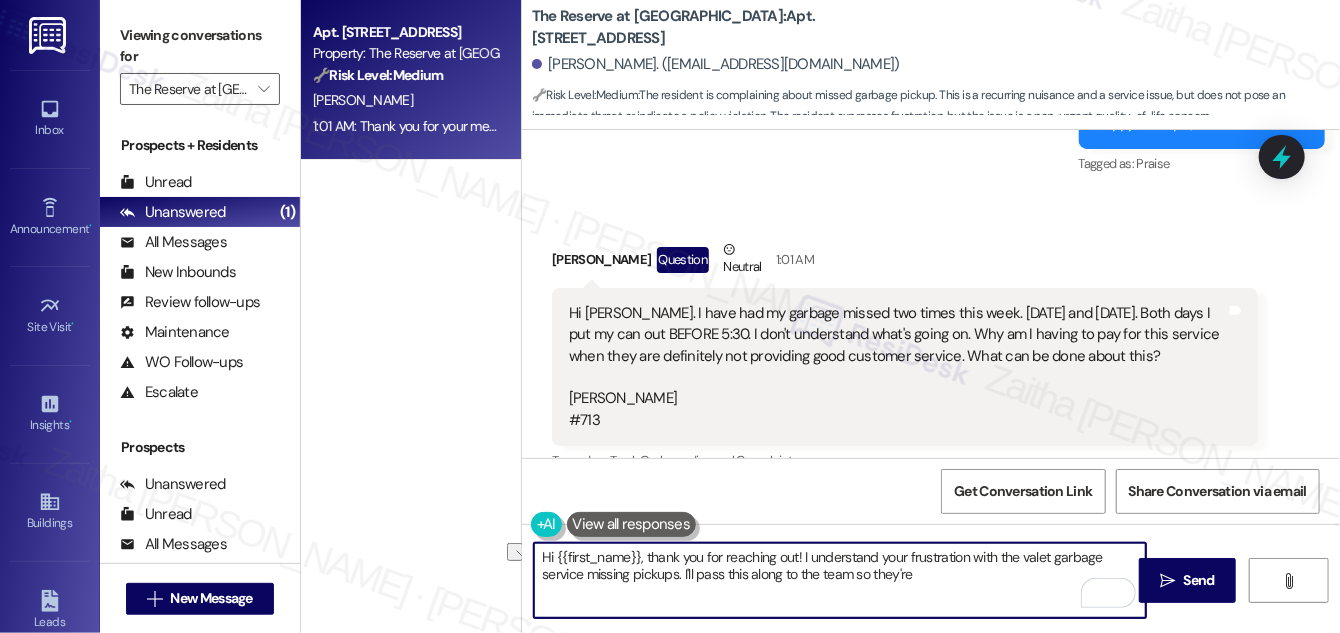 drag, startPoint x: 684, startPoint y: 571, endPoint x: 933, endPoint y: 574, distance: 249.01807 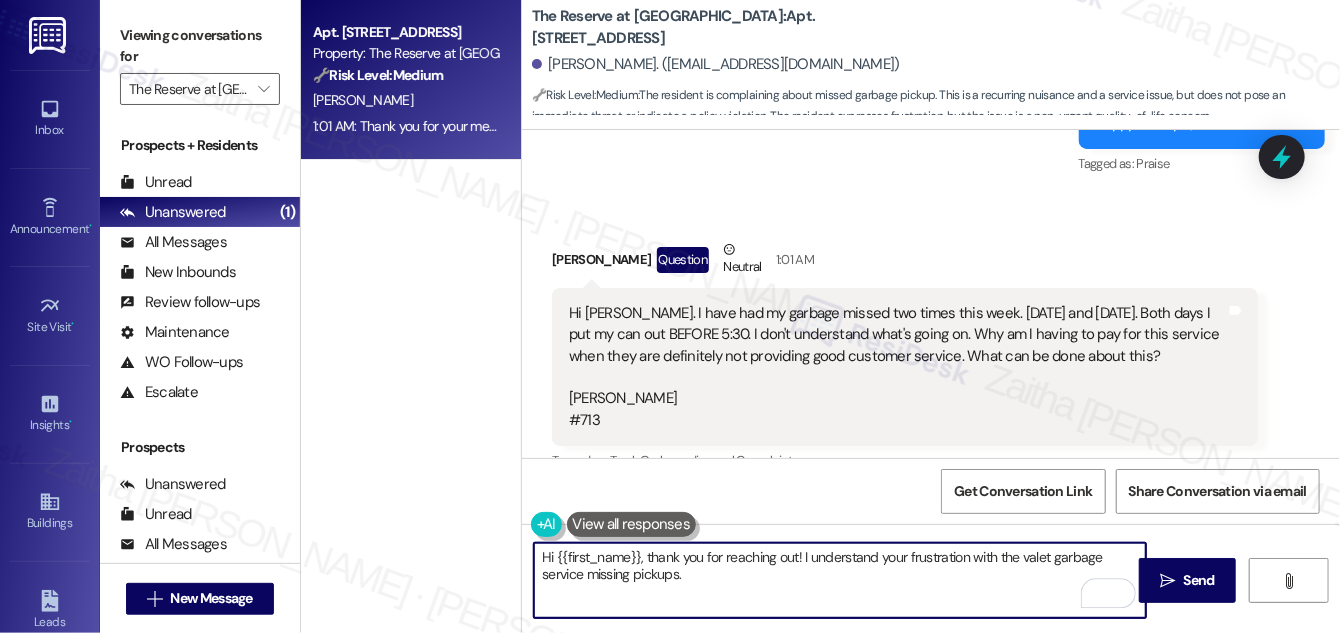 paste on "I’ll relay this to the team to see what’s going on and what can be done to prevent it from happening again." 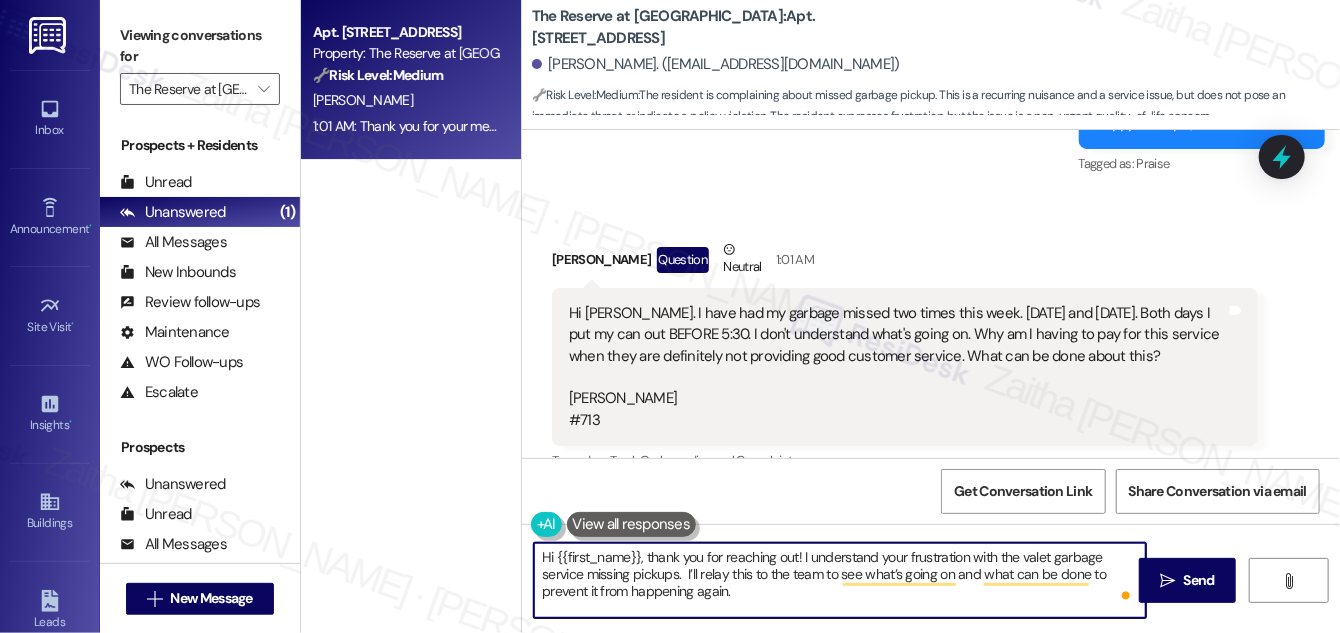 click on "Hi {{first_name}}, thank you for reaching out! I understand your frustration with the valet garbage service missing pickups.  I’ll relay this to the team to see what’s going on and what can be done to prevent it from happening again." at bounding box center (840, 580) 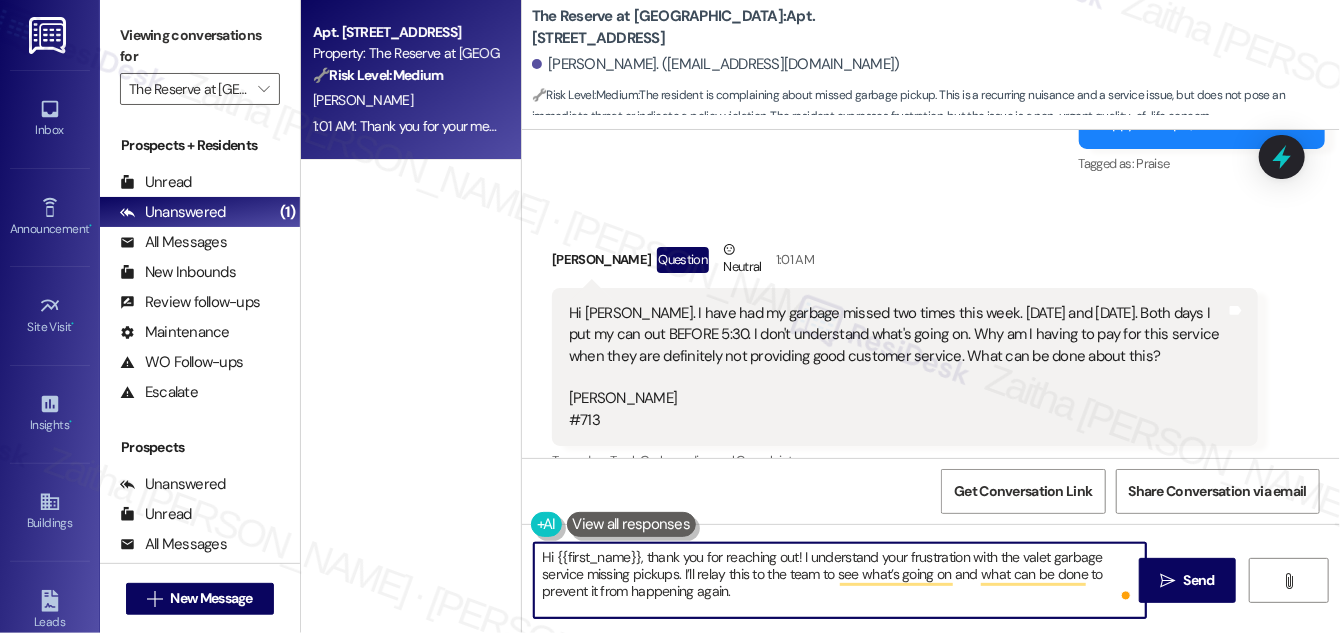click on "Hi {{first_name}}, thank you for reaching out! I understand your frustration with the valet garbage service missing pickups. I’ll relay this to the team to see what’s going on and what can be done to prevent it from happening again." at bounding box center (840, 580) 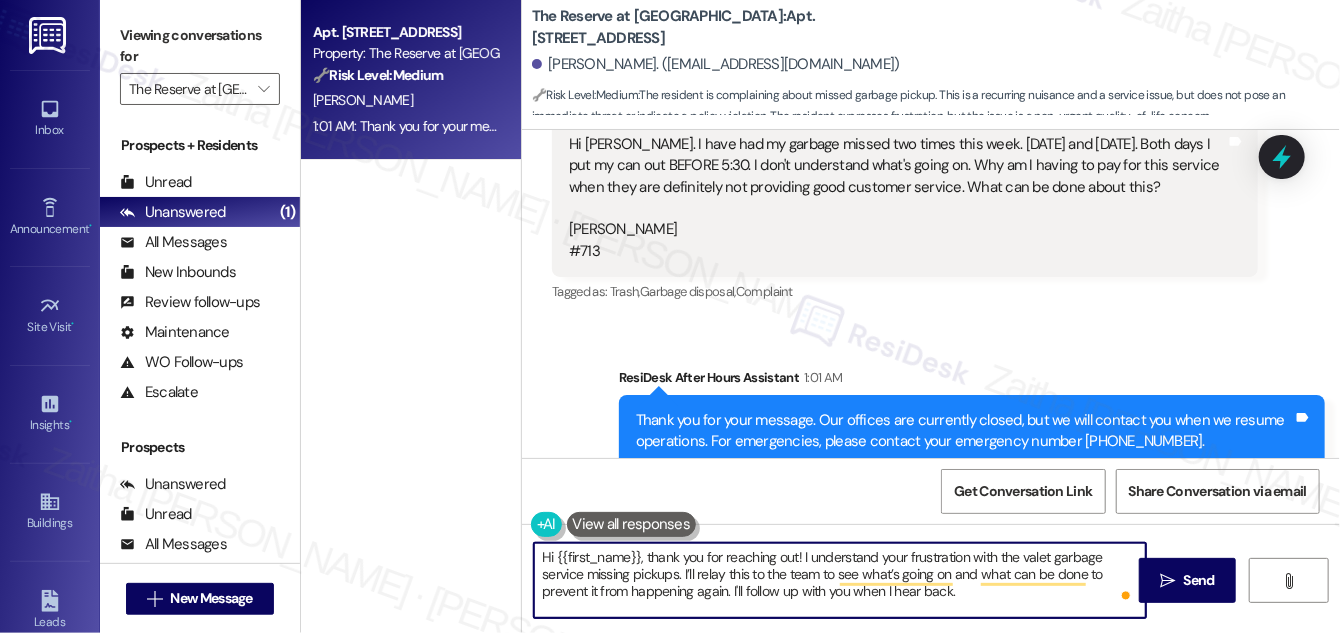 scroll, scrollTop: 7999, scrollLeft: 0, axis: vertical 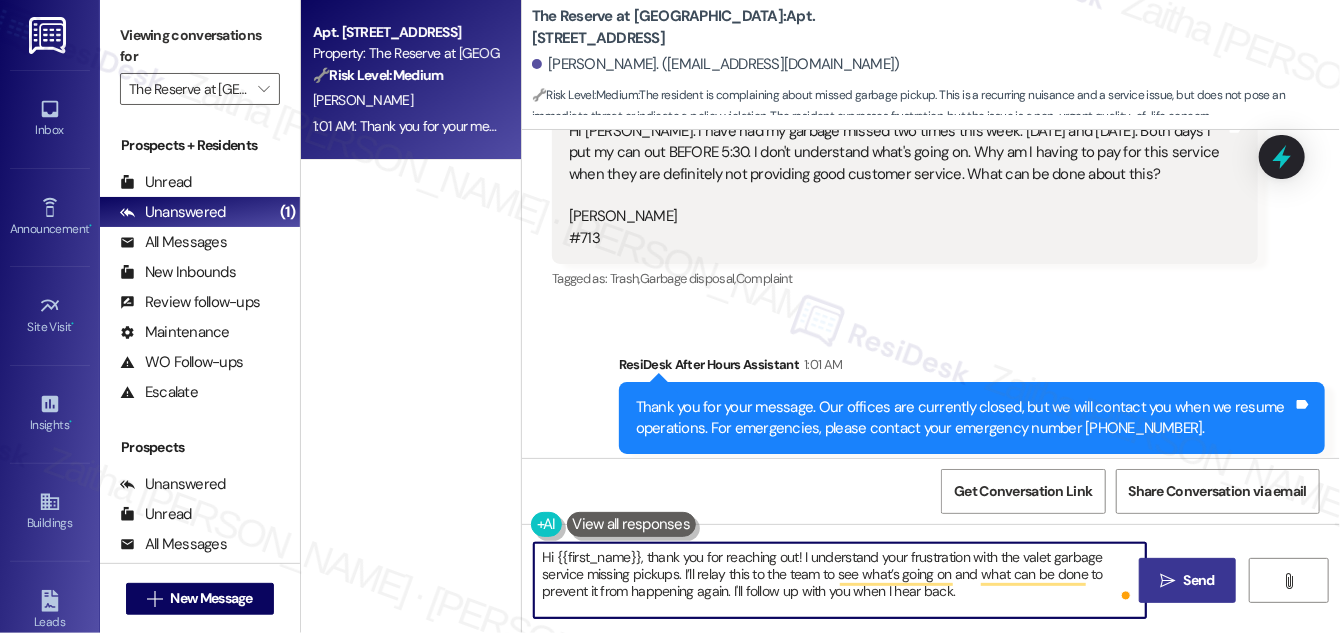 type on "Hi {{first_name}}, thank you for reaching out! I understand your frustration with the valet garbage service missing pickups. I’ll relay this to the team to see what’s going on and what can be done to prevent it from happening again. I'll follow up with you when I hear back." 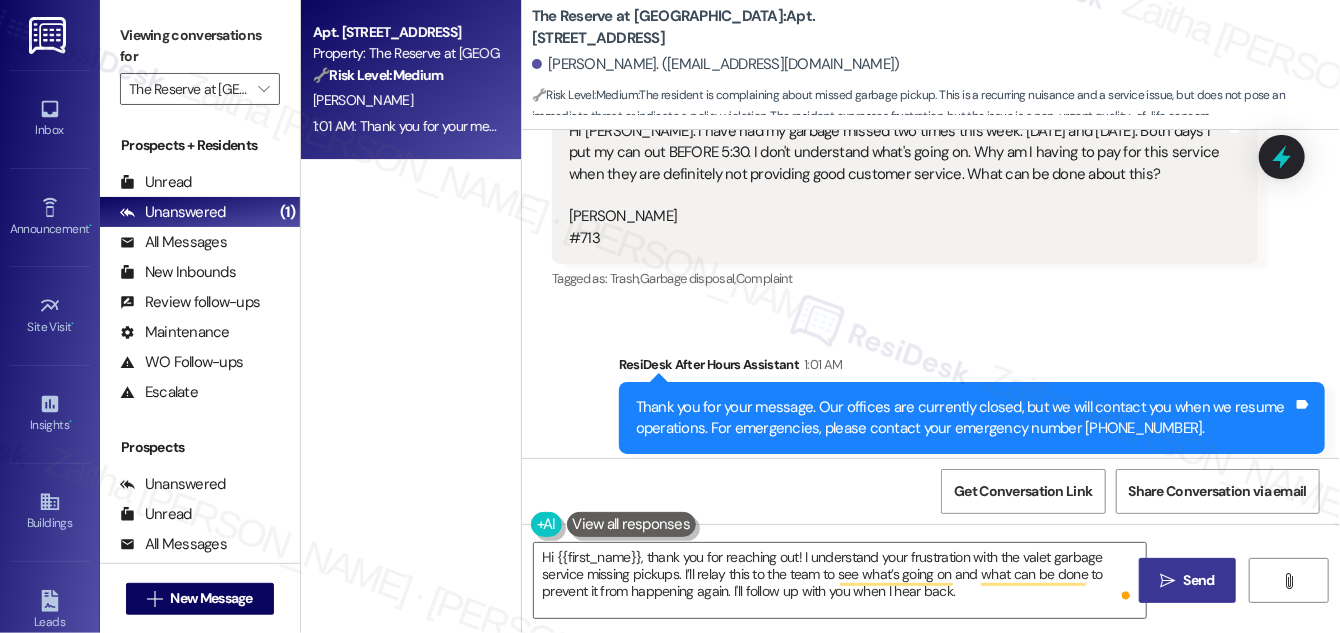 drag, startPoint x: 1188, startPoint y: 591, endPoint x: 1168, endPoint y: 559, distance: 37.735924 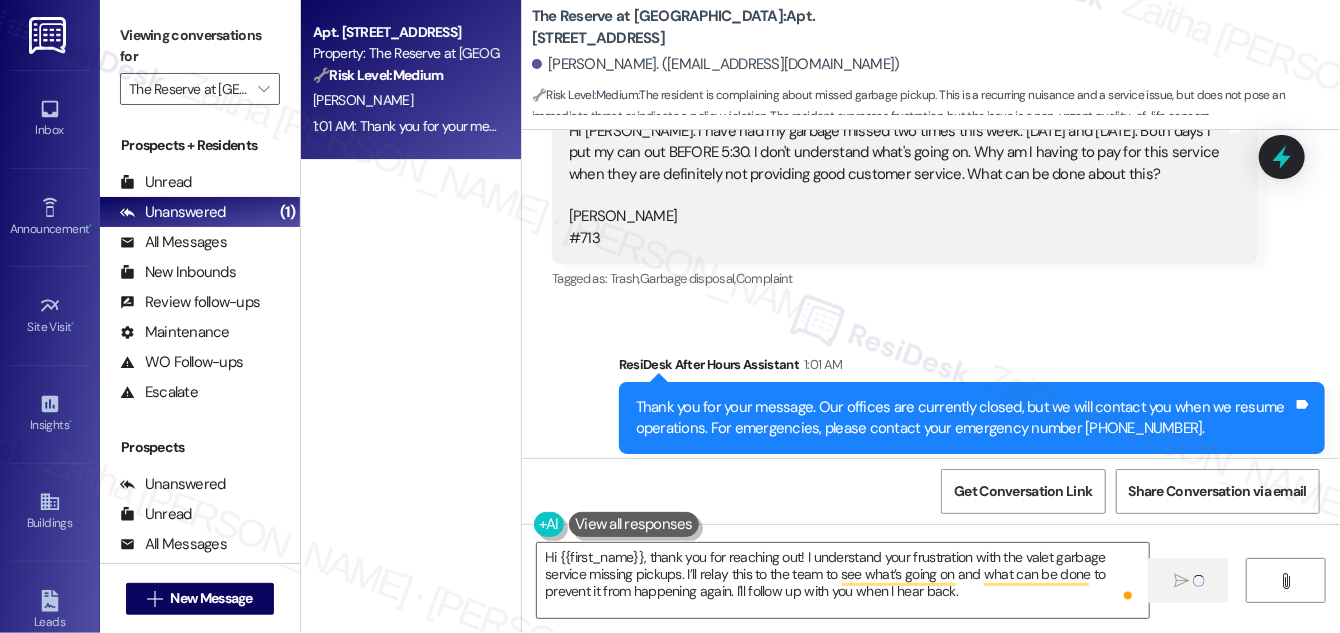 type 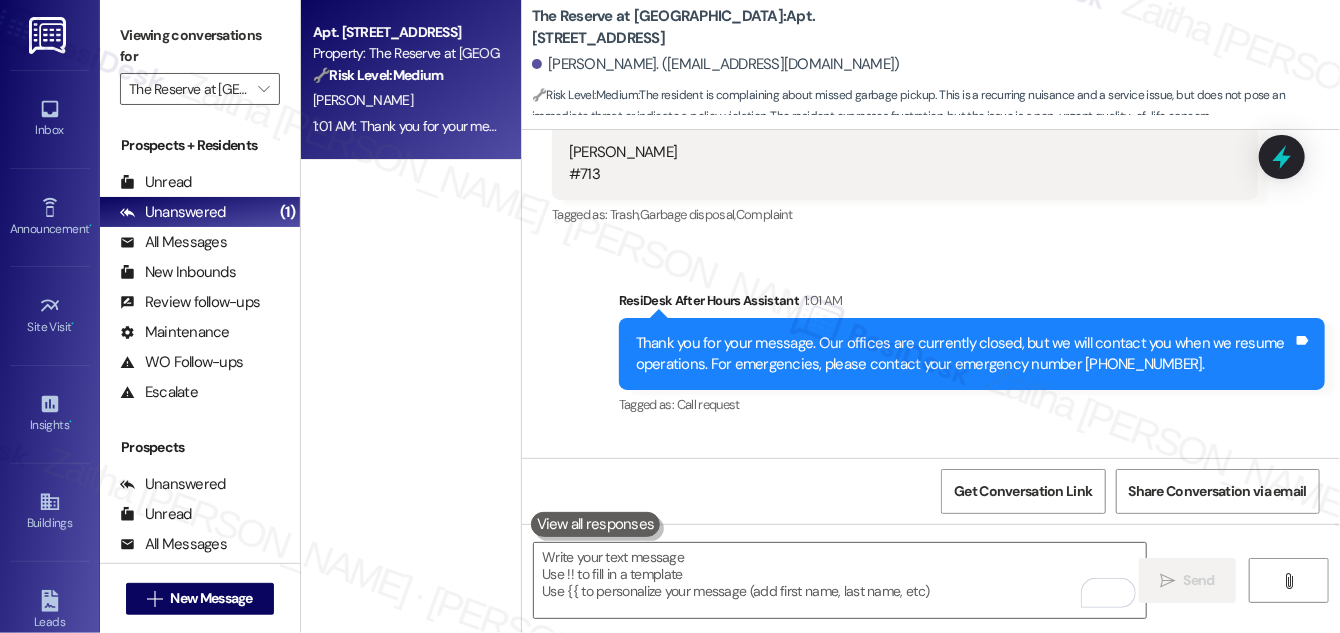 scroll, scrollTop: 8181, scrollLeft: 0, axis: vertical 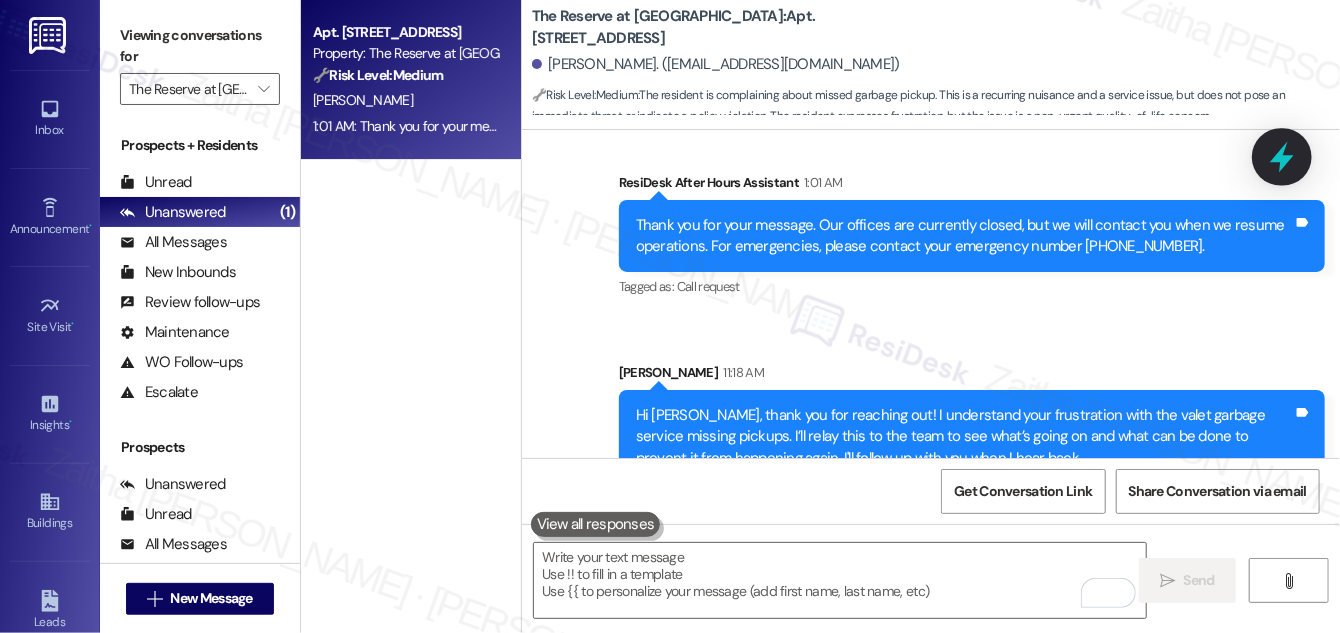 click 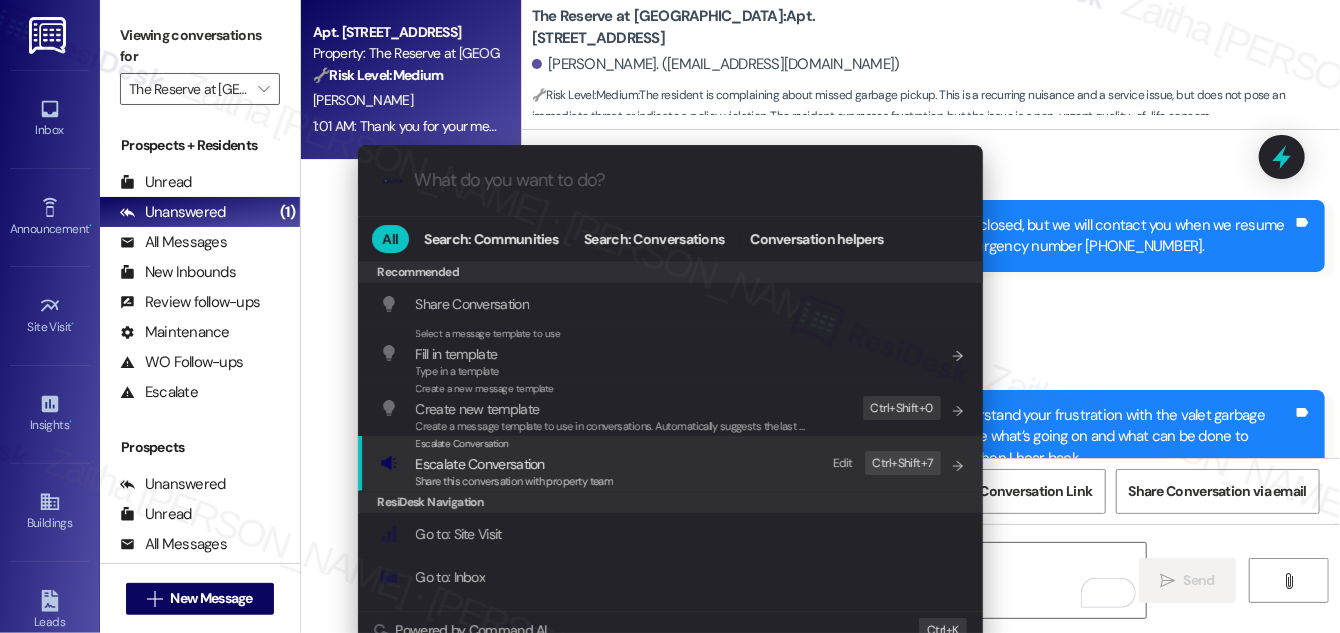 click on "Escalate Conversation" at bounding box center (480, 464) 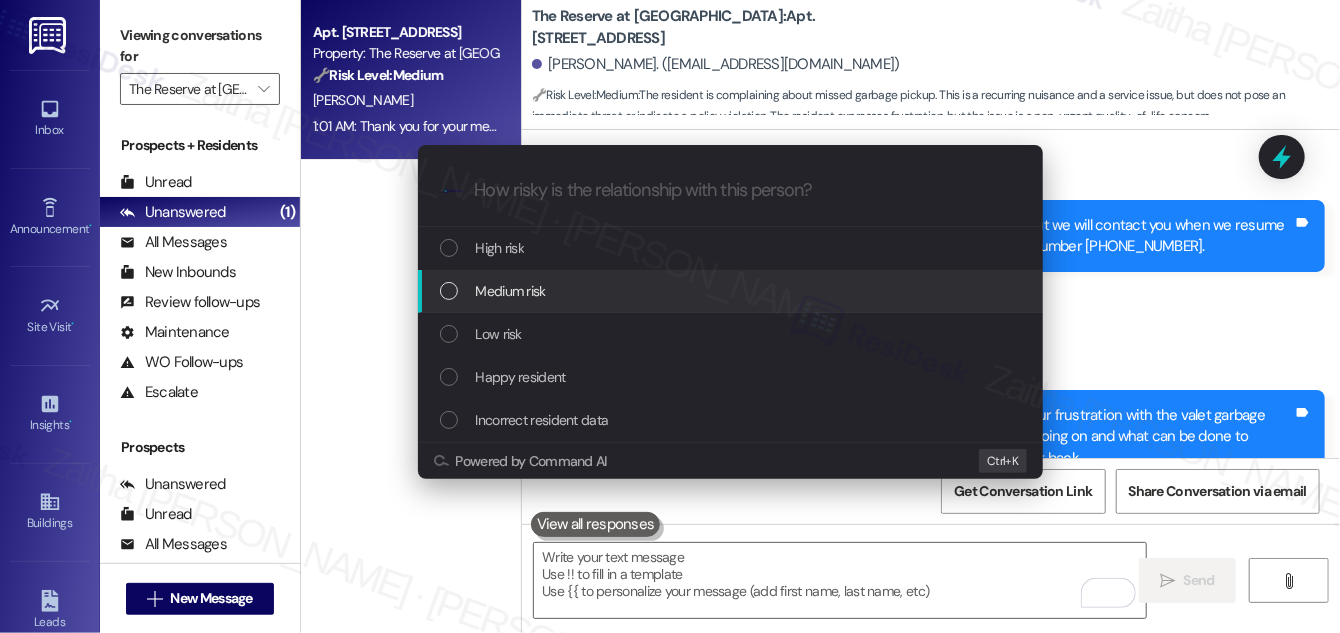 click on "Medium risk" at bounding box center [511, 291] 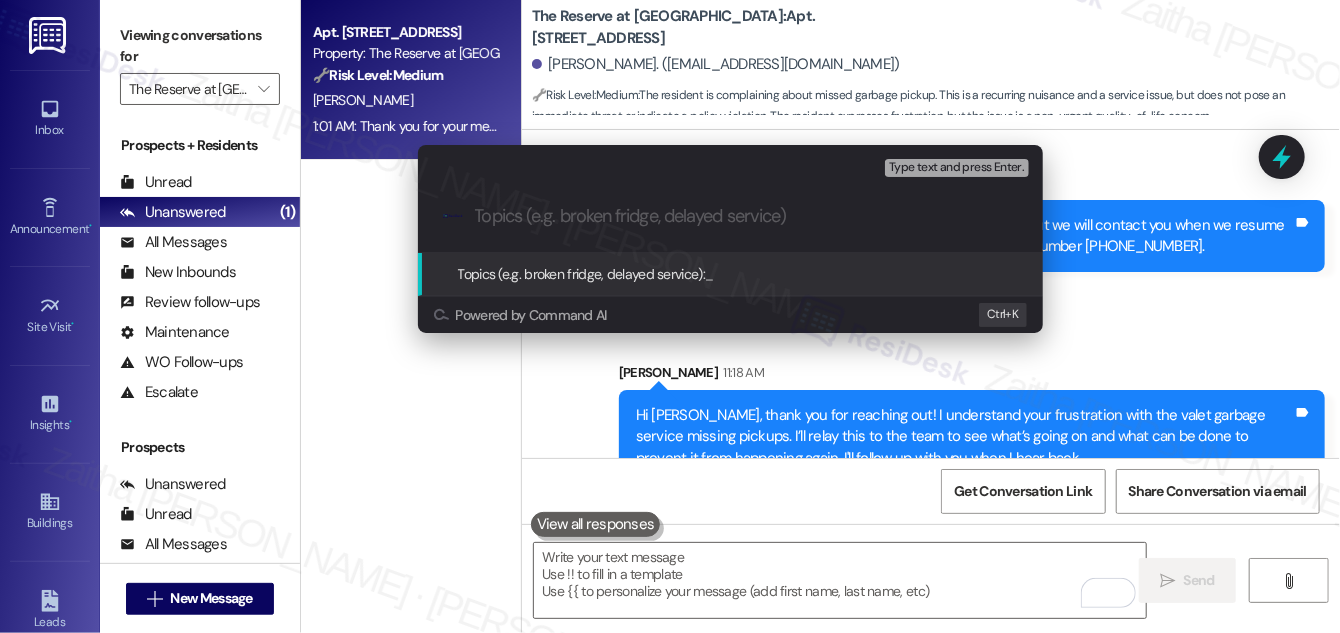 paste on "Missed Garbage Pickup Concern" 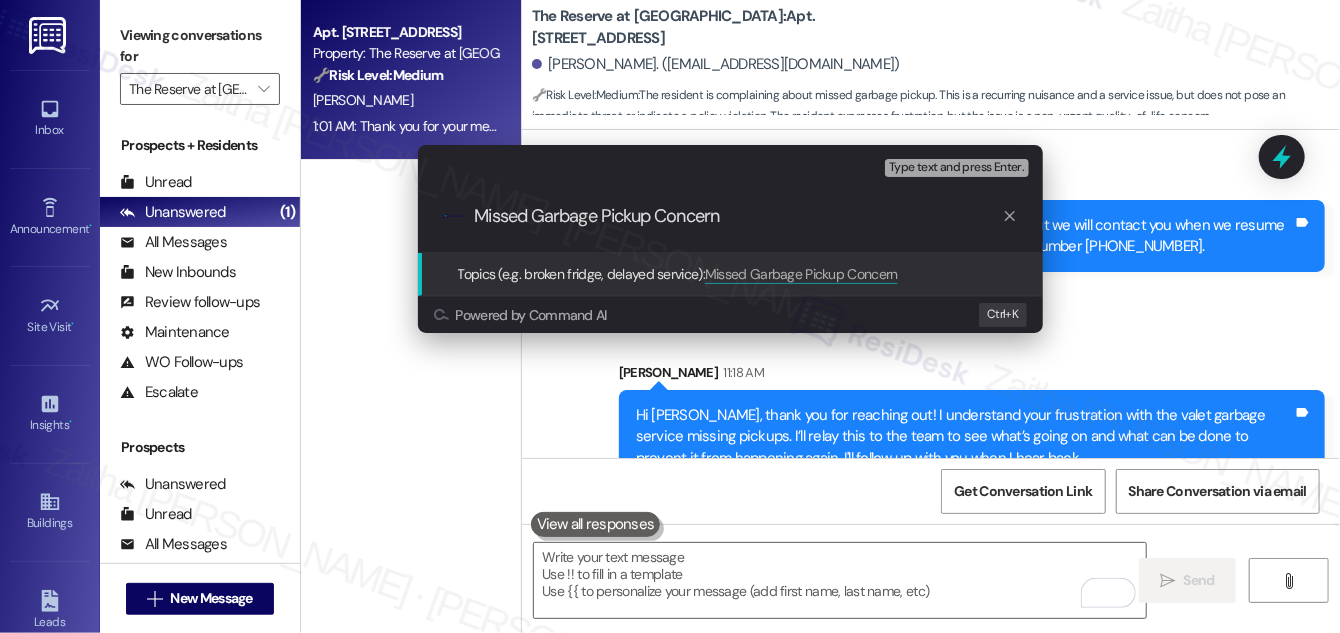 type 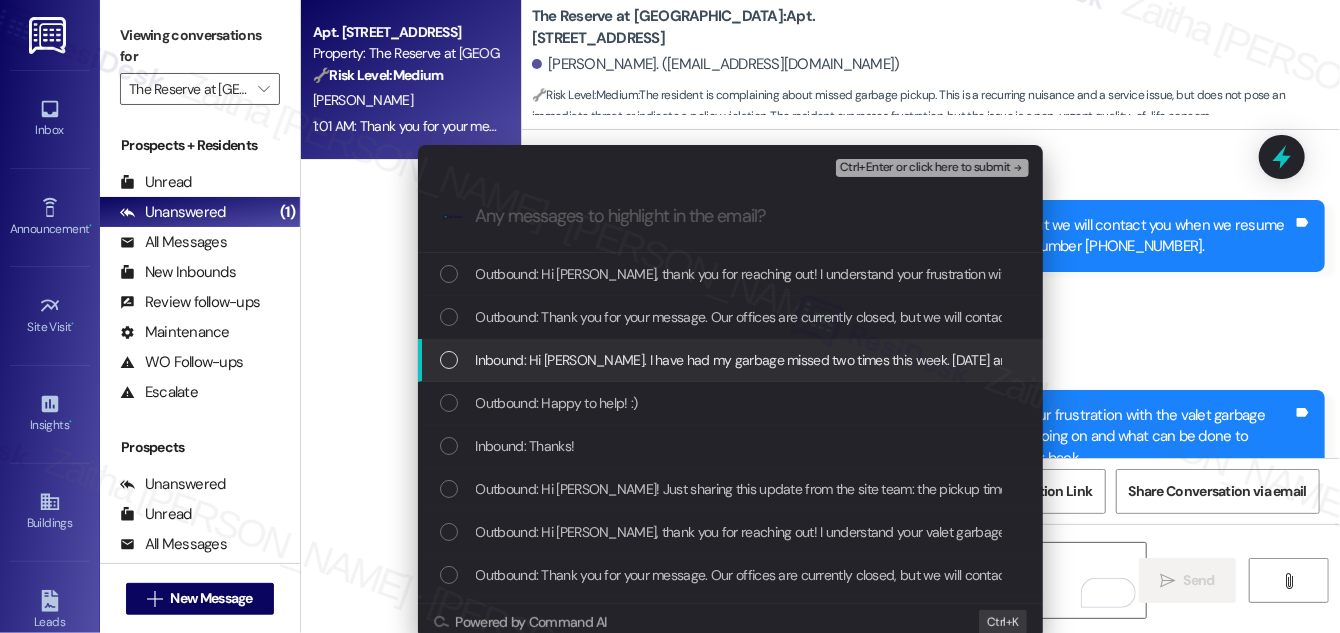 click at bounding box center [449, 360] 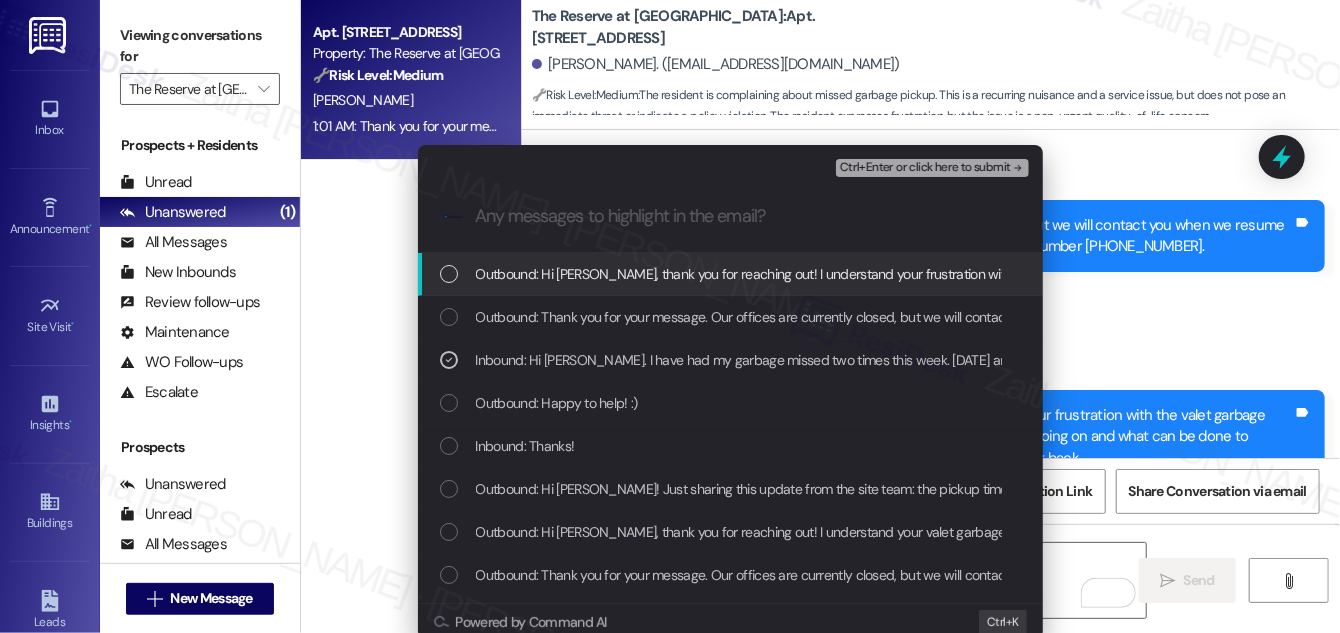 click on "Ctrl+Enter or click here to submit" at bounding box center [925, 168] 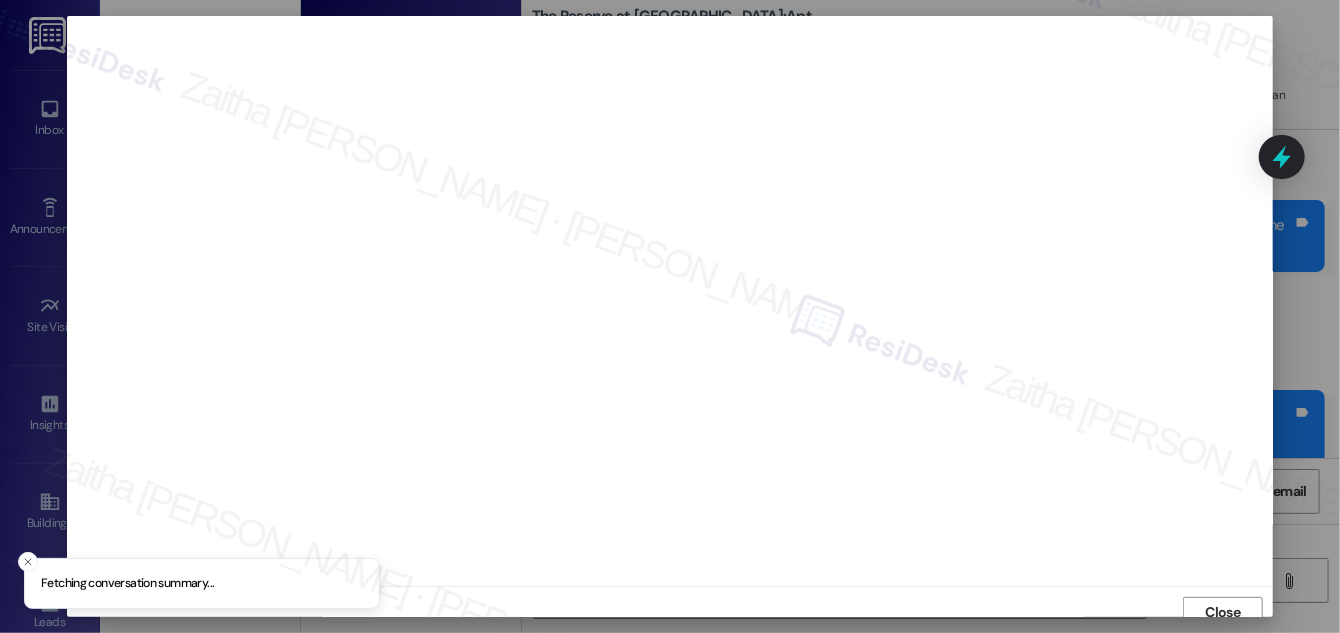 scroll, scrollTop: 11, scrollLeft: 0, axis: vertical 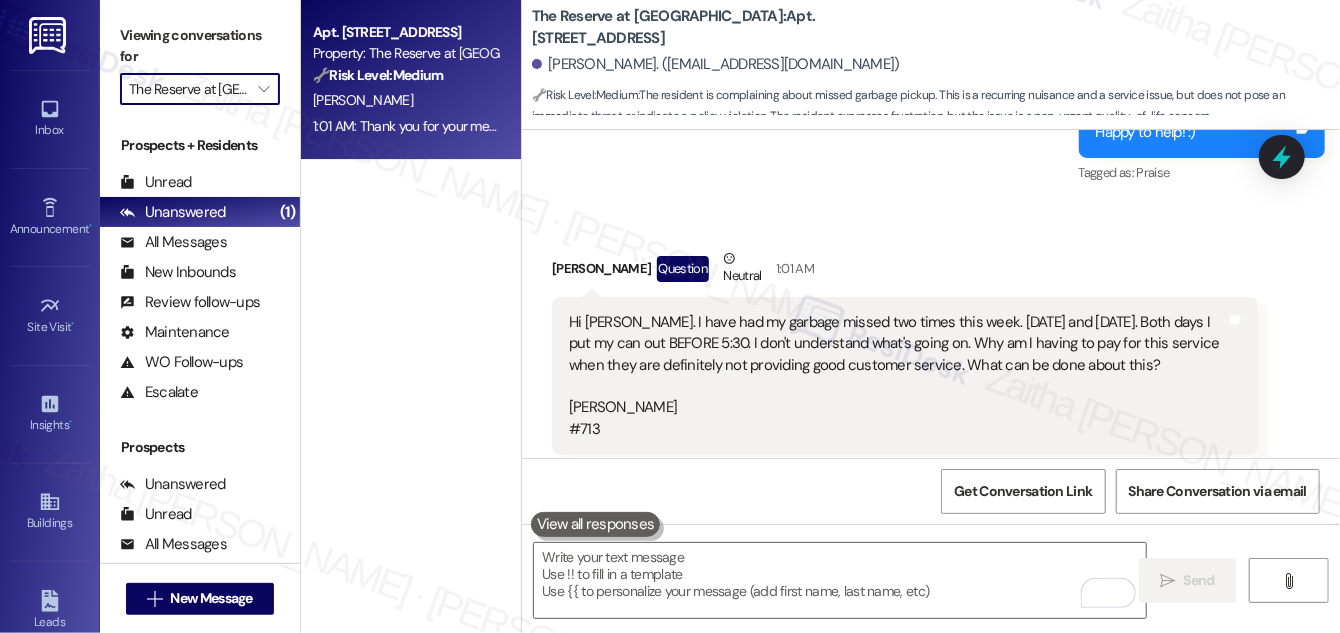 click on "The Reserve at [GEOGRAPHIC_DATA]" at bounding box center [188, 89] 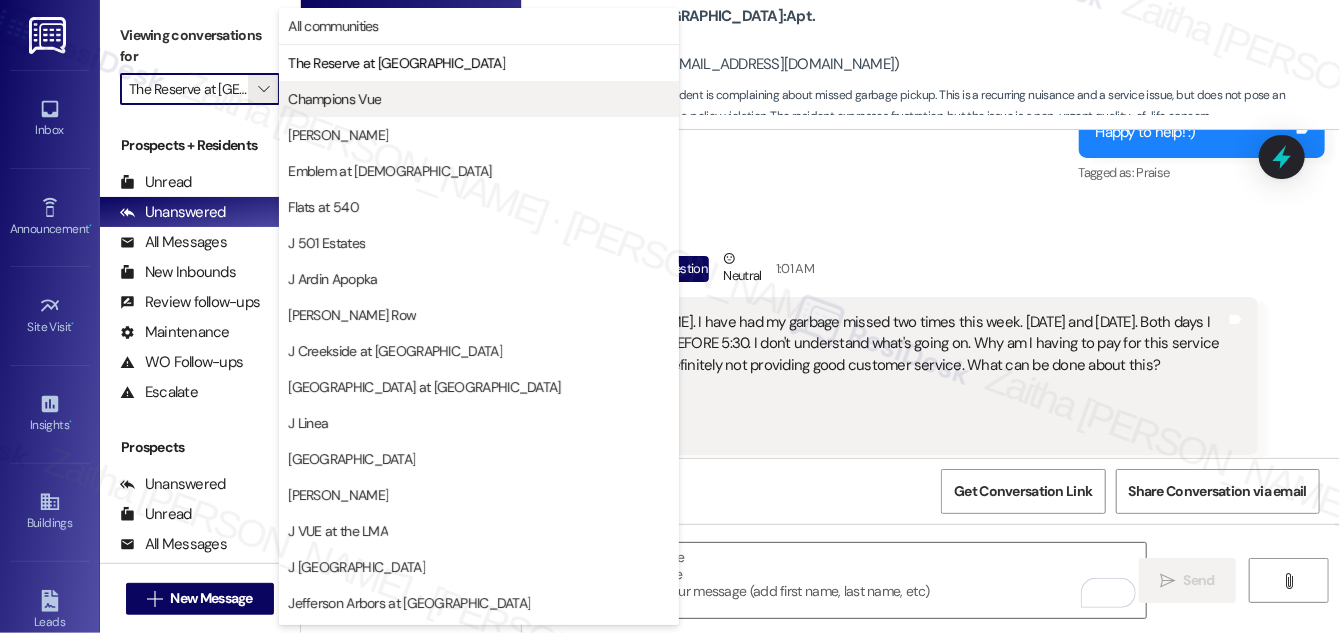 click on "Champions Vue" at bounding box center (334, 99) 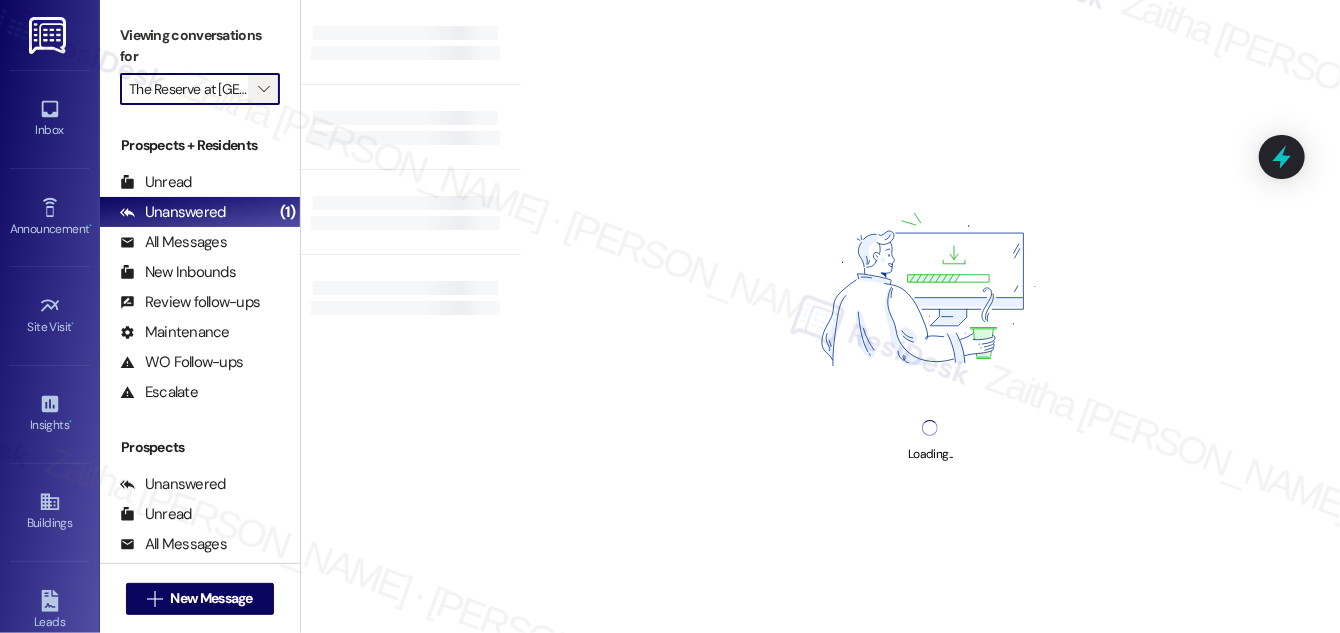 type on "Champions Vue" 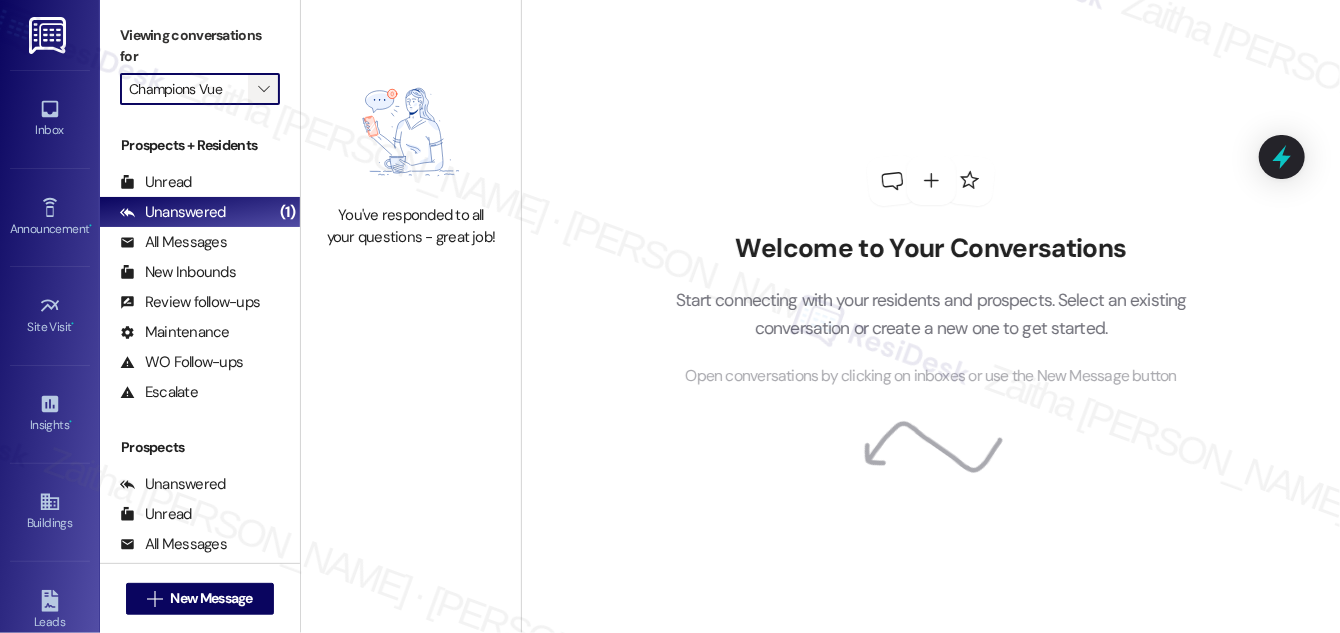 click on "" at bounding box center (263, 89) 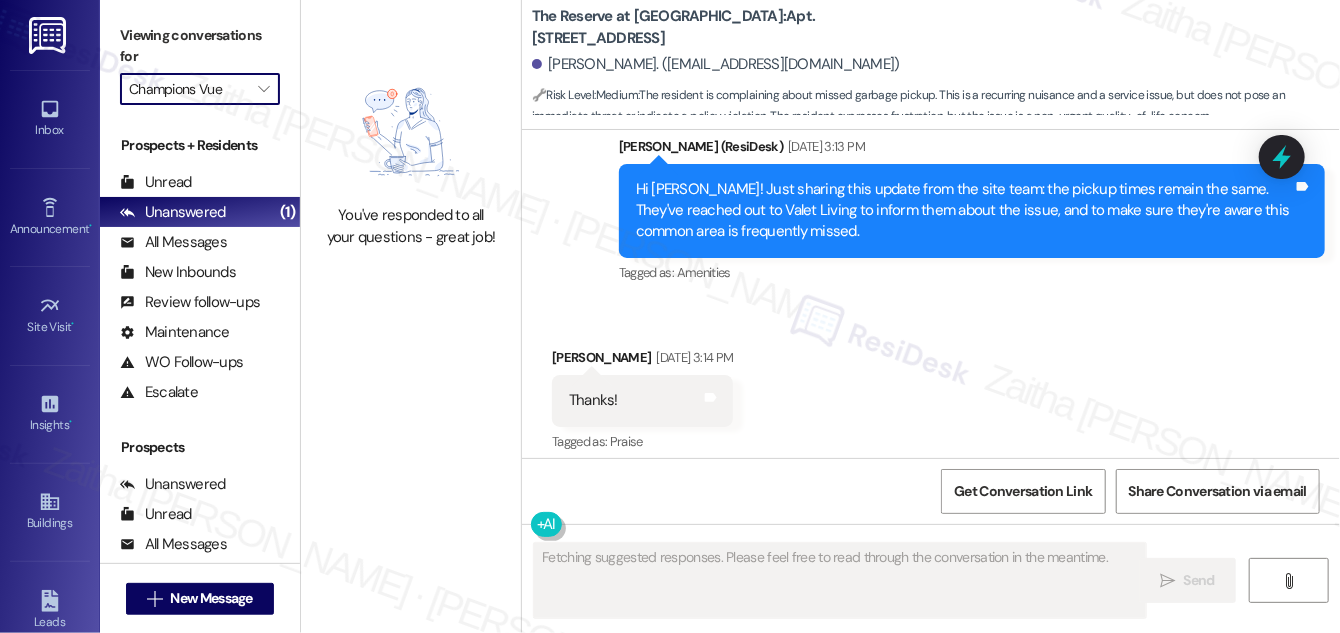 scroll, scrollTop: 7808, scrollLeft: 0, axis: vertical 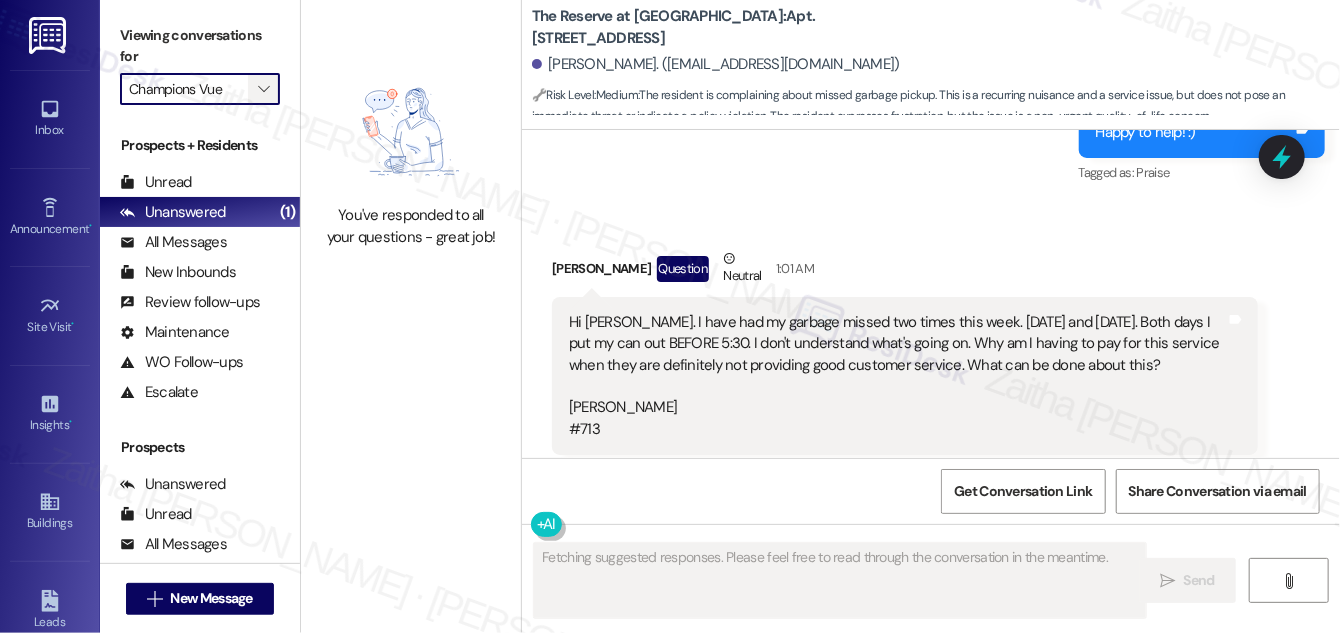 click on "" at bounding box center (263, 89) 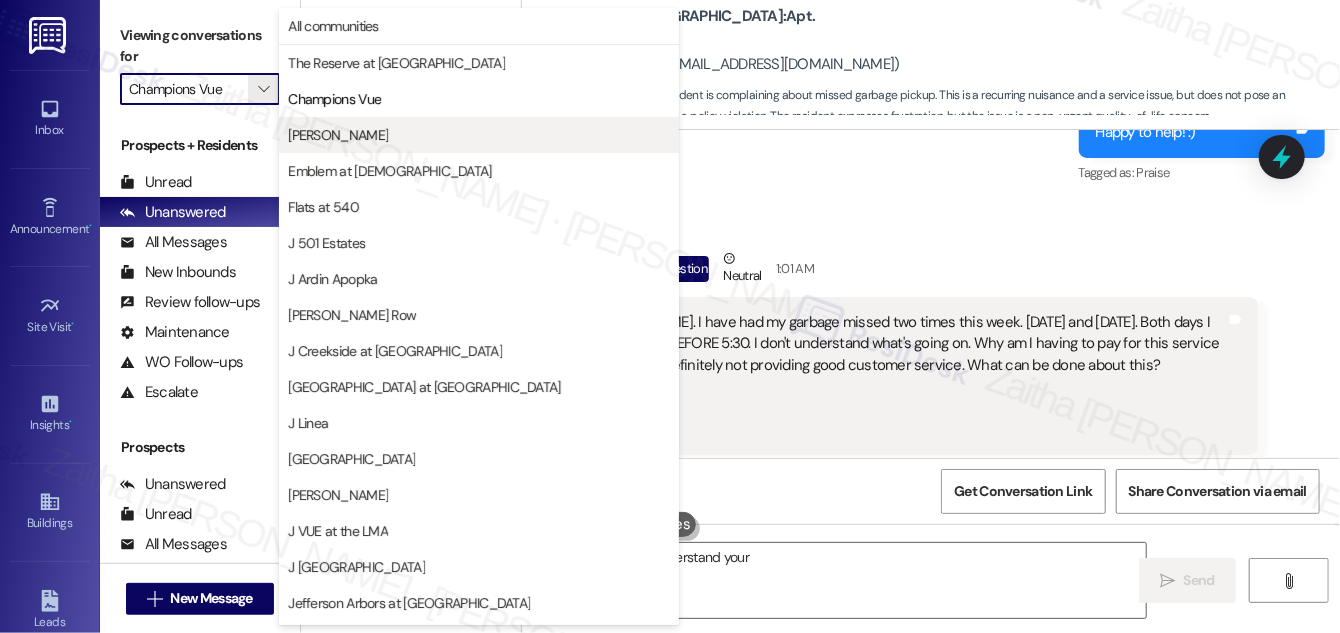 click on "[PERSON_NAME]" at bounding box center [479, 135] 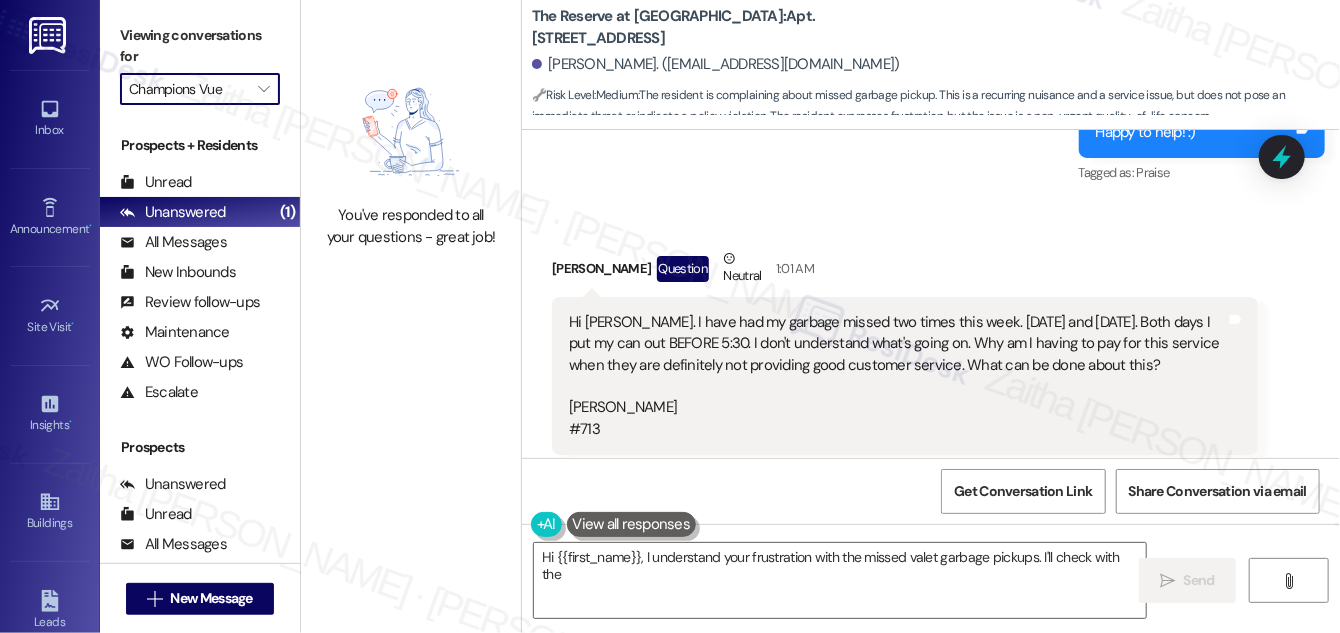 type on "Hi {{first_name}}, I understand your frustration with the missed valet garbage pickups. I'll check with the" 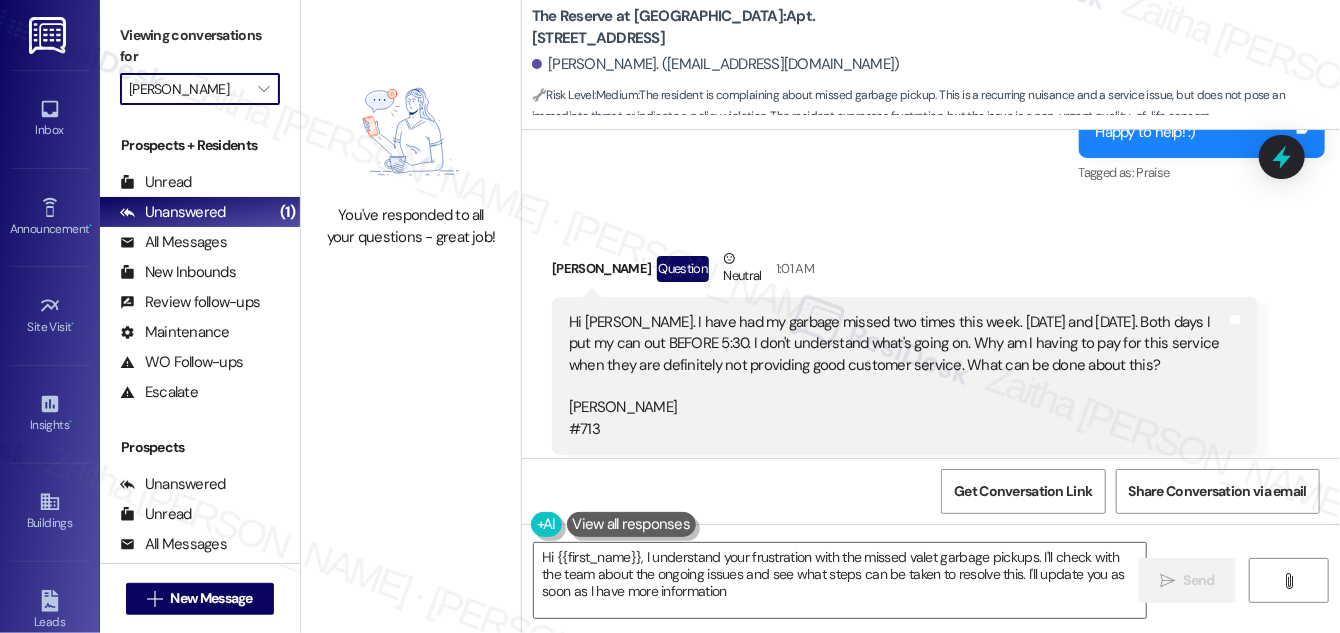 type on "Hi {{first_name}}, I understand your frustration with the missed valet garbage pickups. I'll check with the team about the ongoing issues and see what steps can be taken to resolve this. I'll update you as soon as I have more information." 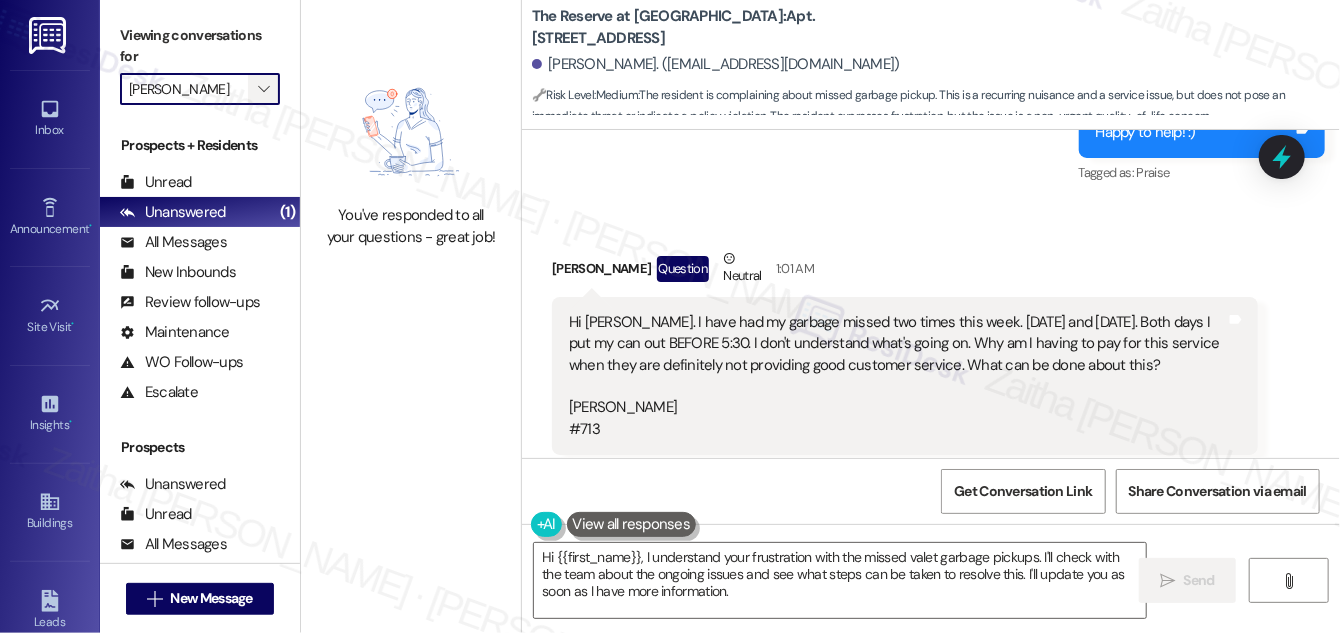 click on "" at bounding box center [263, 89] 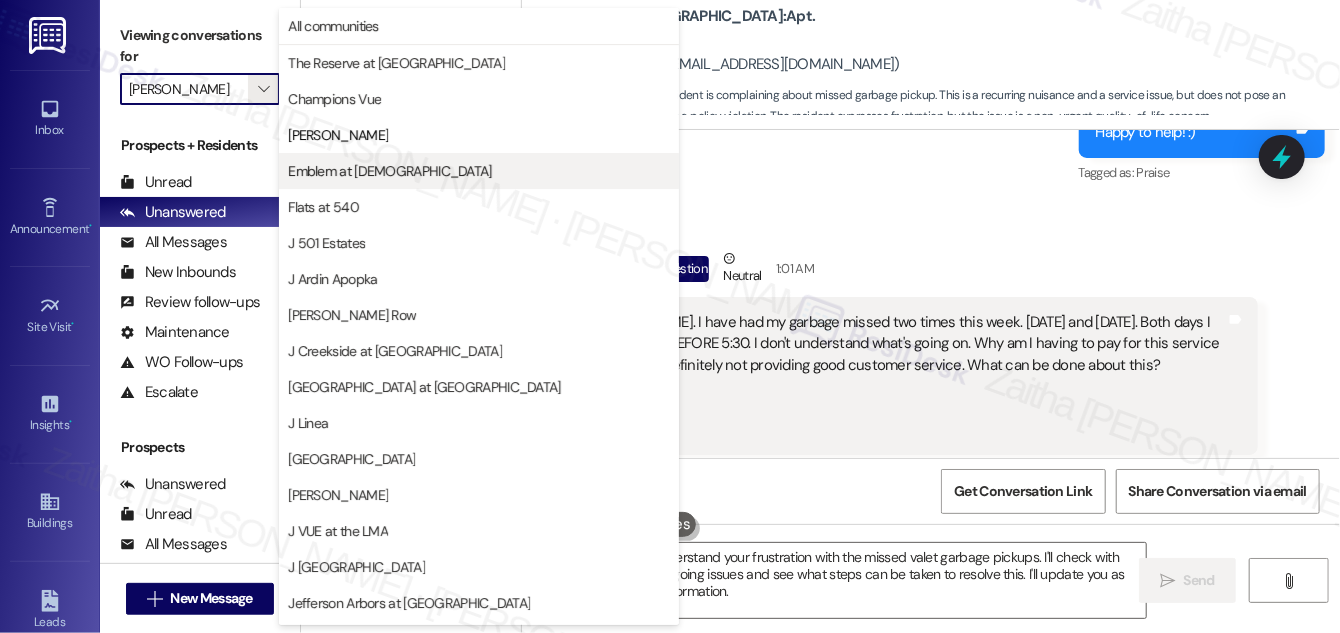 click on "Emblem at [DEMOGRAPHIC_DATA]" at bounding box center [389, 171] 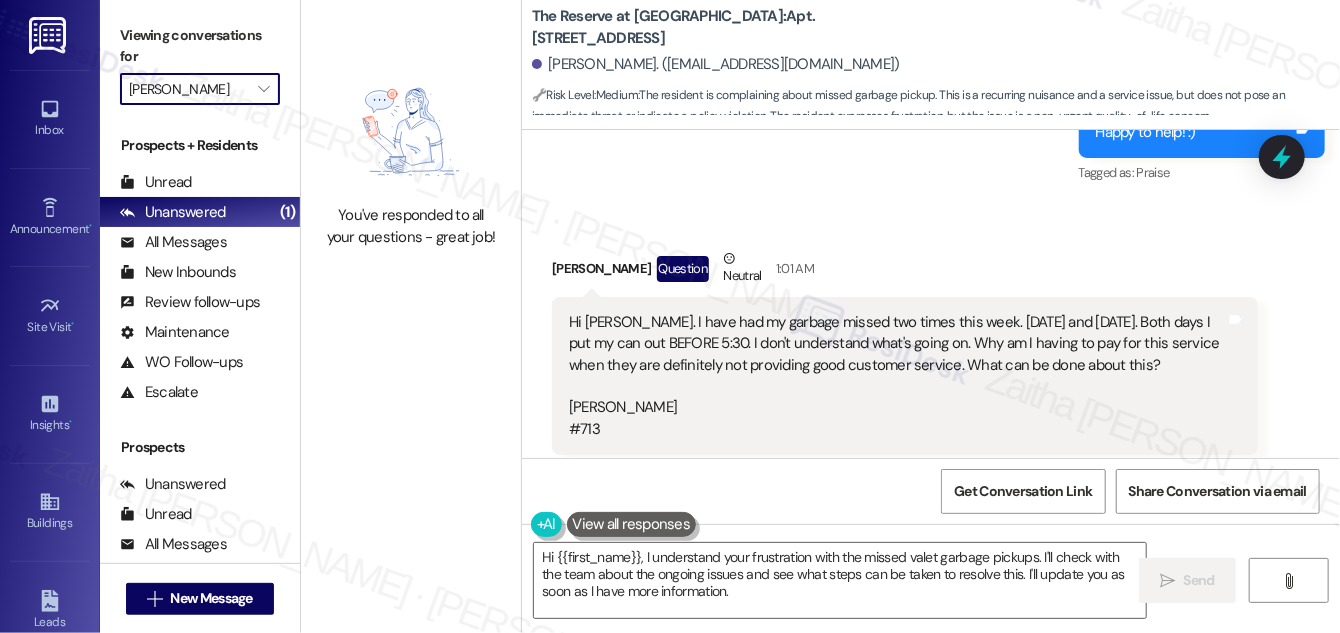 type on "Emblem at [DEMOGRAPHIC_DATA]" 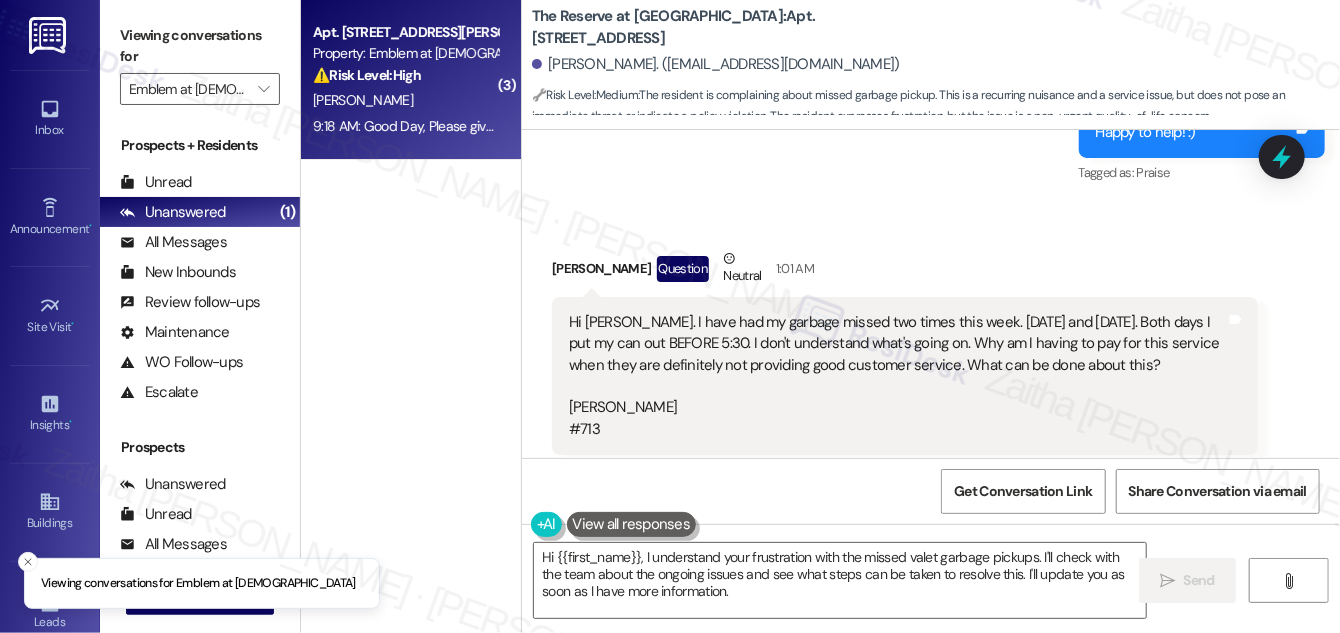 click on "⚠️  Risk Level:  High The resident is inquiring about their account status after learning about a neighbor's eviction for non-payment. They want to rectify any outstanding issues, suggesting a potential financial concern and a need to prevent a similar situation. The resident also claims to have not received any notices or communication via email, which could indicate a communication breakdown or potential issue with account management." at bounding box center [405, 75] 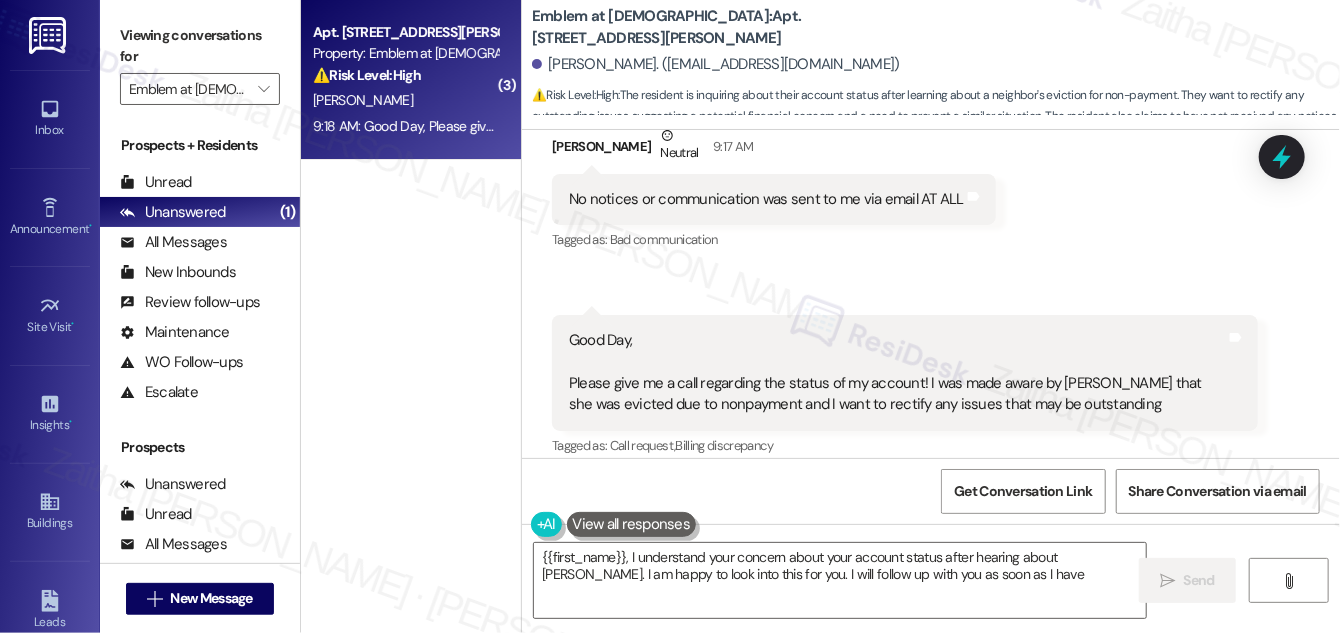 scroll, scrollTop: 628, scrollLeft: 0, axis: vertical 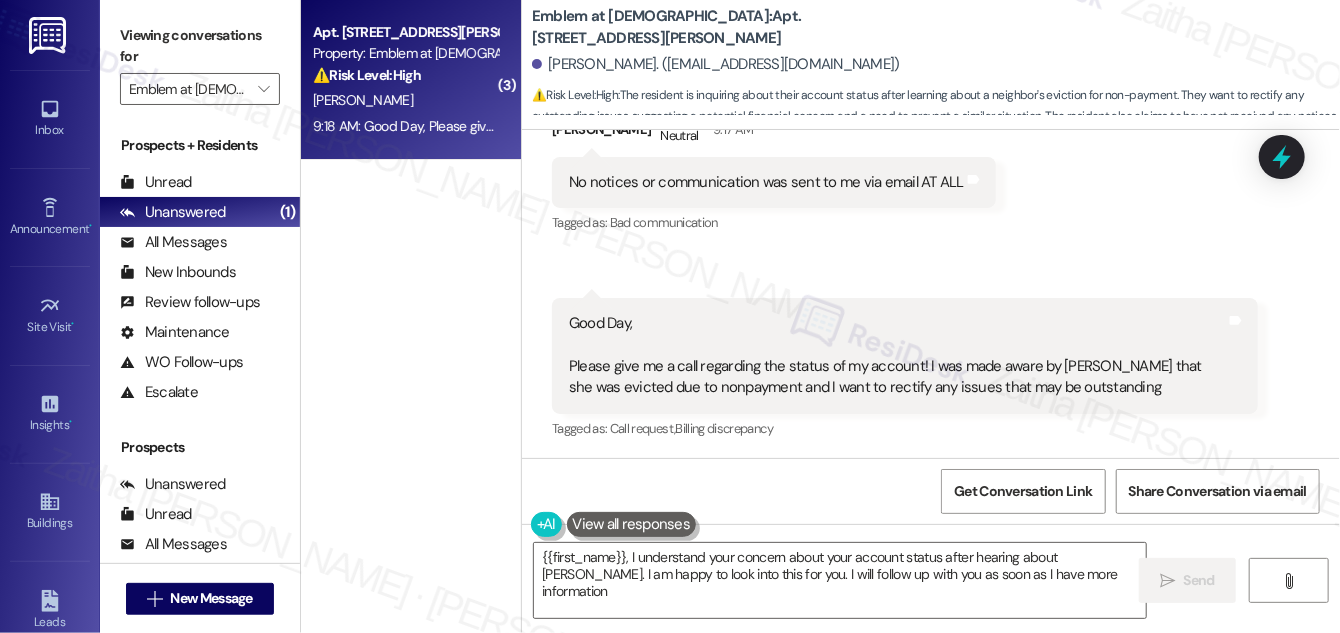 type on "{{first_name}}, I understand your concern about your account status after hearing about [PERSON_NAME]. I am happy to look into this for you. I will follow up with you as soon as I have more information." 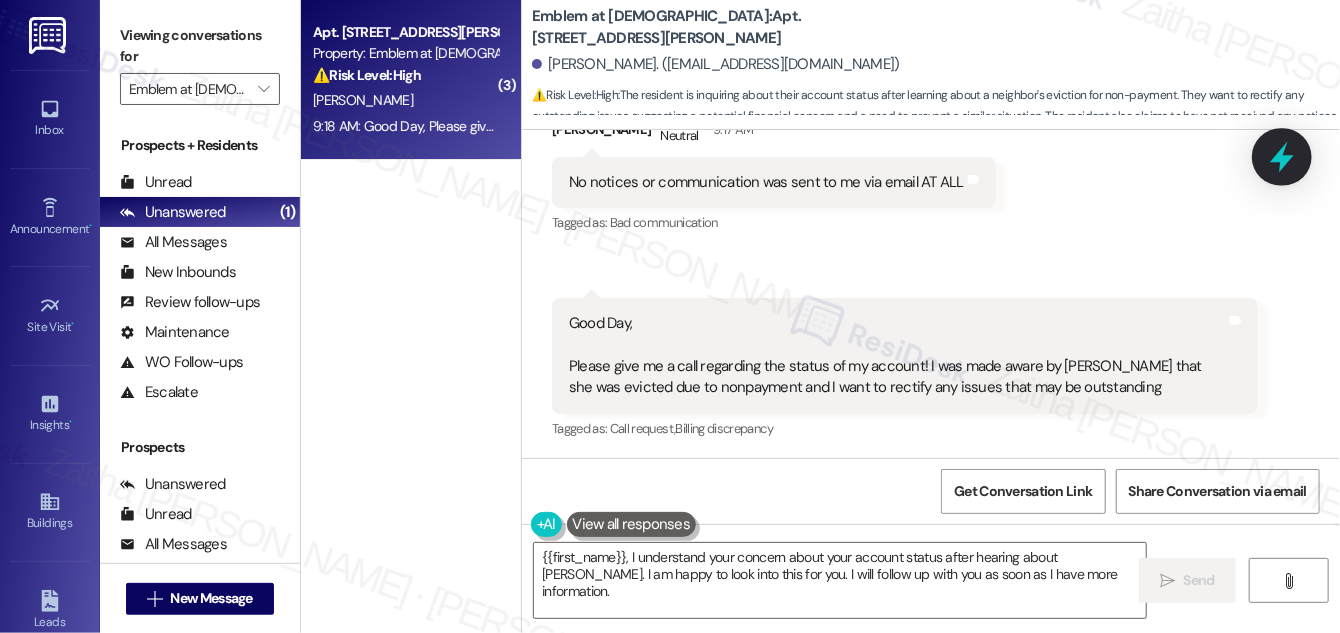 click 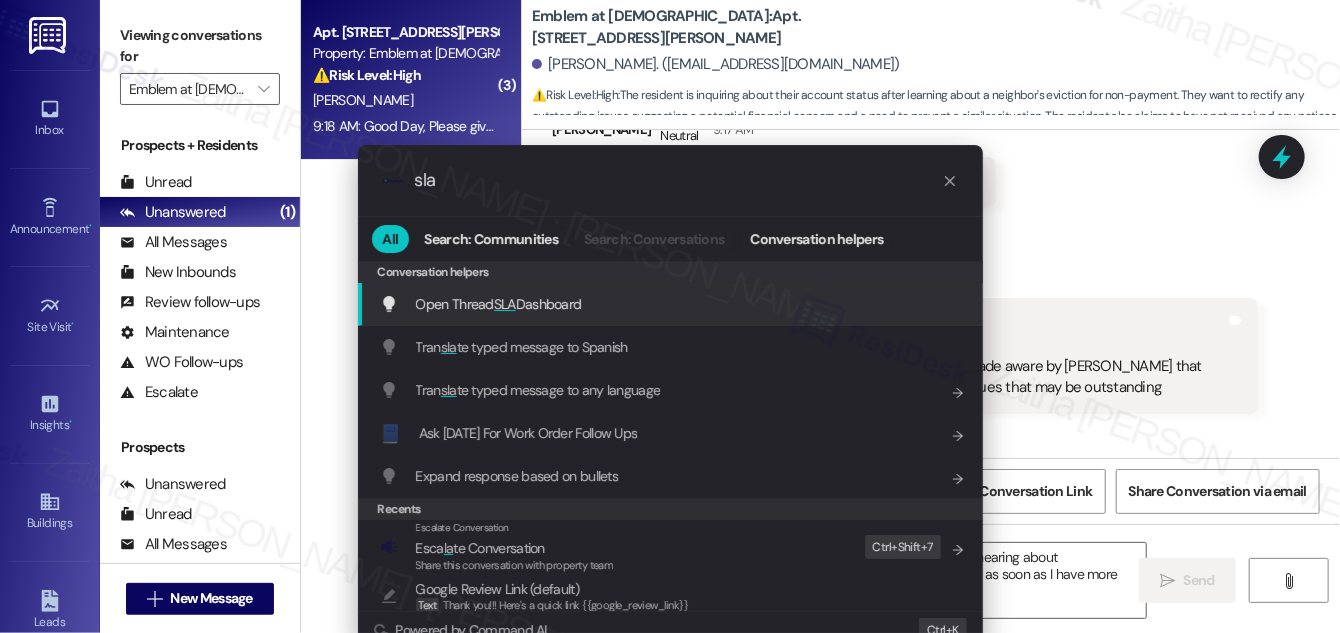 type on "sla" 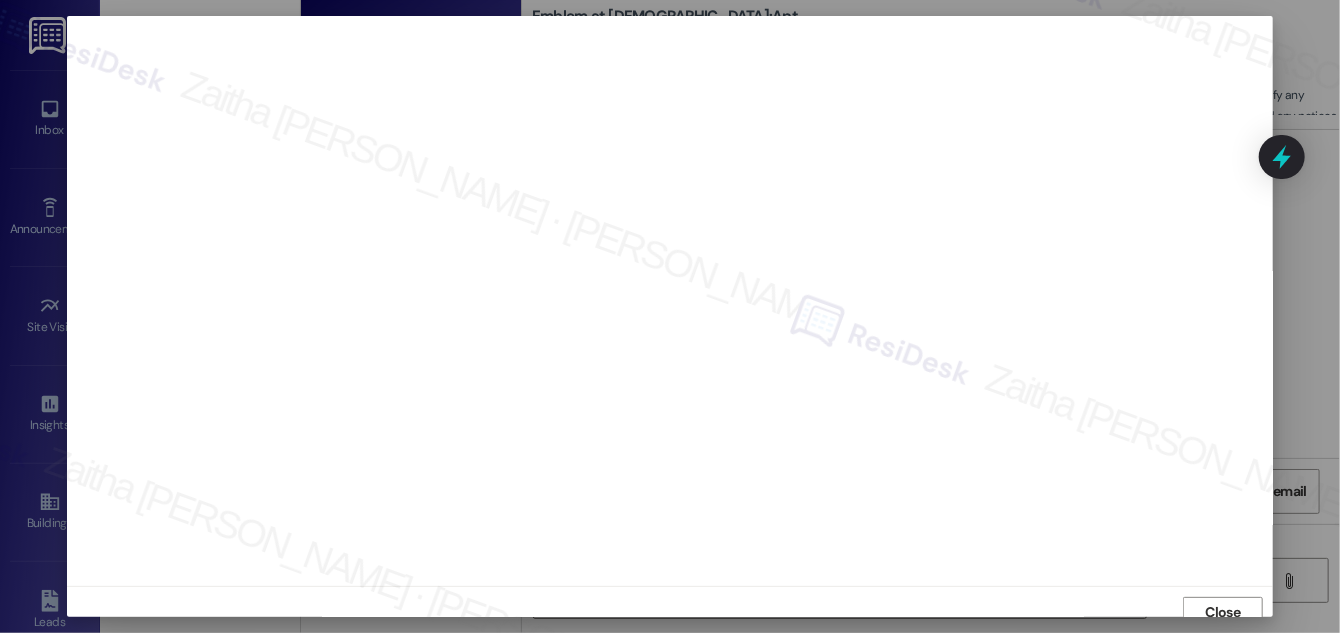 scroll, scrollTop: 11, scrollLeft: 0, axis: vertical 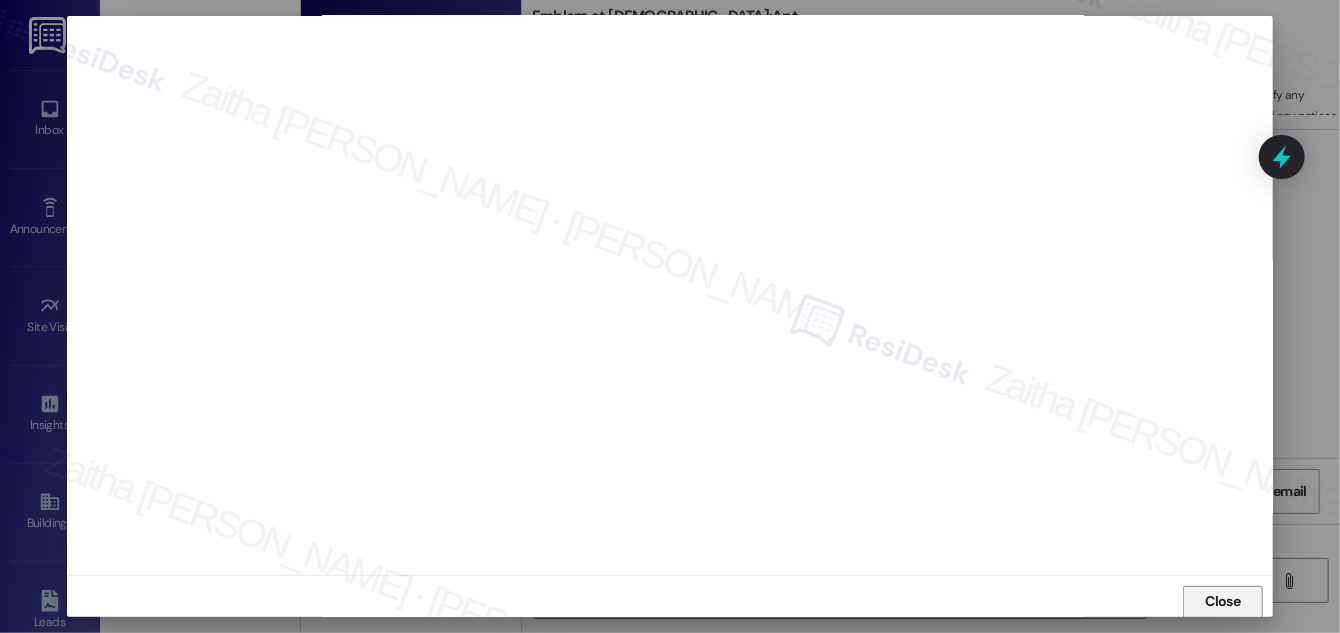 click on "Close" at bounding box center [1223, 601] 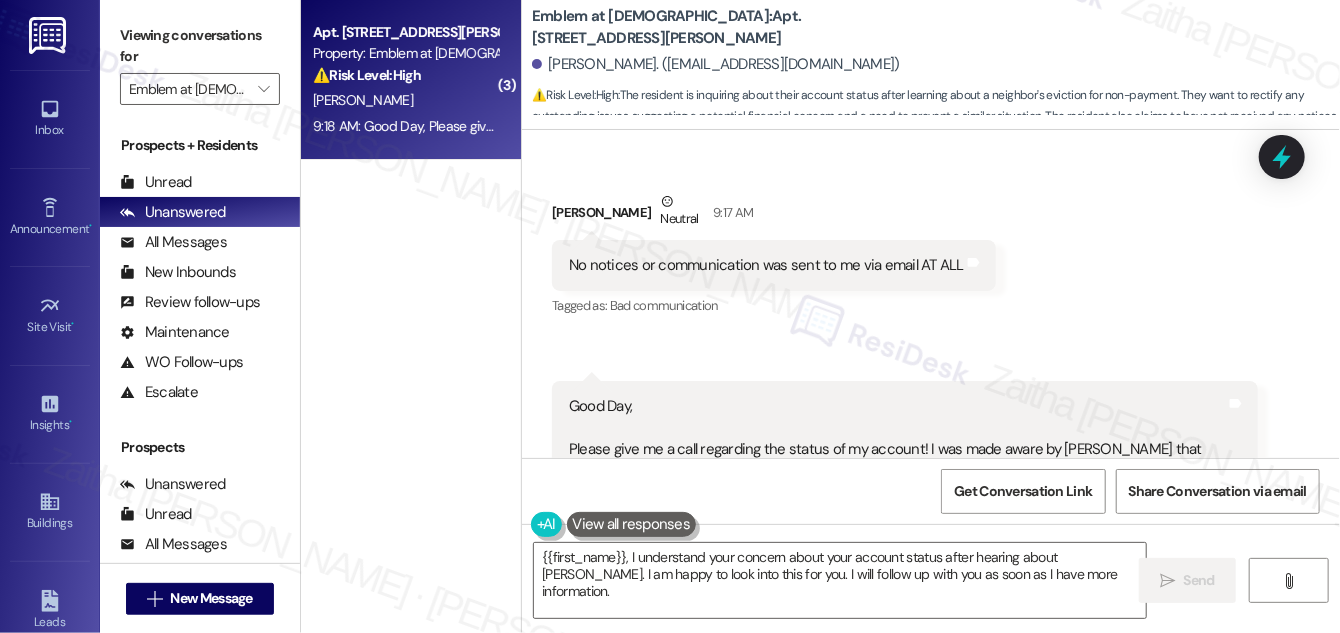 scroll, scrollTop: 629, scrollLeft: 0, axis: vertical 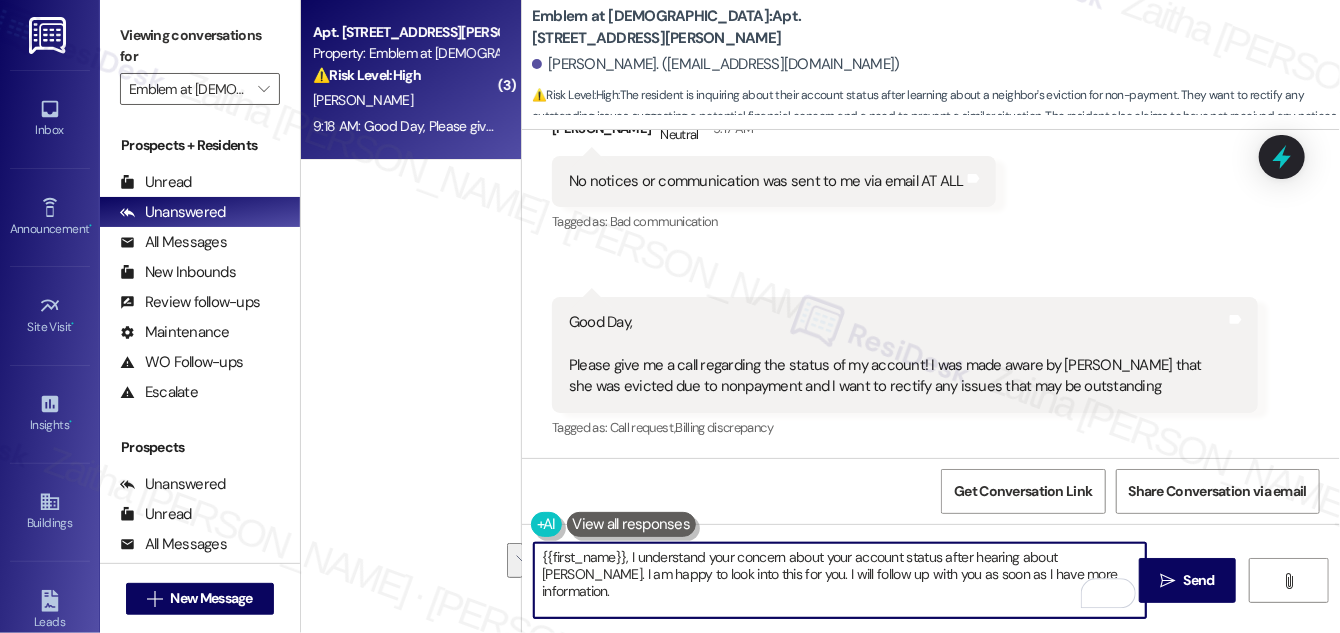 drag, startPoint x: 541, startPoint y: 554, endPoint x: 1071, endPoint y: 571, distance: 530.2726 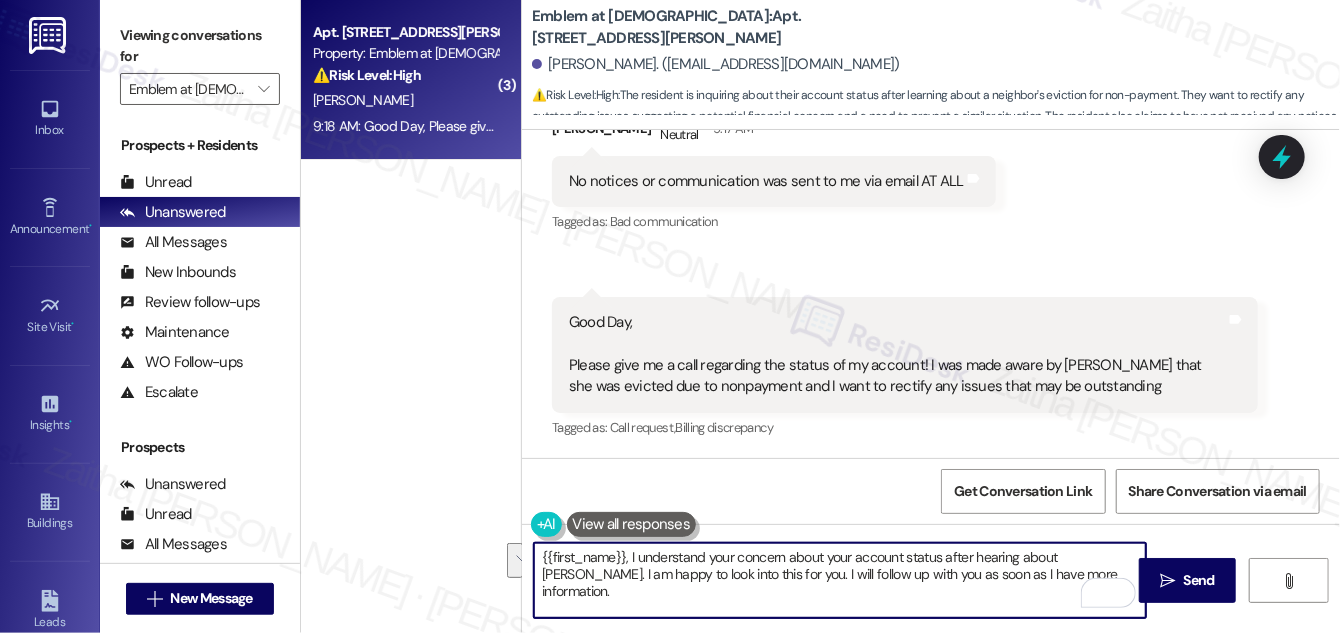 type on "." 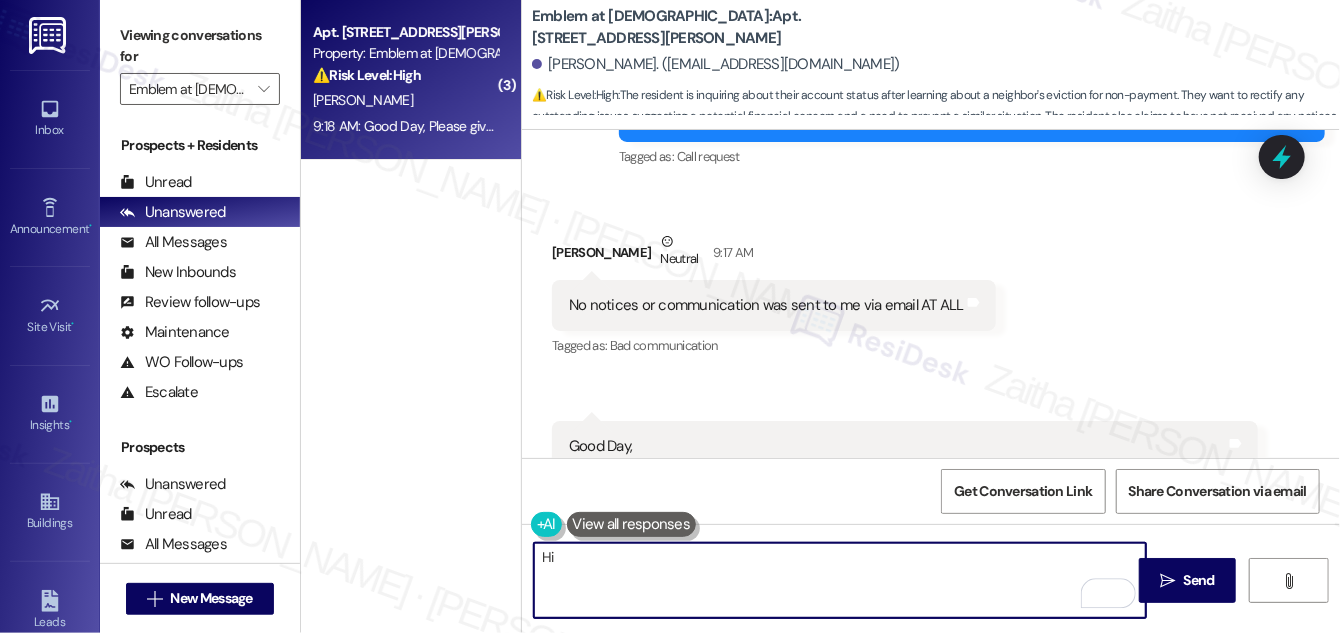 scroll, scrollTop: 447, scrollLeft: 0, axis: vertical 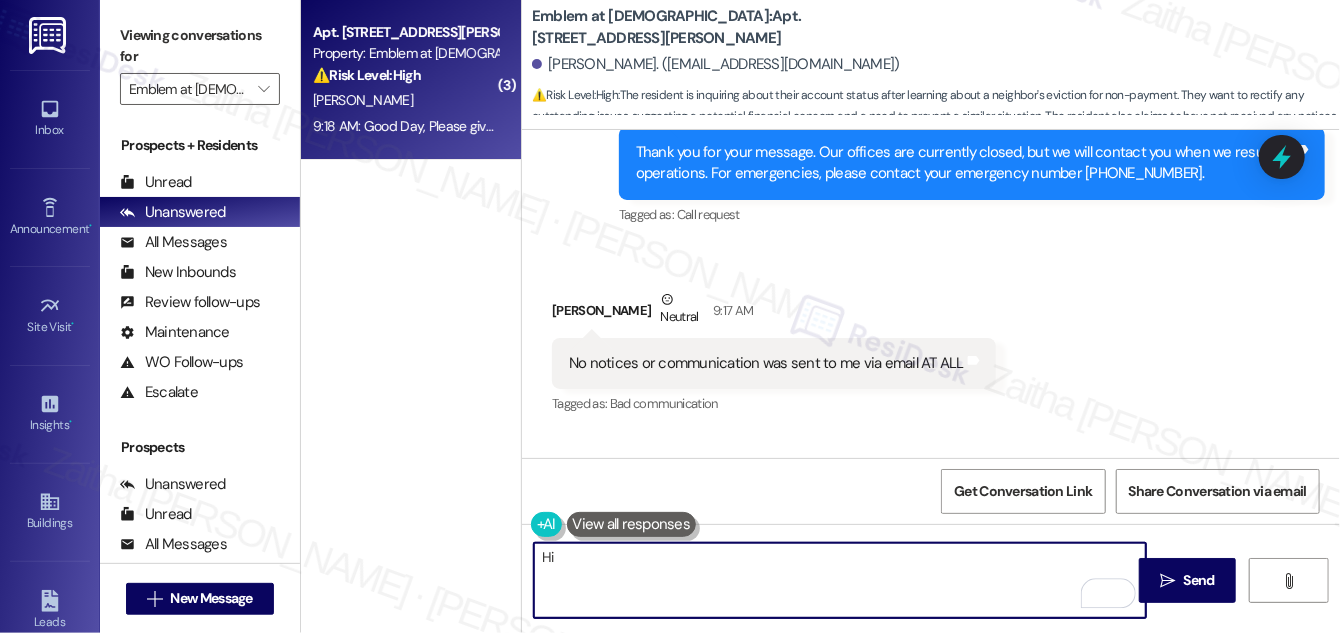 click on "[PERSON_NAME]   Neutral 9:17 AM" at bounding box center [774, 313] 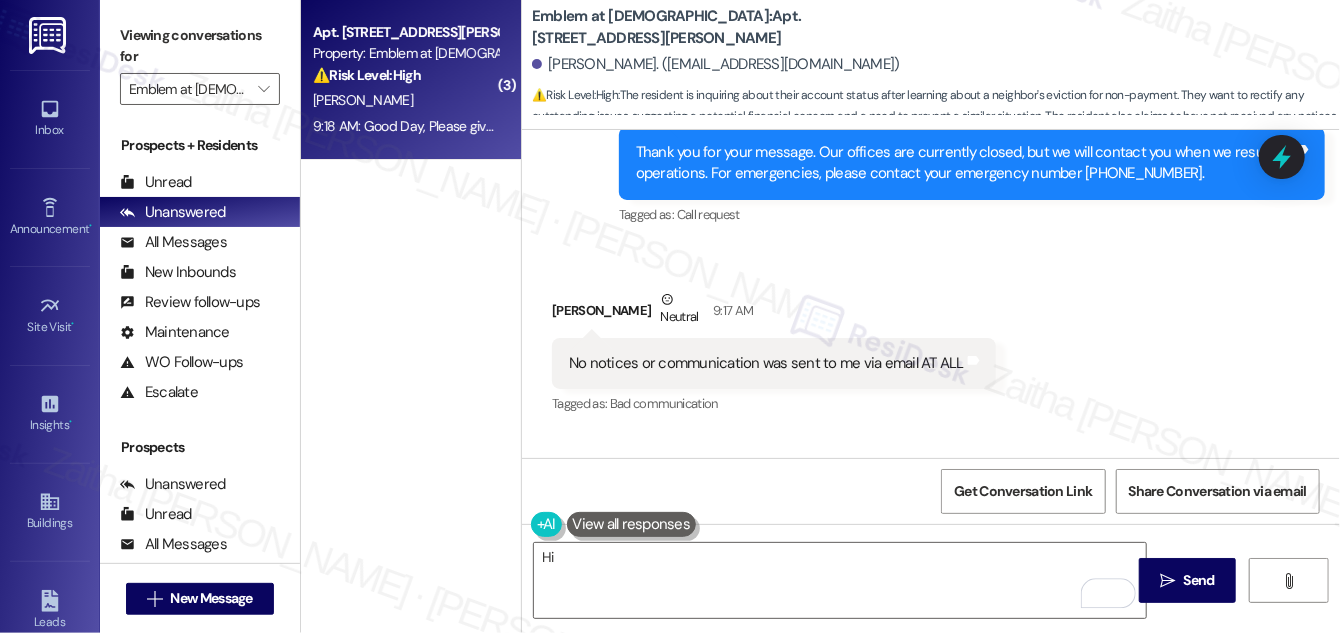 click on "[PERSON_NAME]   Neutral 9:17 AM" at bounding box center [774, 313] 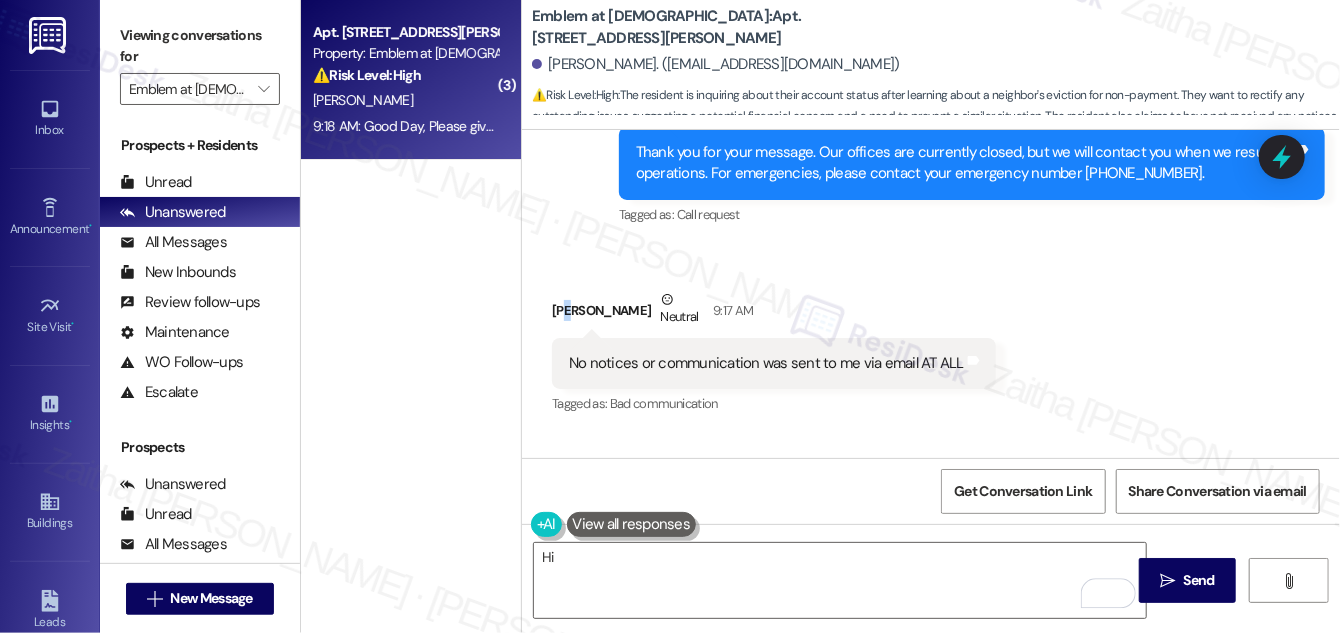click on "[PERSON_NAME]   Neutral 9:17 AM" at bounding box center (774, 313) 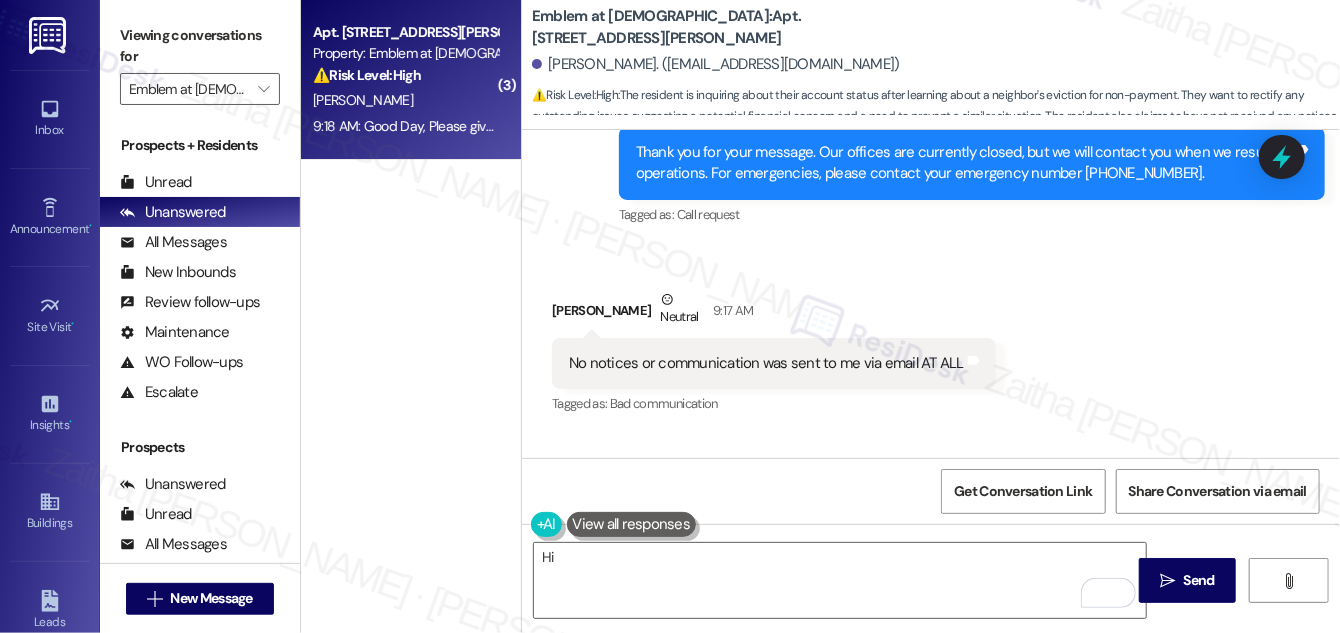 click on "[PERSON_NAME]   Neutral 9:17 AM" at bounding box center [774, 313] 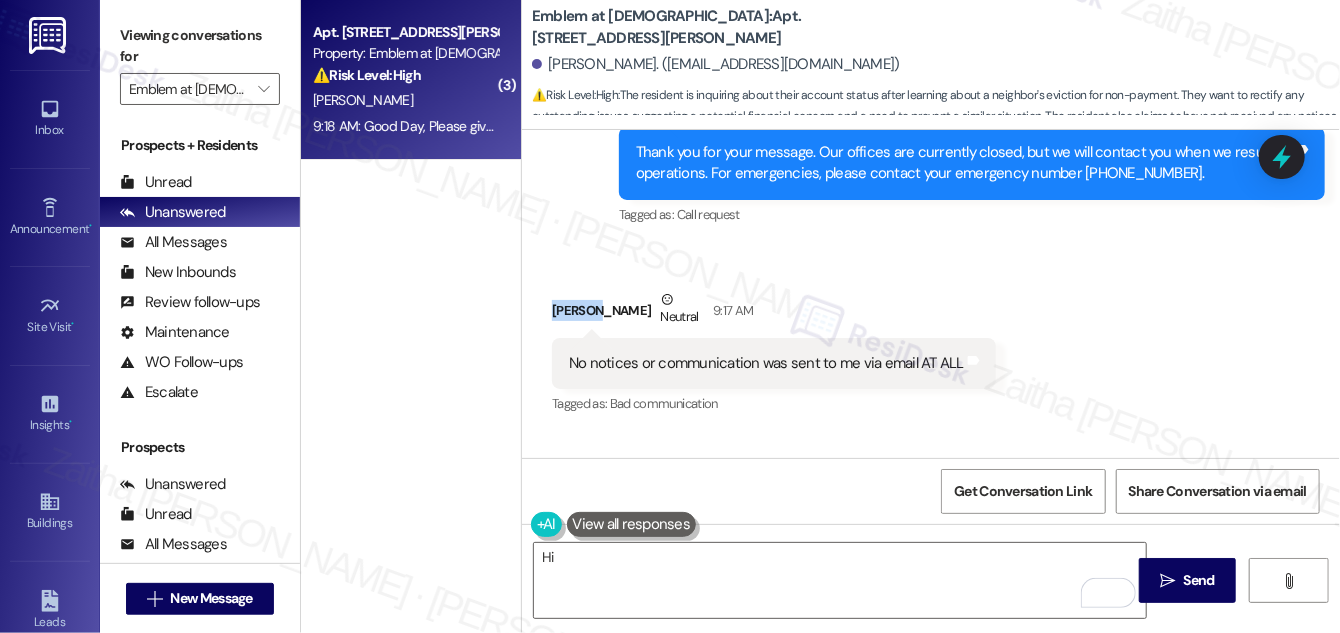 click on "[PERSON_NAME]   Neutral 9:17 AM" at bounding box center (774, 313) 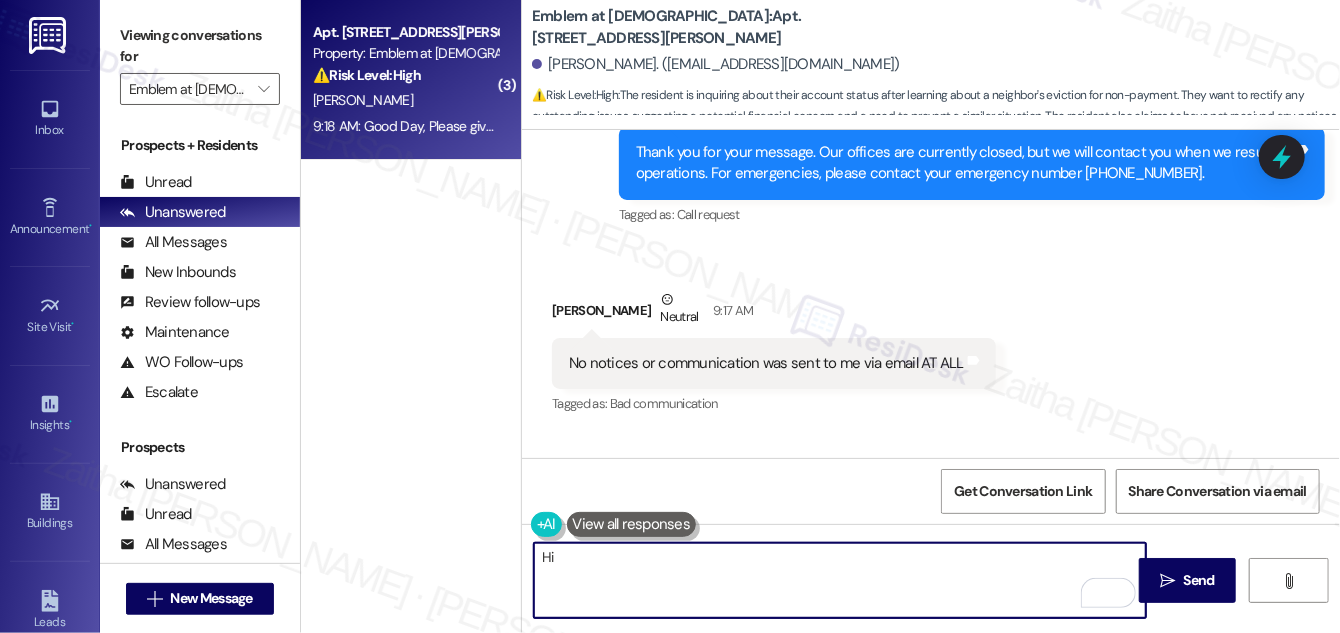 click on "Hi" at bounding box center [840, 580] 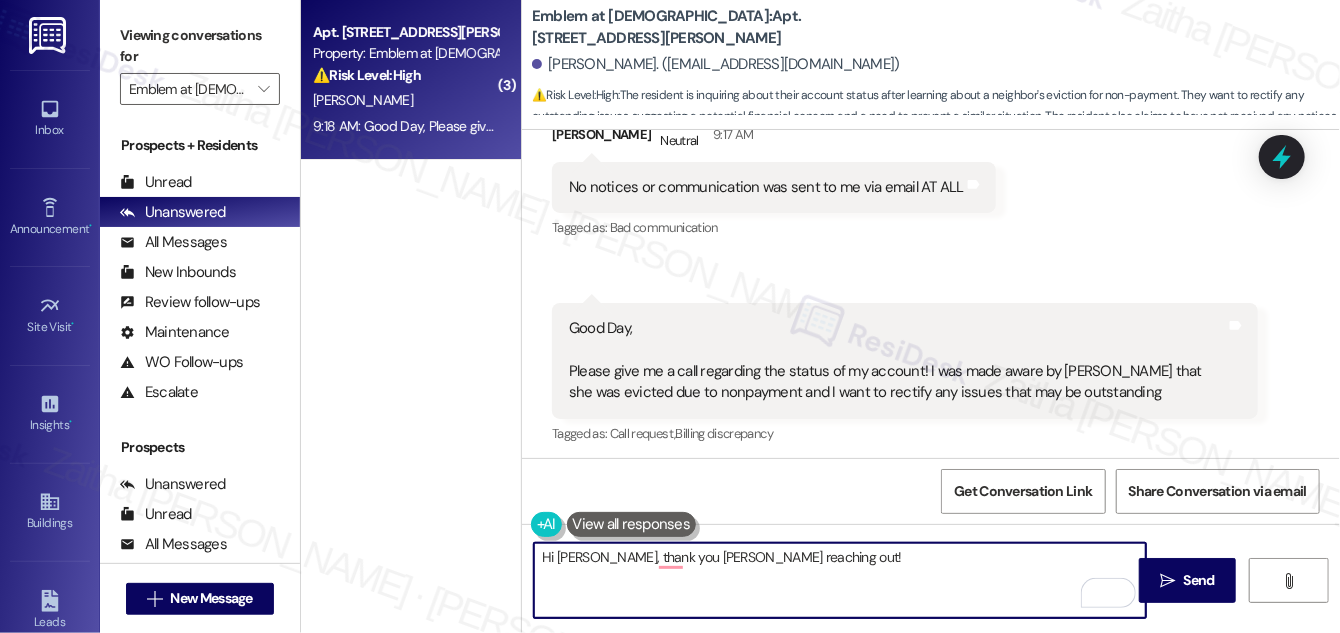 scroll, scrollTop: 629, scrollLeft: 0, axis: vertical 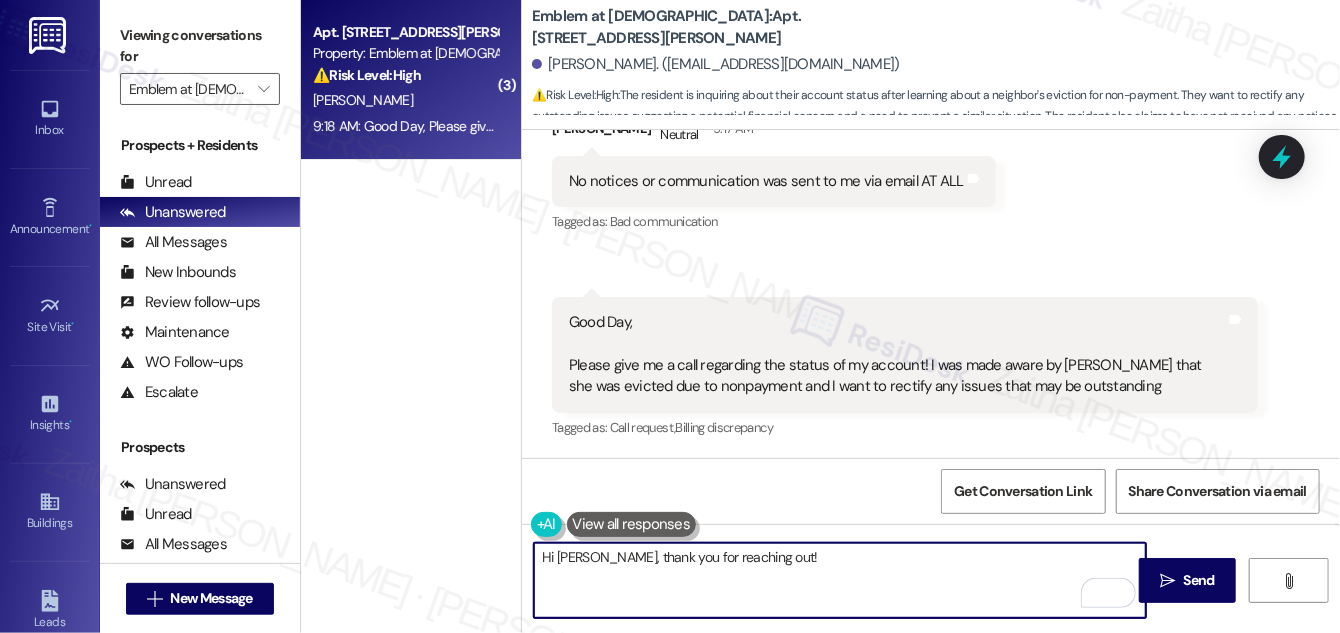 click on "Hi [PERSON_NAME], thank you for reaching out!" at bounding box center [840, 580] 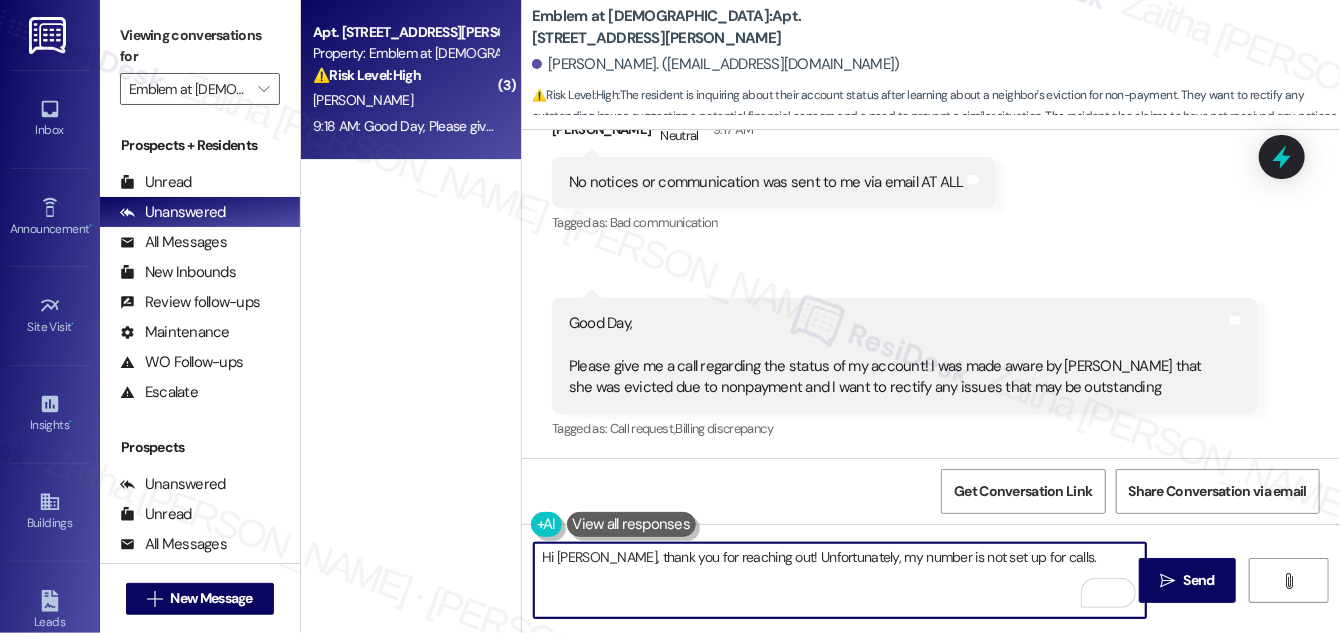 scroll, scrollTop: 629, scrollLeft: 0, axis: vertical 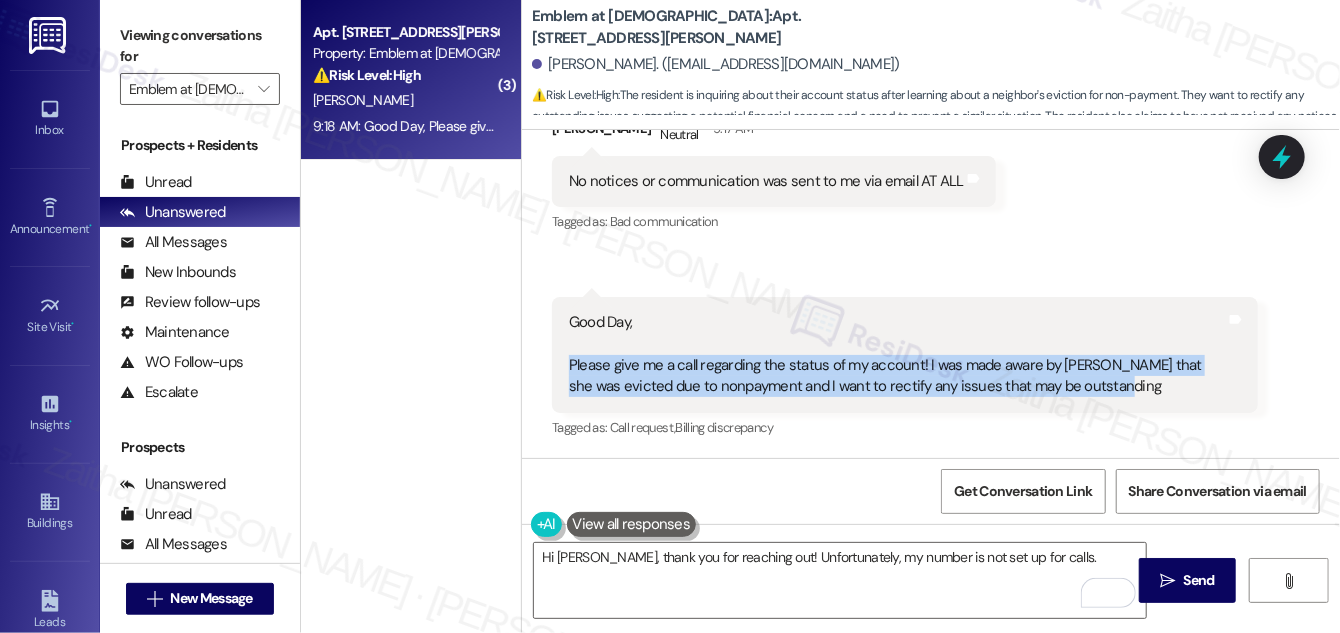 drag, startPoint x: 561, startPoint y: 362, endPoint x: 1105, endPoint y: 386, distance: 544.5292 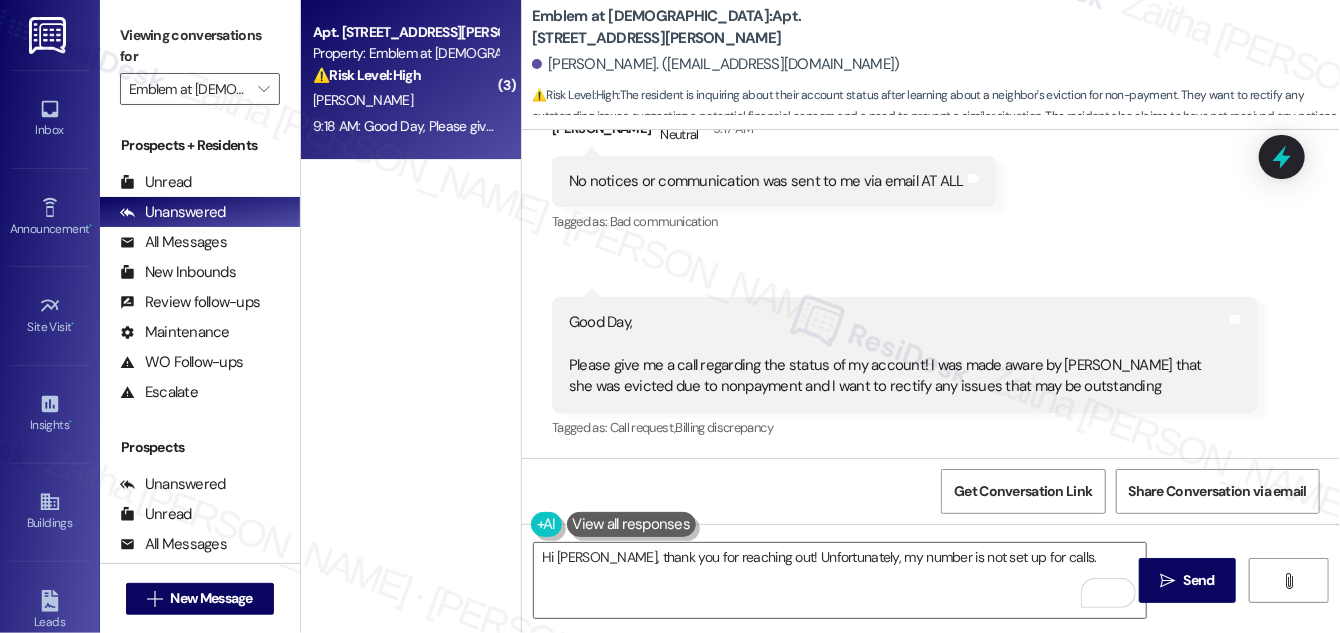 click on "Received via SMS 9:18 AM [PERSON_NAME] Question 9:18 AM Good Day,
Please give me a call regarding the status of my account! I was made aware by [PERSON_NAME] that she was evicted due to nonpayment and I want to rectify any issues that may be outstanding  Tags and notes Tagged as:   Call request ,  Click to highlight conversations about Call request Billing discrepancy Click to highlight conversations about Billing discrepancy" at bounding box center [905, 369] 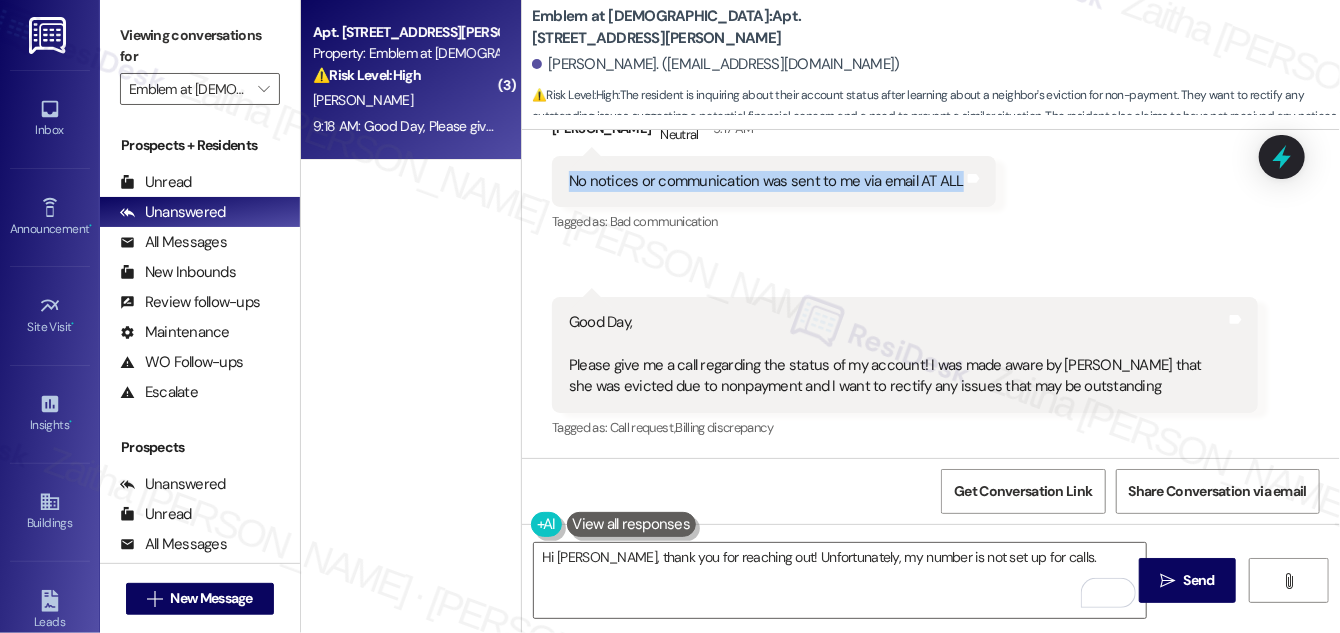 drag, startPoint x: 549, startPoint y: 175, endPoint x: 954, endPoint y: 197, distance: 405.59708 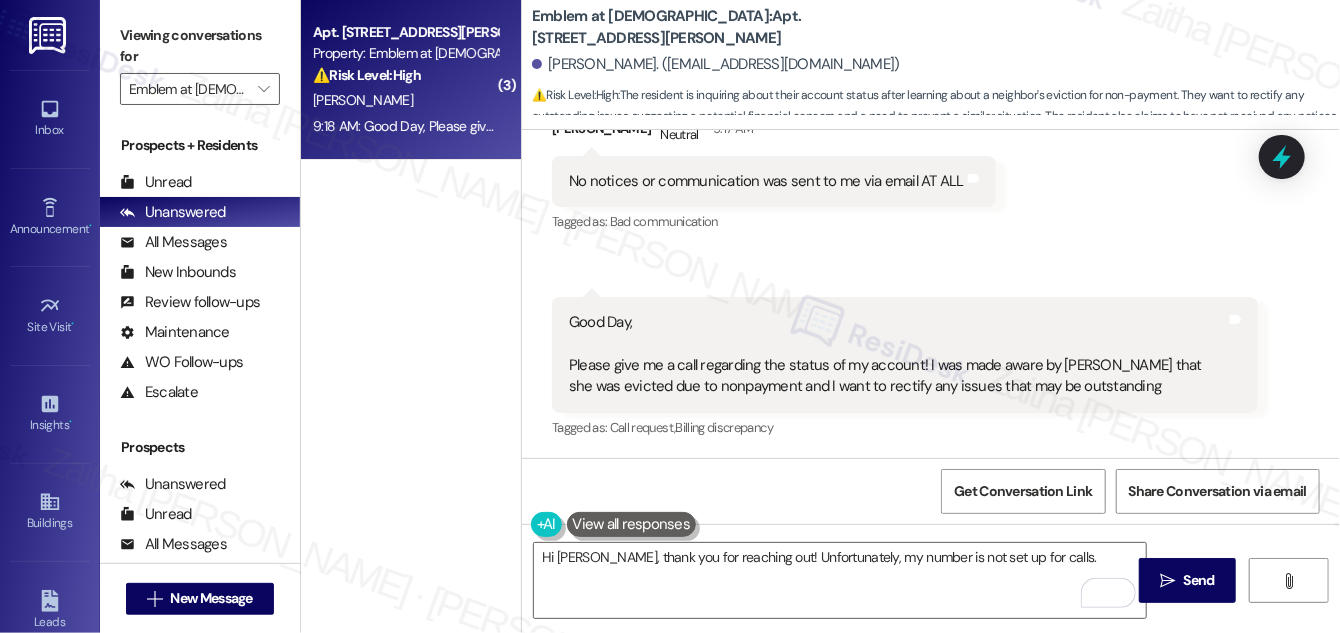 click on "Received via SMS [PERSON_NAME]   Neutral 9:17 AM No notices or communication was sent to me via email AT ALL Tags and notes Tagged as:   Bad communication Click to highlight conversations about Bad communication Received via SMS 9:18 AM [PERSON_NAME] Question 9:18 AM Good Day,
Please give me a call regarding the status of my account! I was made aware by [PERSON_NAME] that she was evicted due to nonpayment and I want to rectify any issues that may be outstanding  Tags and notes Tagged as:   Call request ,  Click to highlight conversations about Call request Billing discrepancy Click to highlight conversations about Billing discrepancy" at bounding box center (931, 259) 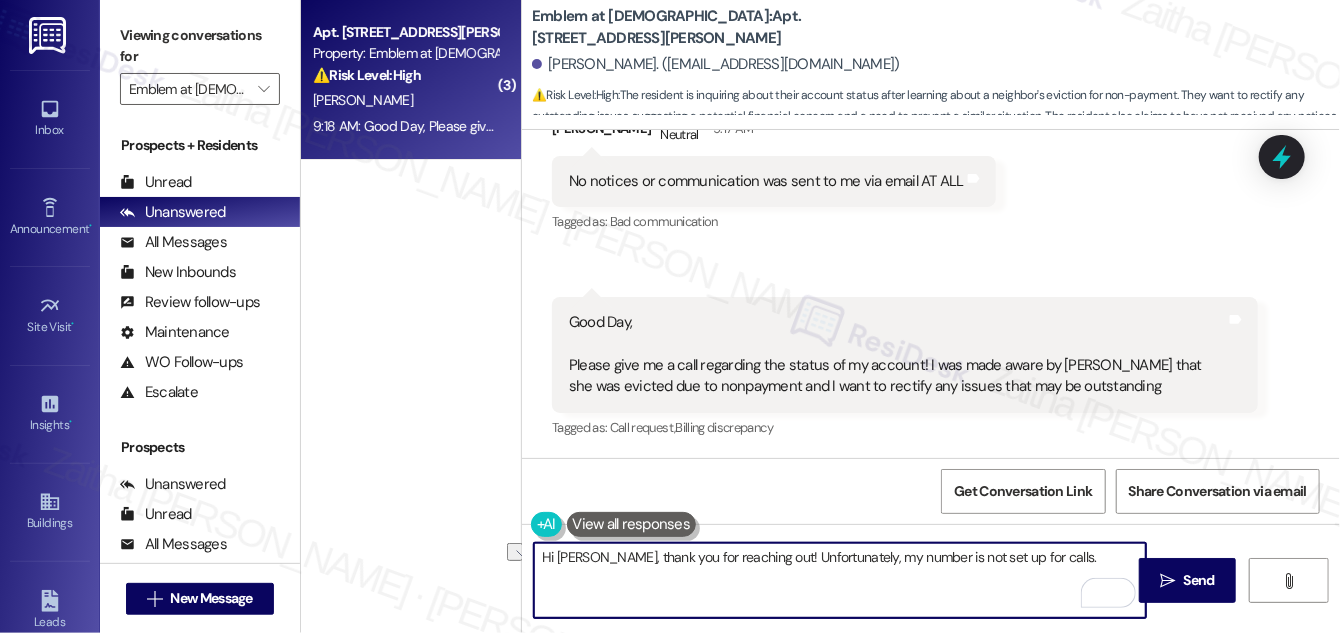 drag, startPoint x: 600, startPoint y: 554, endPoint x: 1037, endPoint y: 575, distance: 437.50427 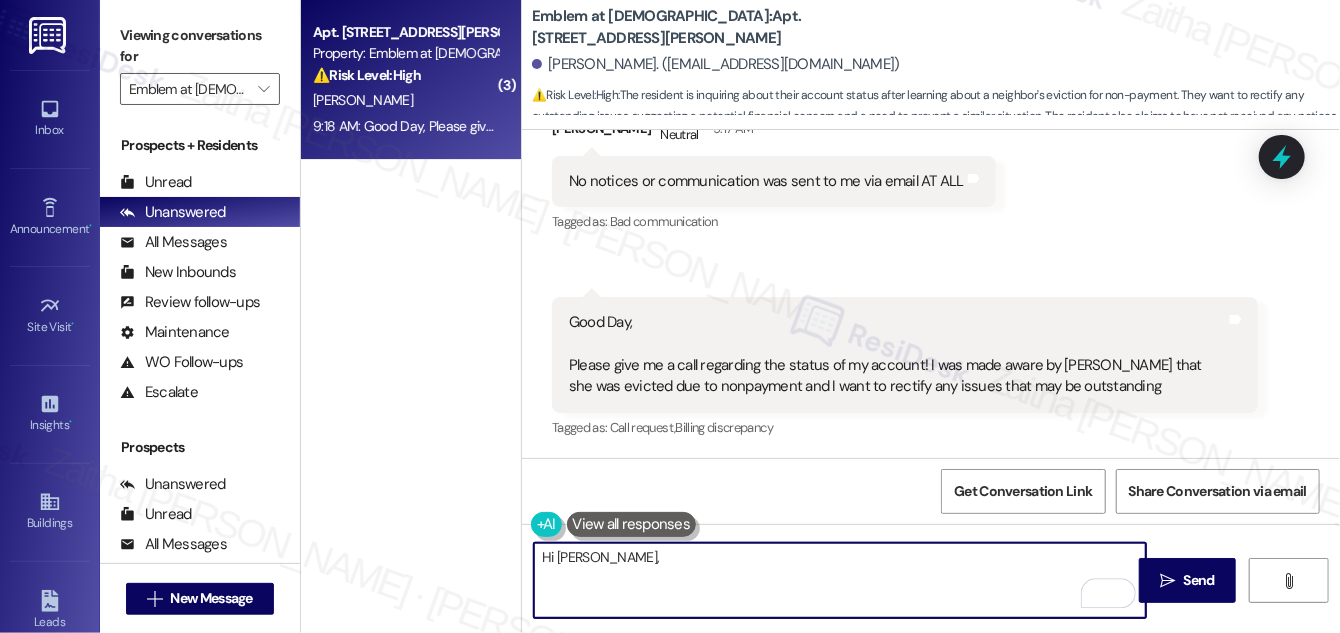 paste on "Thanks for reaching out. I understand your concern, and I’m sorry to hear about the confusion. I’ll relay this to the team for review. I’m only able to communicate via text at the moment, but I’ll keep you updated here as soon as I have more information on your account status." 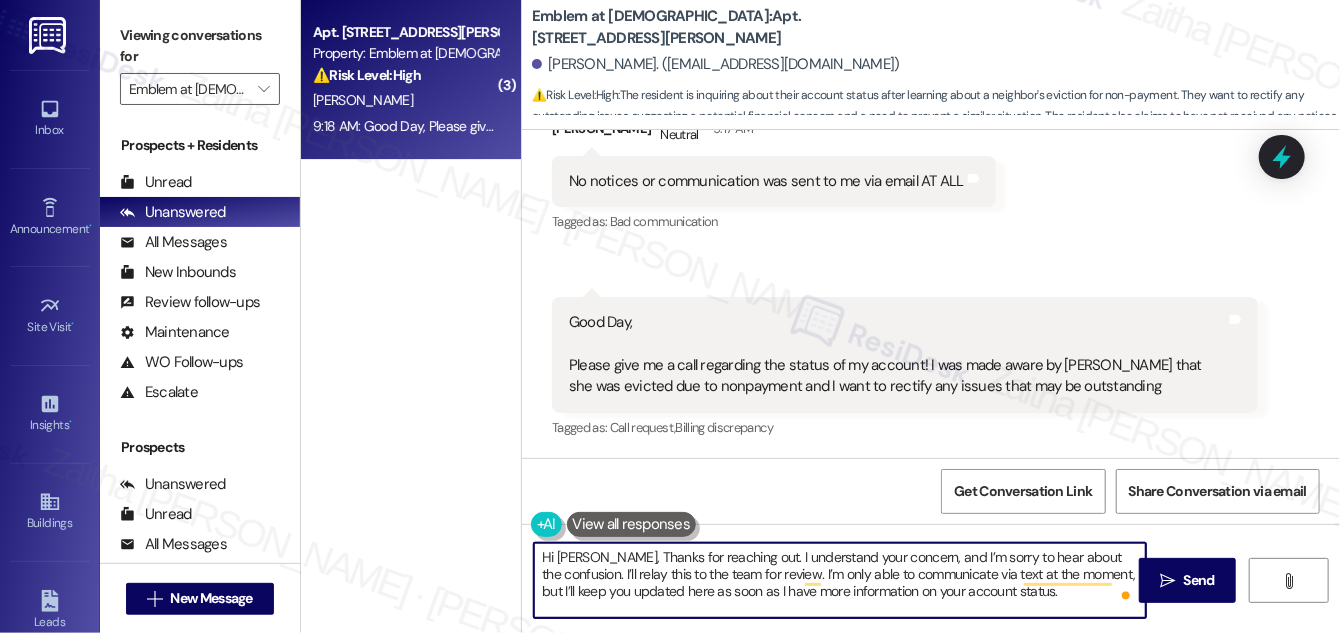 click on "Hi [PERSON_NAME], Thanks for reaching out. I understand your concern, and I’m sorry to hear about the confusion. I’ll relay this to the team for review. I’m only able to communicate via text at the moment, but I’ll keep you updated here as soon as I have more information on your account status." at bounding box center (840, 580) 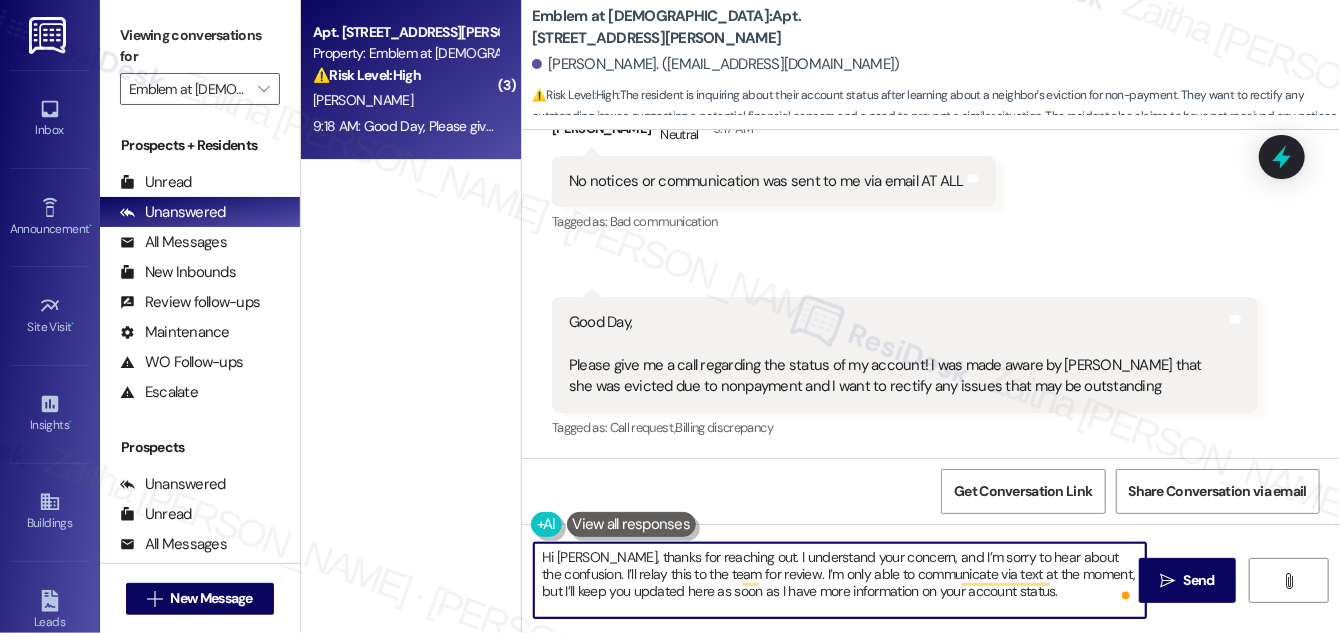 click on "Hi [PERSON_NAME], thanks for reaching out. I understand your concern, and I’m sorry to hear about the confusion. I’ll relay this to the team for review. I’m only able to communicate via text at the moment, but I’ll keep you updated here as soon as I have more information on your account status." at bounding box center [840, 580] 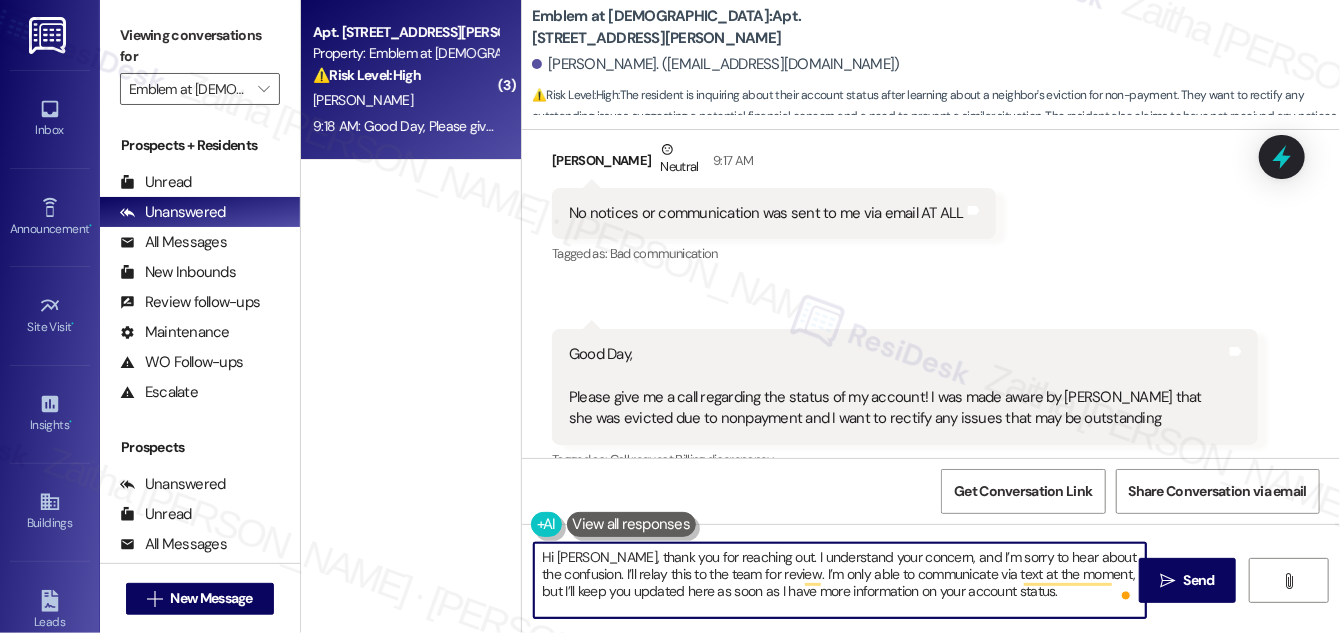 scroll, scrollTop: 629, scrollLeft: 0, axis: vertical 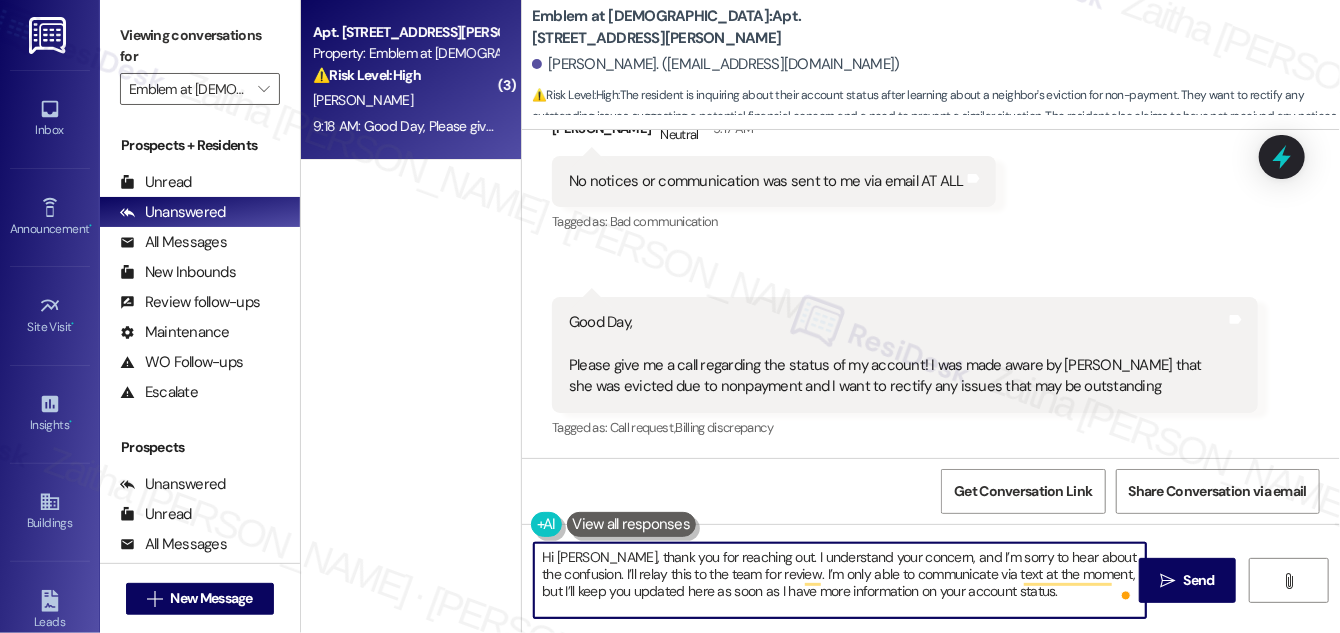 click on "Hi [PERSON_NAME], thank you for reaching out. I understand your concern, and I’m sorry to hear about the confusion. I’ll relay this to the team for review. I’m only able to communicate via text at the moment, but I’ll keep you updated here as soon as I have more information on your account status." at bounding box center [840, 580] 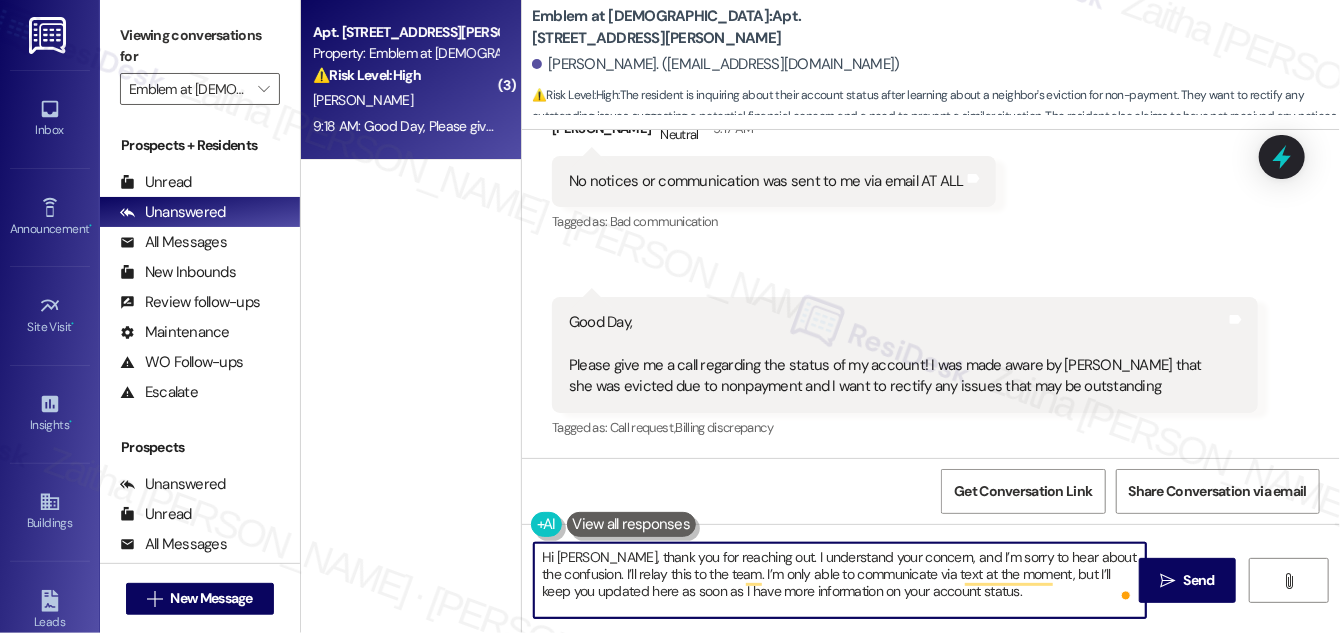 type on "Hi [PERSON_NAME], thank you for reaching out. I understand your concern, and I’m sorry to hear about the confusion. I’ll relay this to the team. I’m only able to communicate via text at the moment, but I’ll keep you updated here as soon as I have more information on your account status." 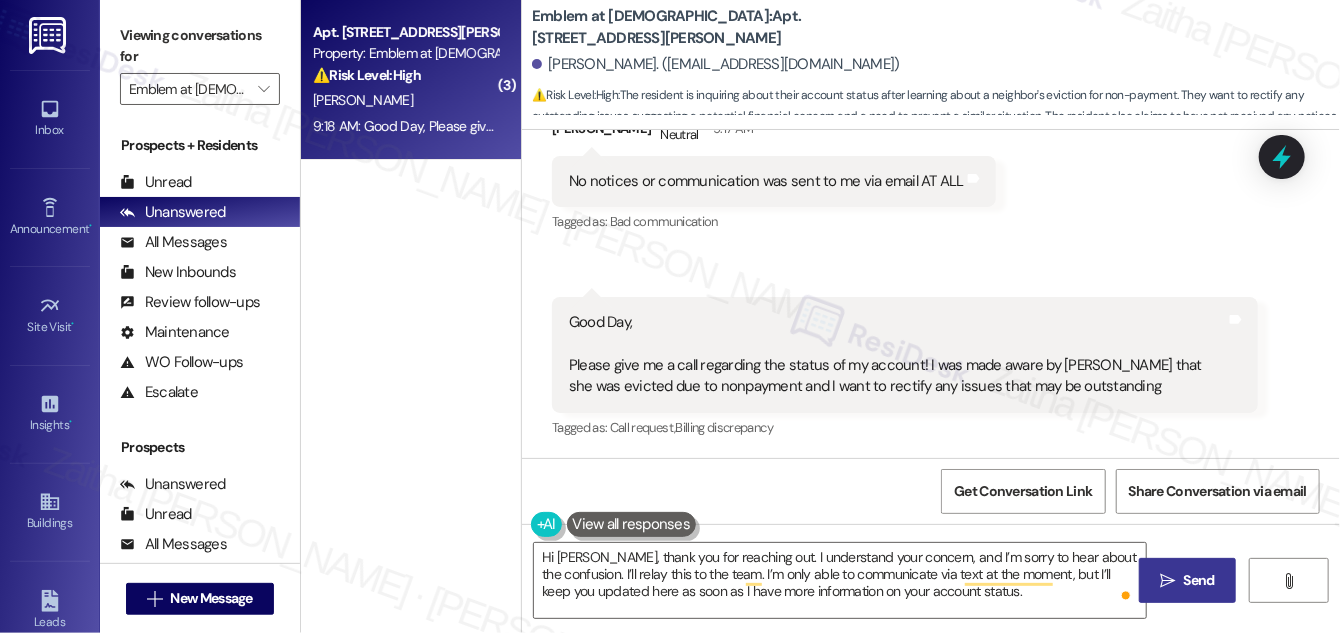 click on "Send" at bounding box center [1199, 580] 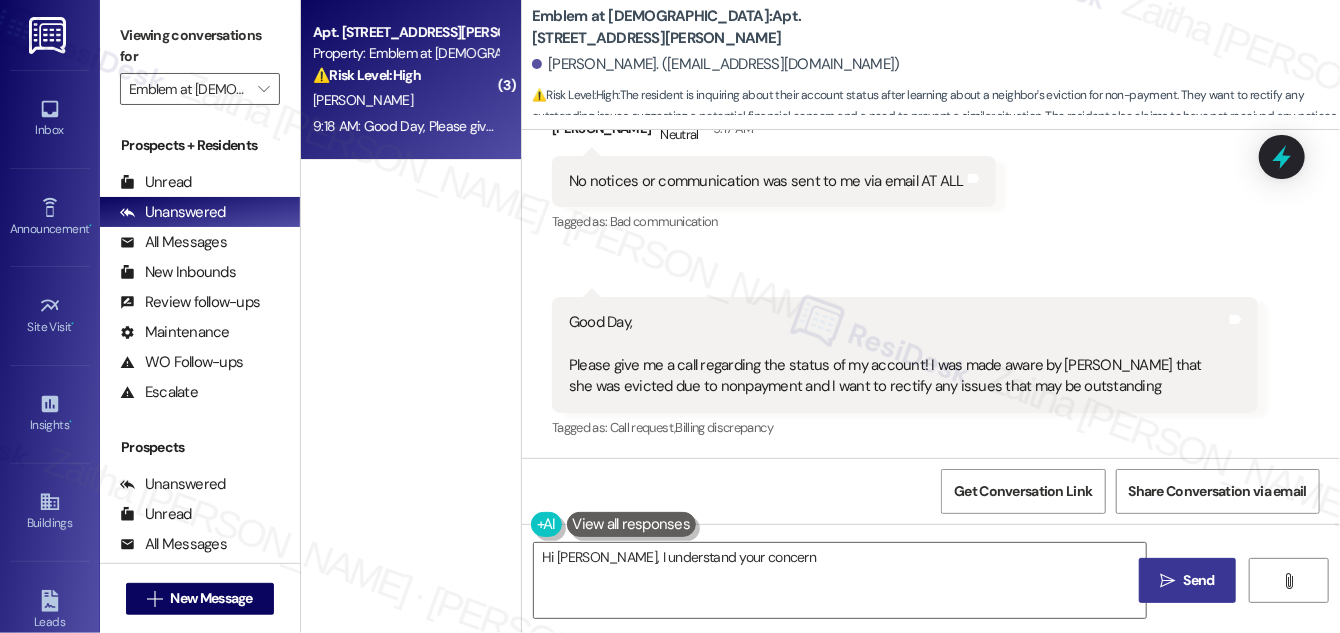 scroll, scrollTop: 628, scrollLeft: 0, axis: vertical 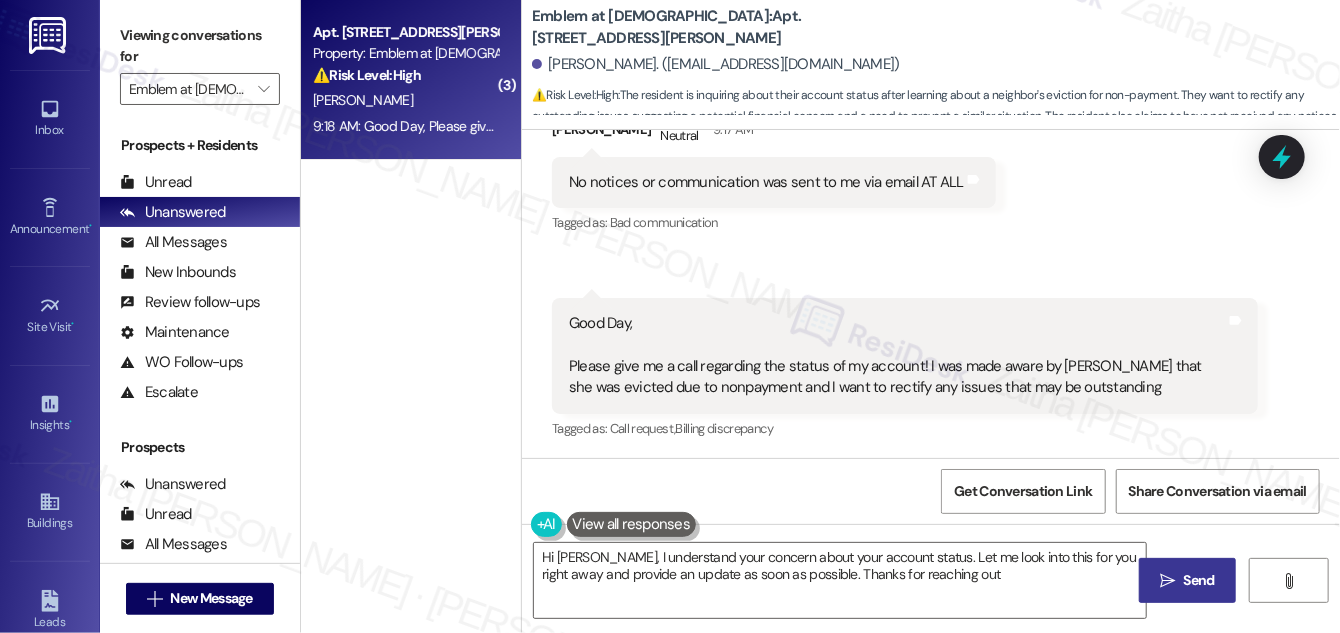 type on "Hi [PERSON_NAME], I understand your concern about your account status. Let me look into this for you right away and provide an update as soon as possible. Thanks for reaching out!" 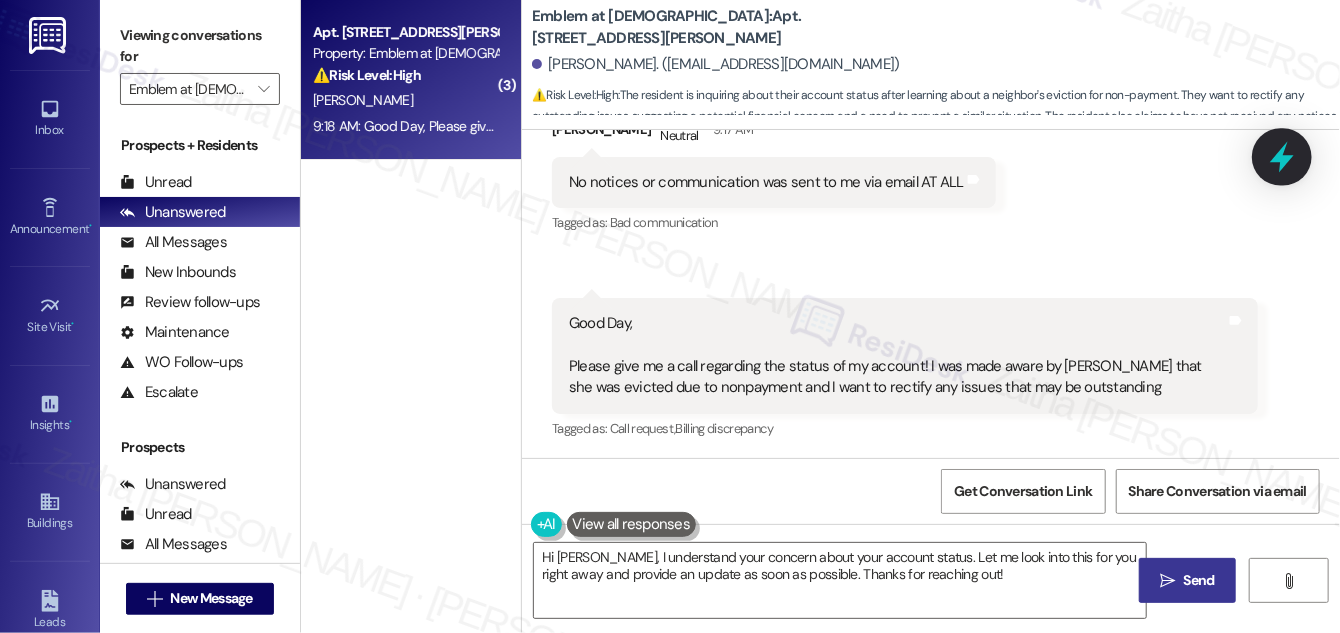 click 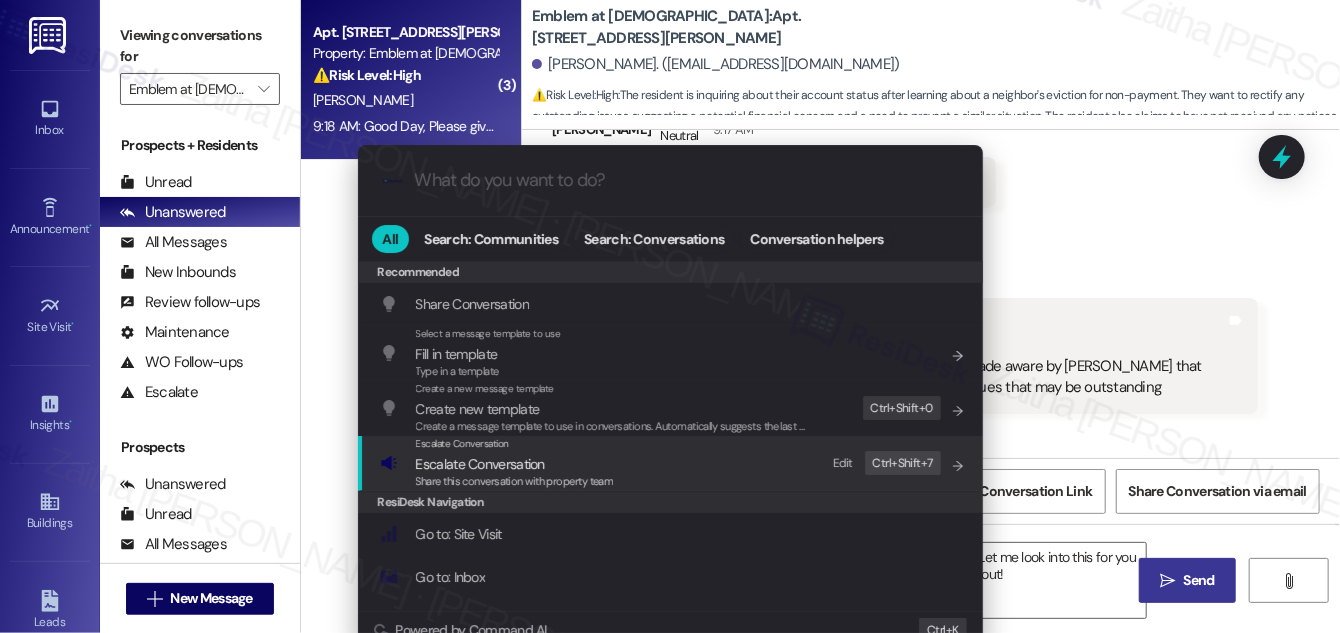 click on "Escalate Conversation" at bounding box center [480, 464] 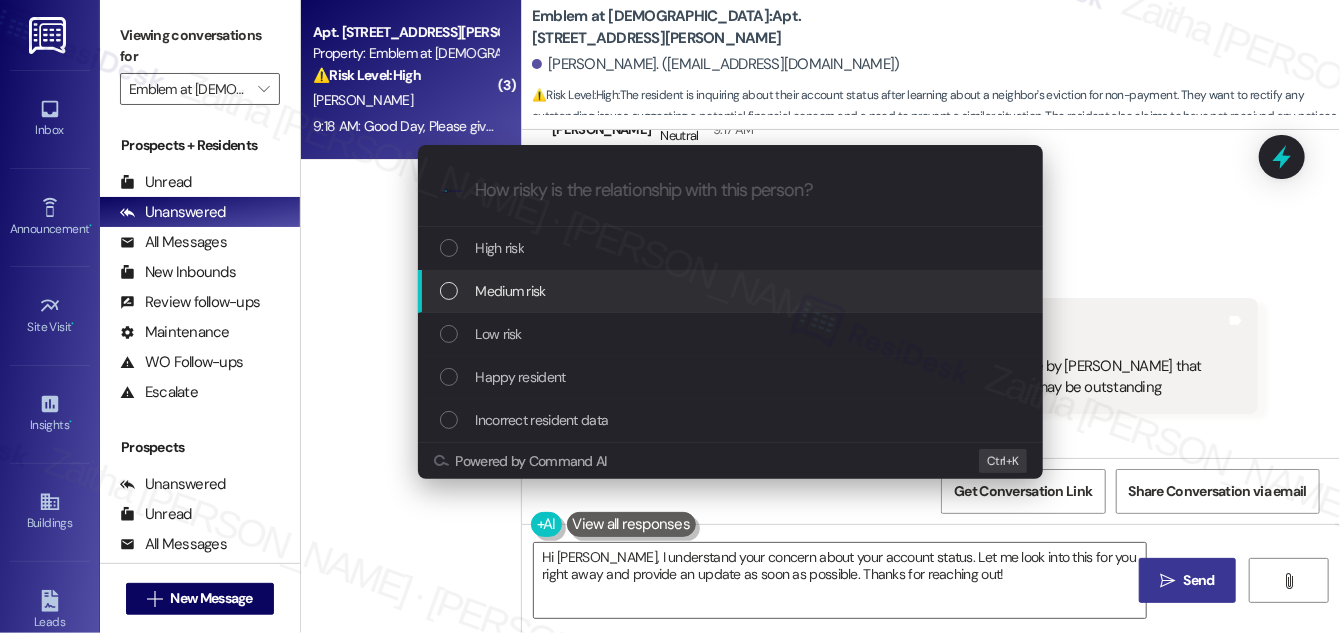 click on "Medium risk" at bounding box center [732, 291] 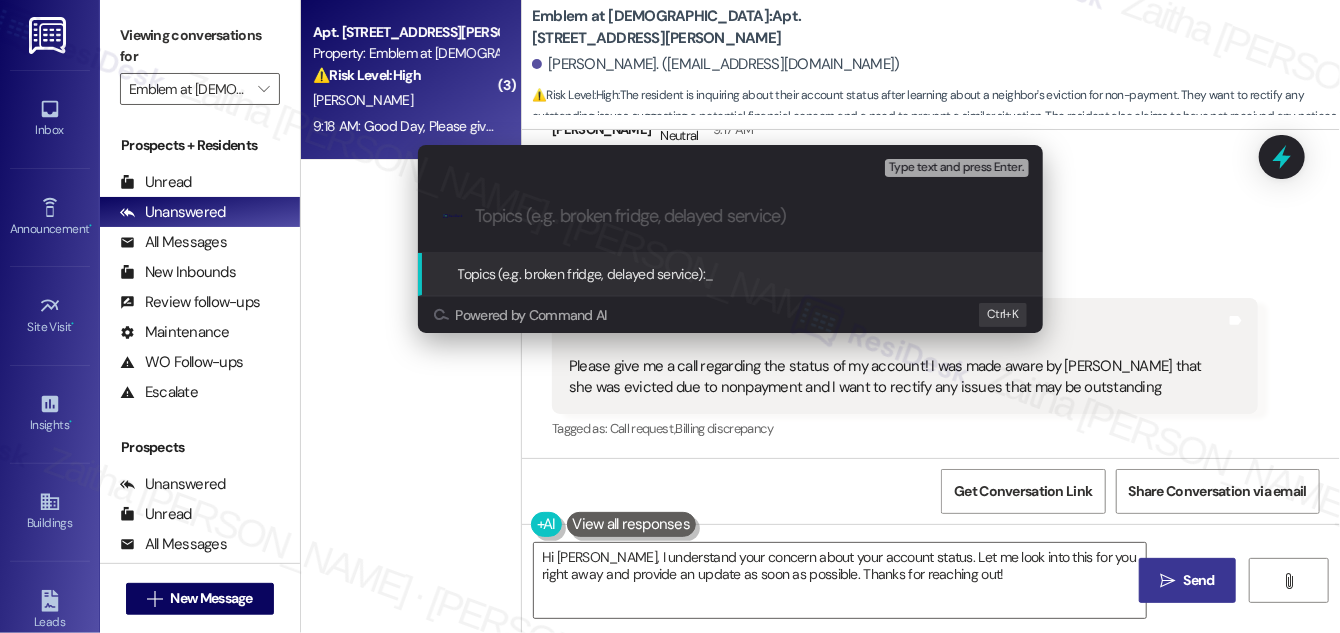 paste on "Account Status Concern & Communication Request          Ask ChatGPT" 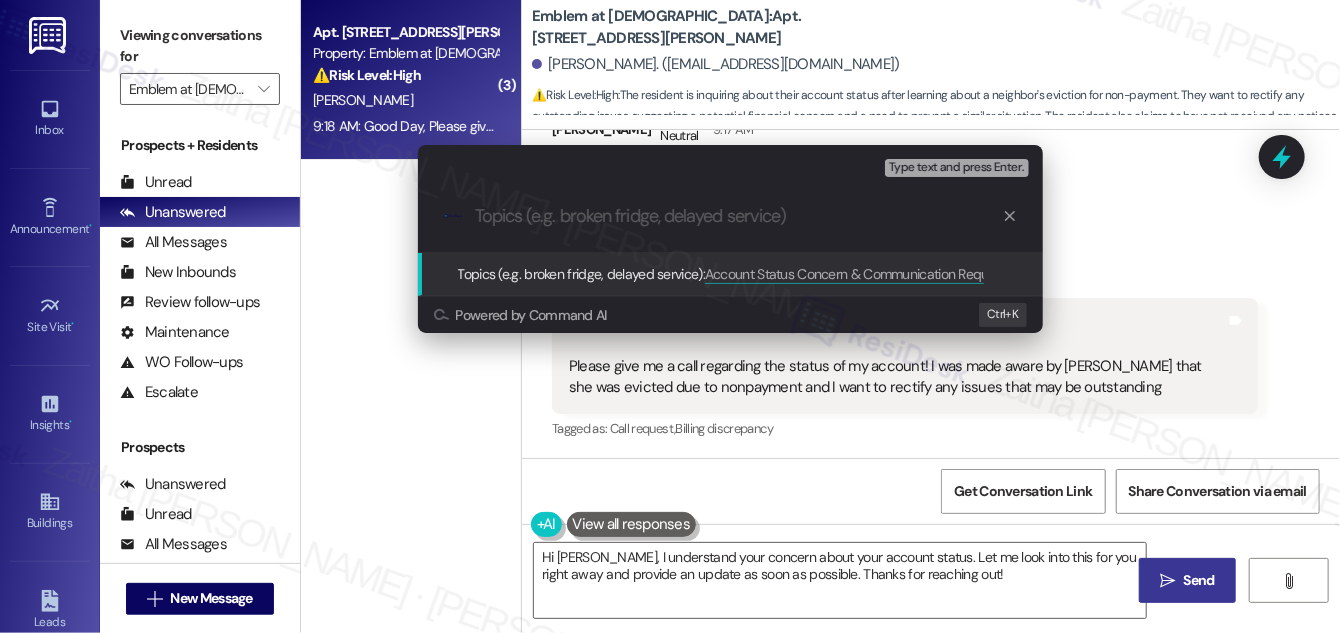 scroll, scrollTop: 0, scrollLeft: 0, axis: both 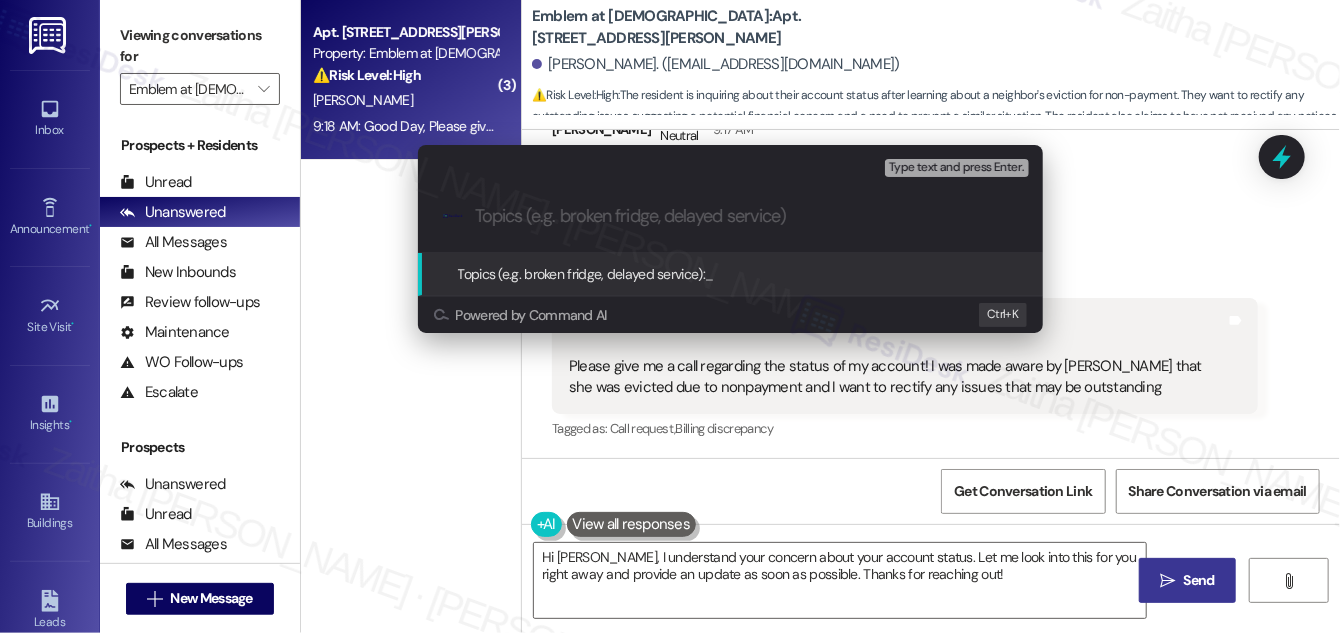 click at bounding box center [746, 216] 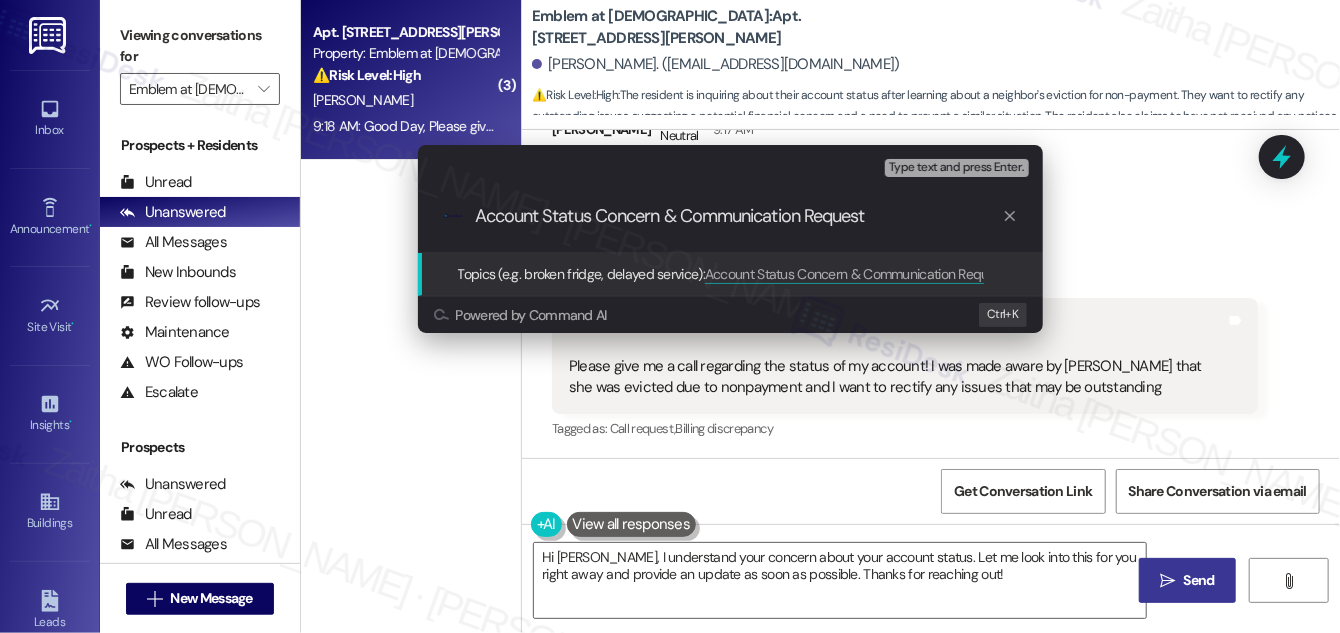 type 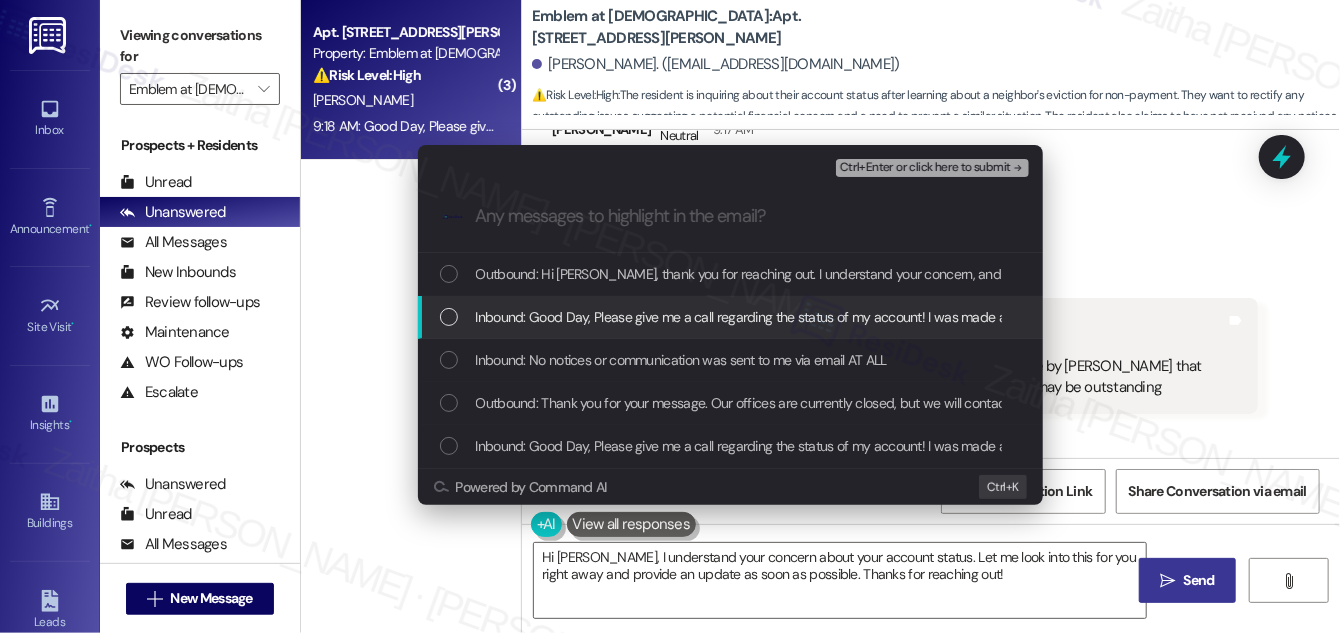 drag, startPoint x: 458, startPoint y: 323, endPoint x: 458, endPoint y: 356, distance: 33 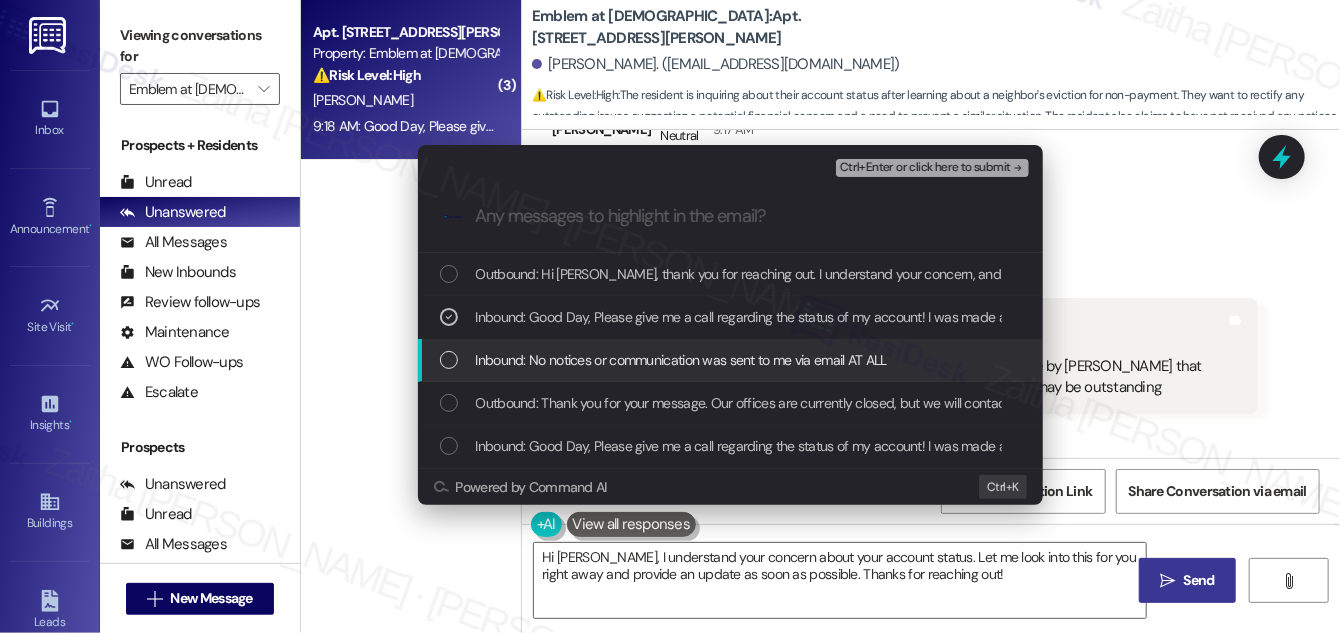 click at bounding box center [449, 360] 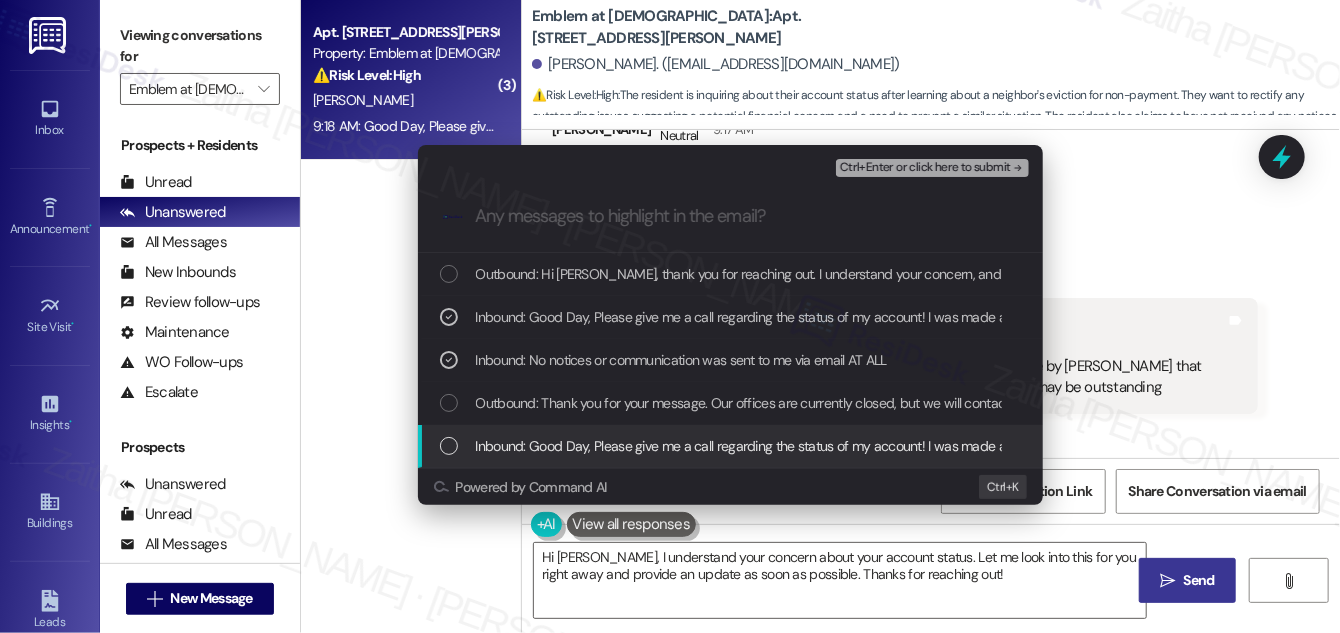 click at bounding box center [449, 446] 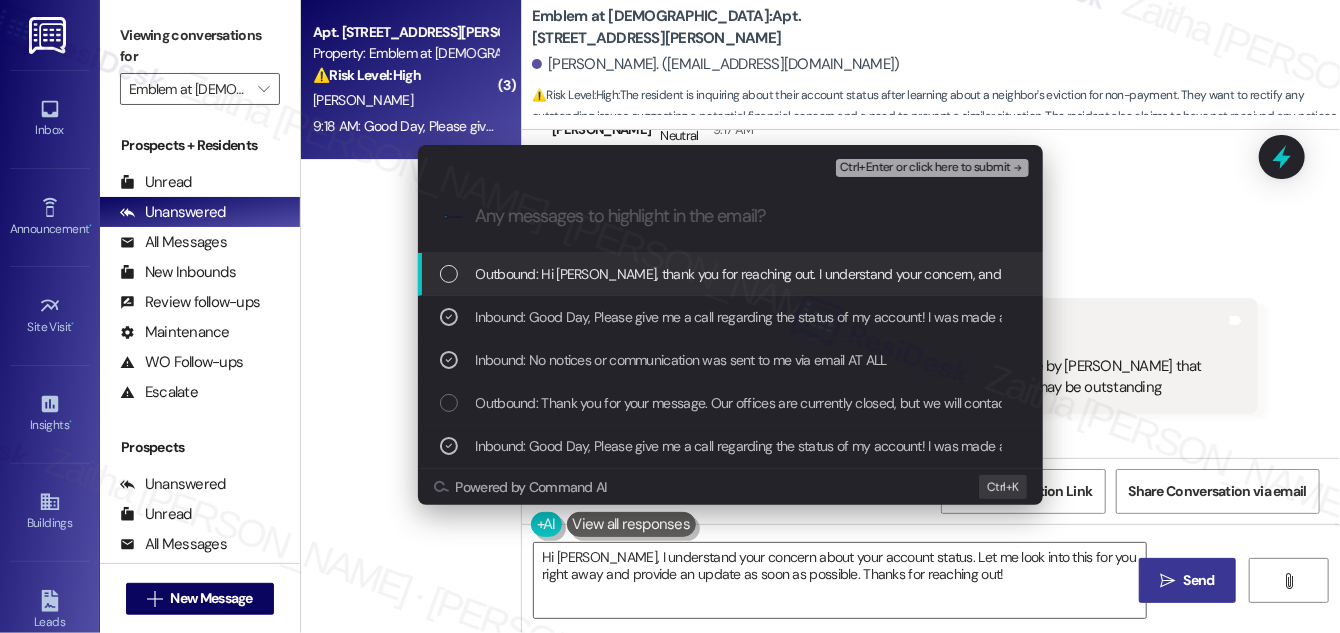 click on "Ctrl+Enter or click here to submit" at bounding box center [925, 168] 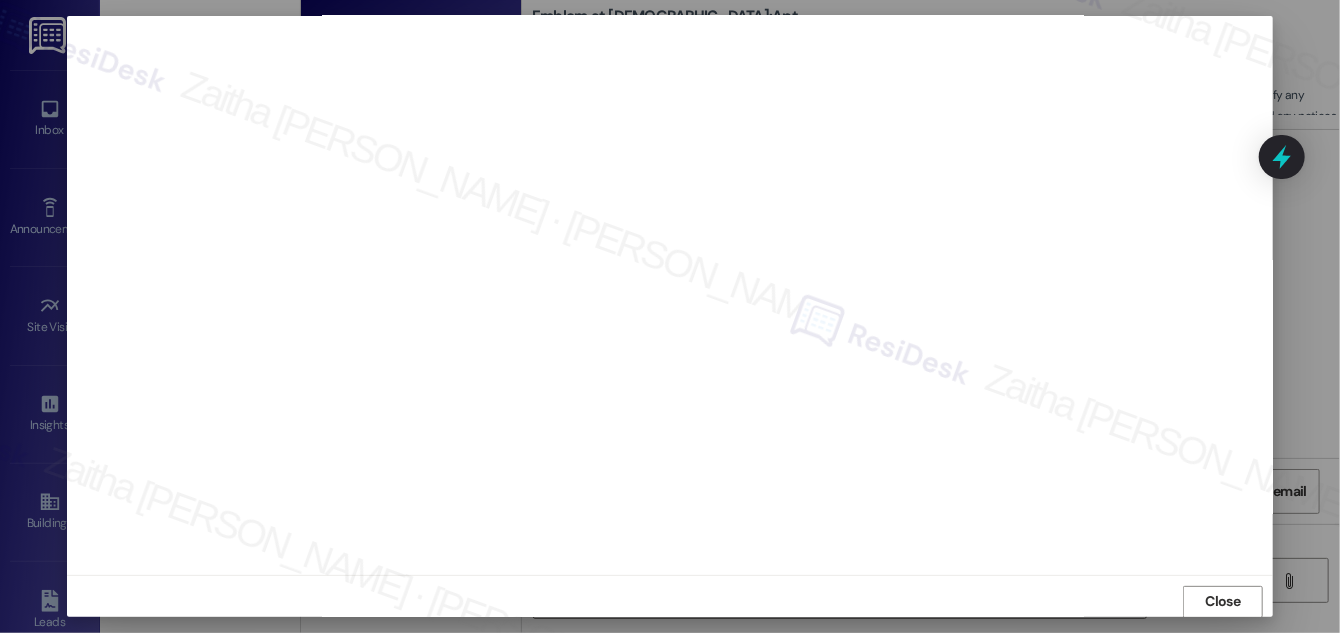 scroll, scrollTop: 21, scrollLeft: 0, axis: vertical 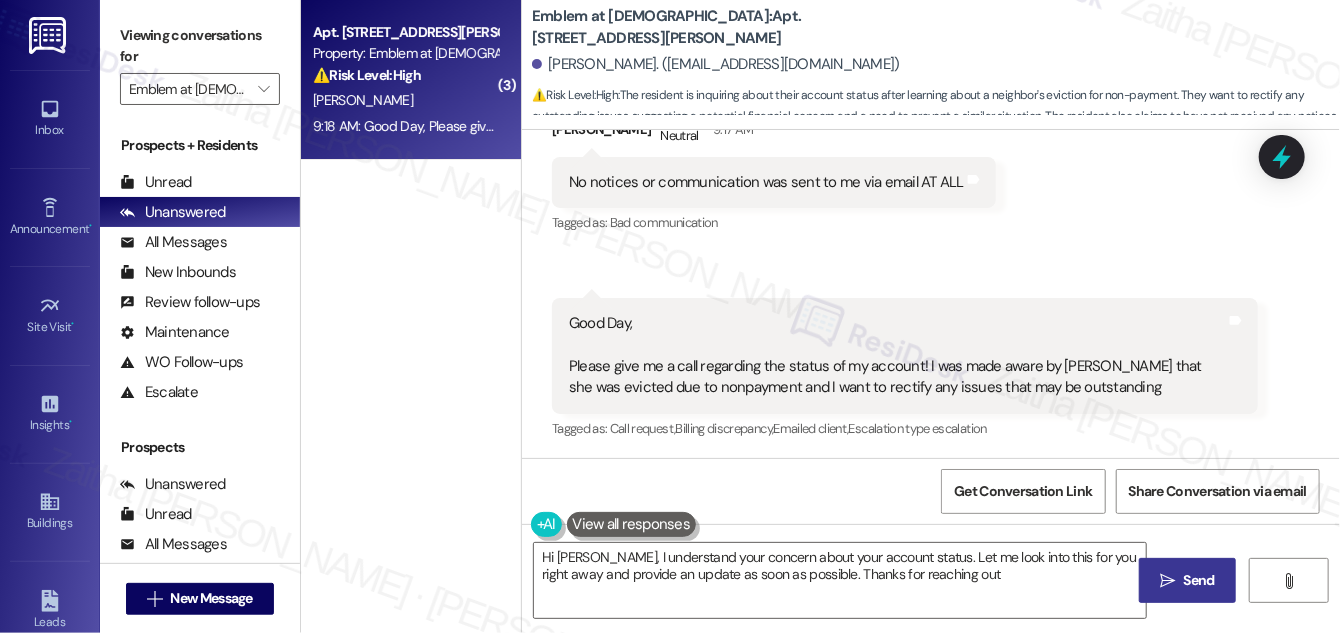 type on "Hi [PERSON_NAME], I understand your concern about your account status. Let me look into this for you right away and provide an update as soon as possible. Thanks for reaching out!" 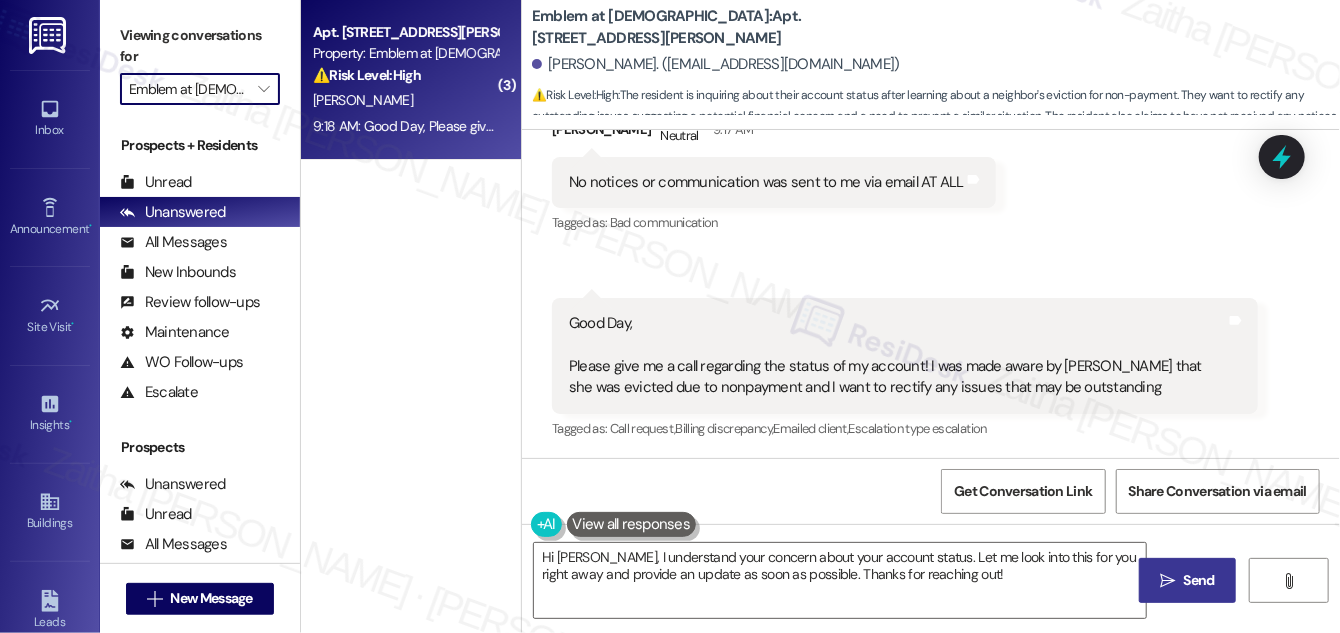 click on "Emblem at [DEMOGRAPHIC_DATA]" at bounding box center (188, 89) 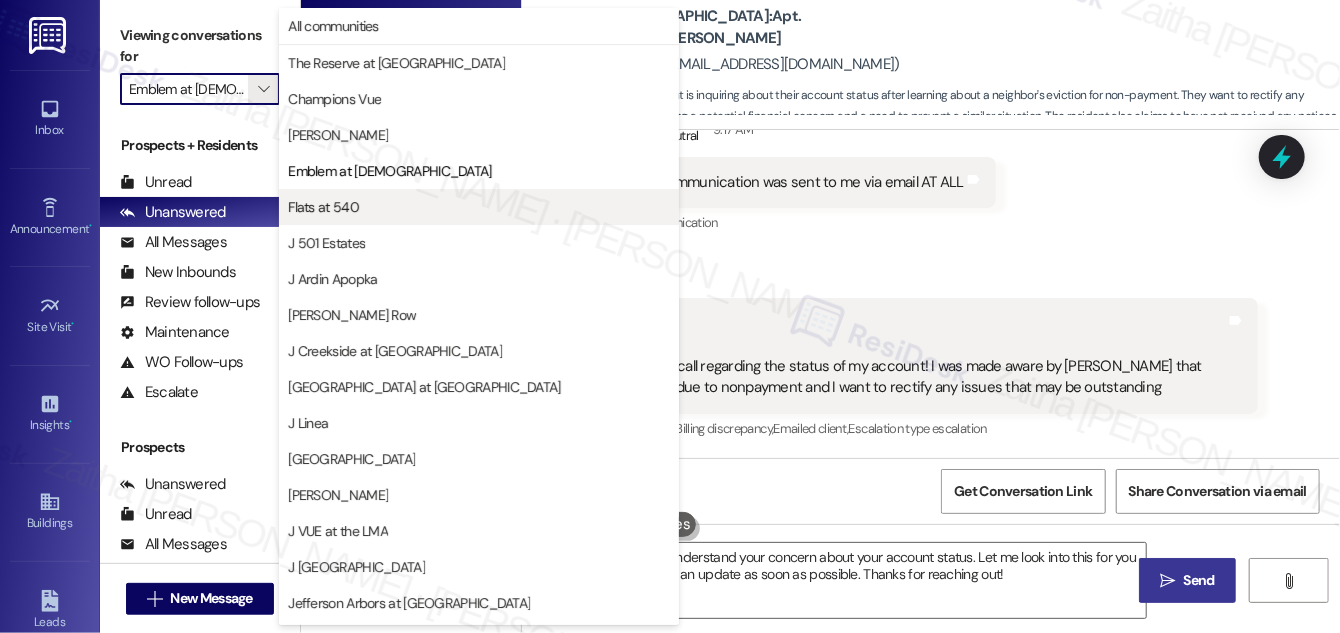 click on "Flats at 540" at bounding box center [479, 207] 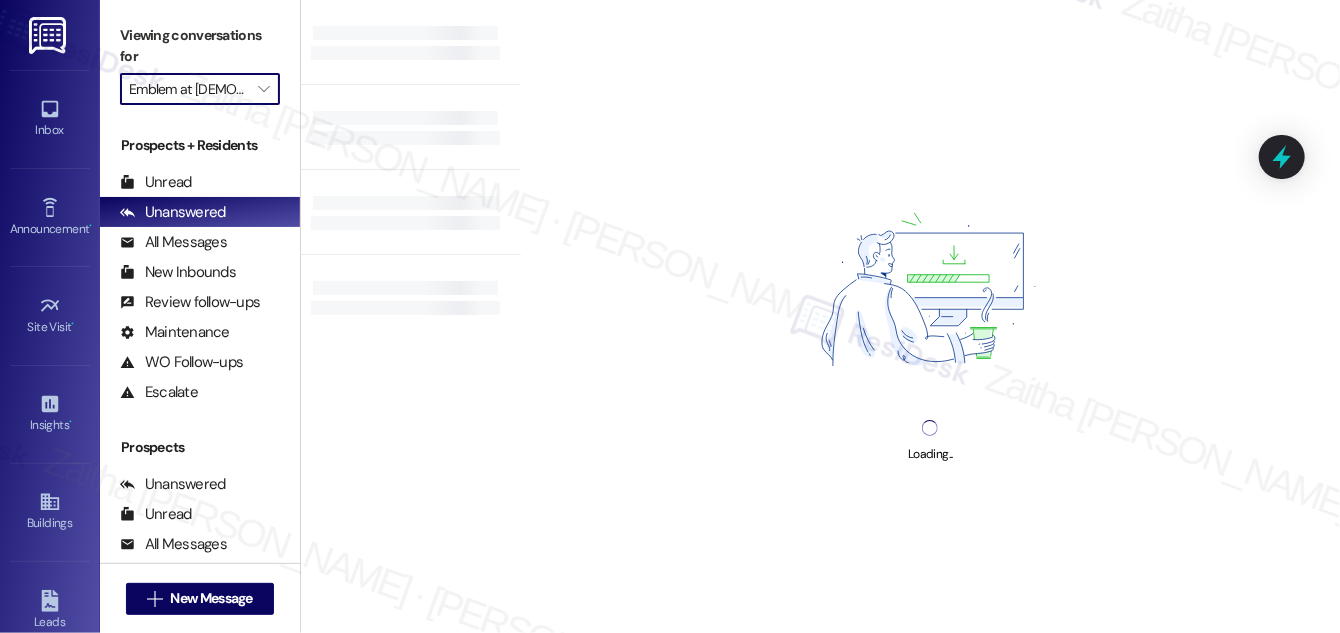 type on "Flats at 540" 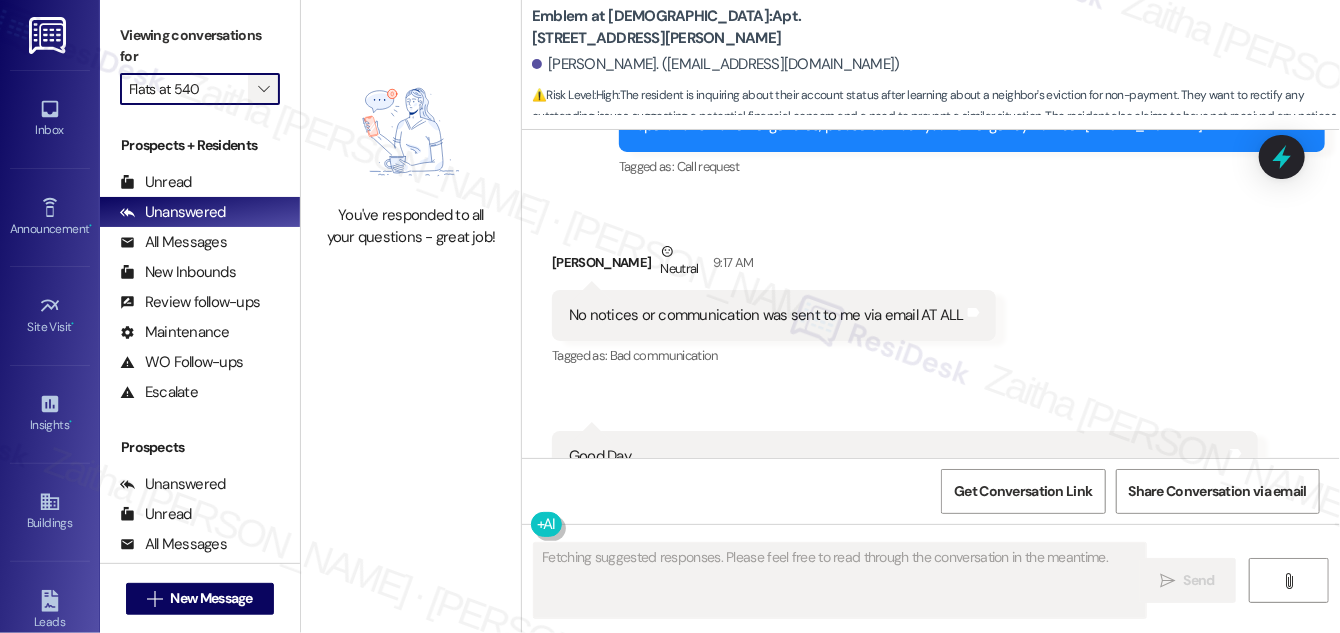 scroll, scrollTop: 628, scrollLeft: 0, axis: vertical 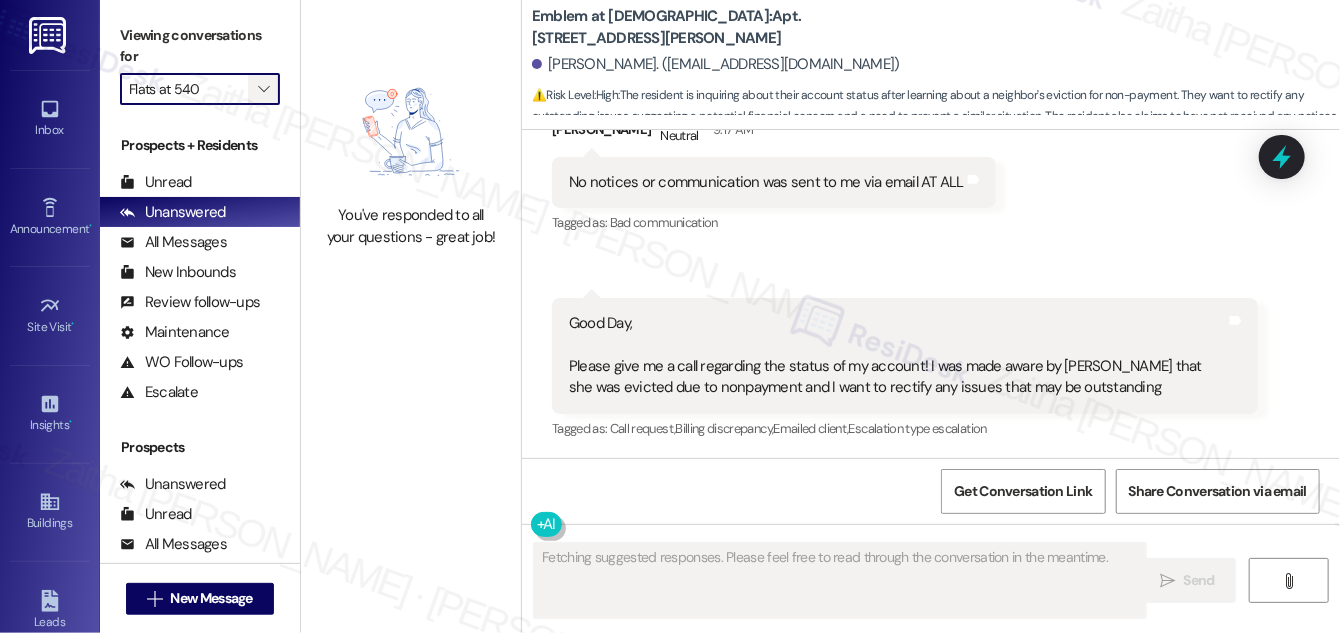 click on "" at bounding box center [263, 89] 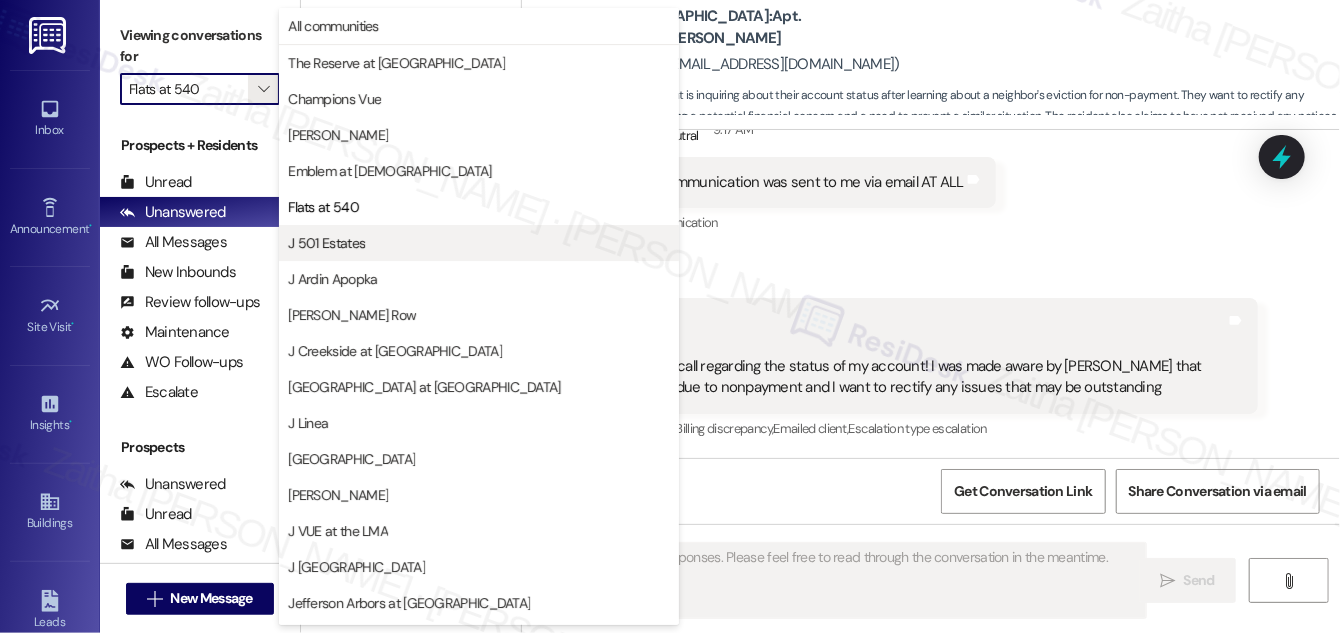 click on "J 501 Estates" at bounding box center (479, 243) 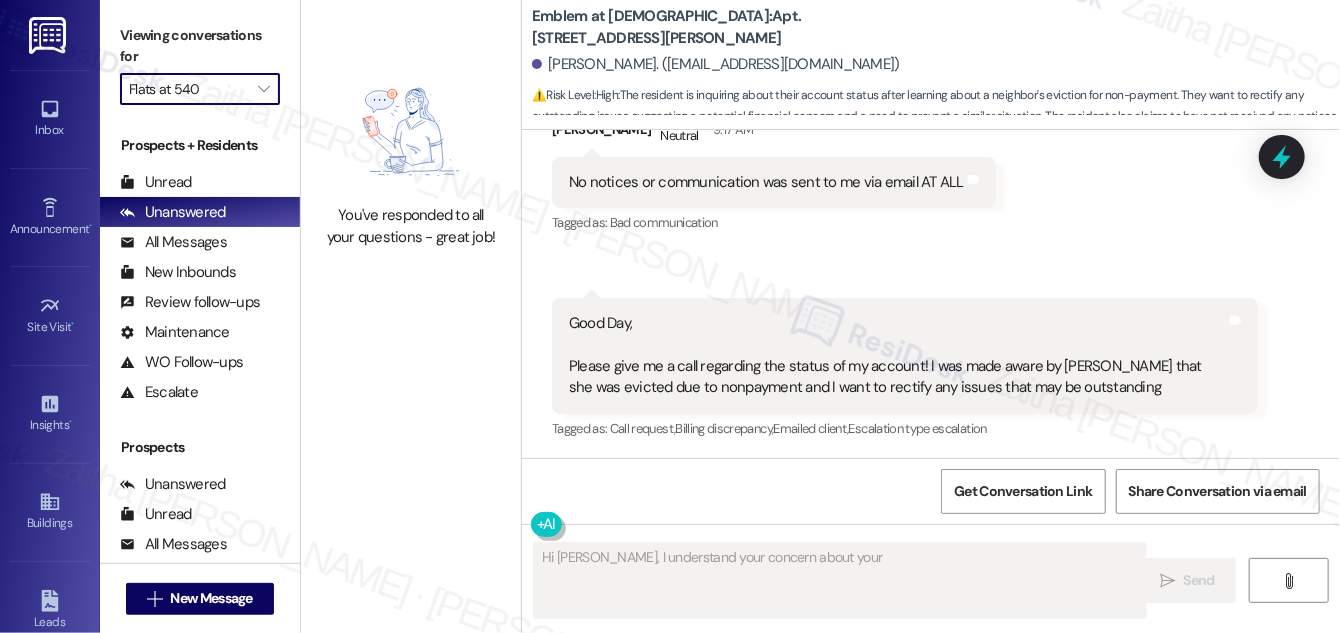 type on "Hi [PERSON_NAME], I understand your concern about your" 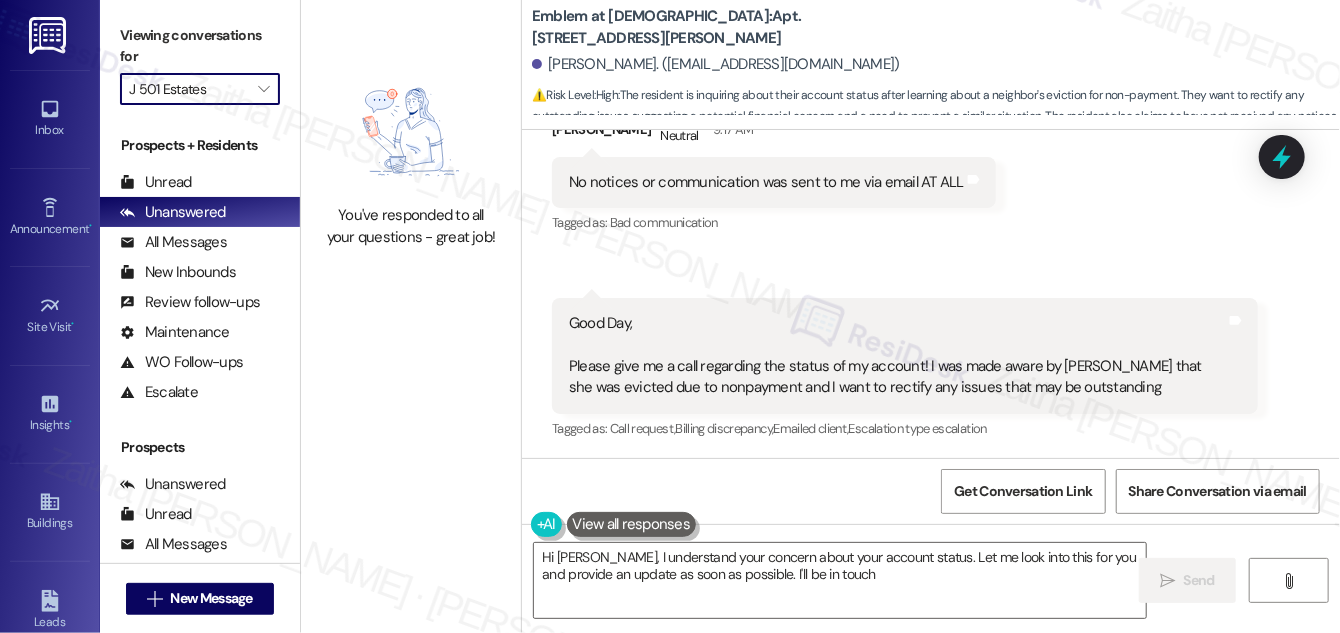 type on "Hi [PERSON_NAME], I understand your concern about your account status. Let me look into this for you and provide an update as soon as possible. I'll be in touch!" 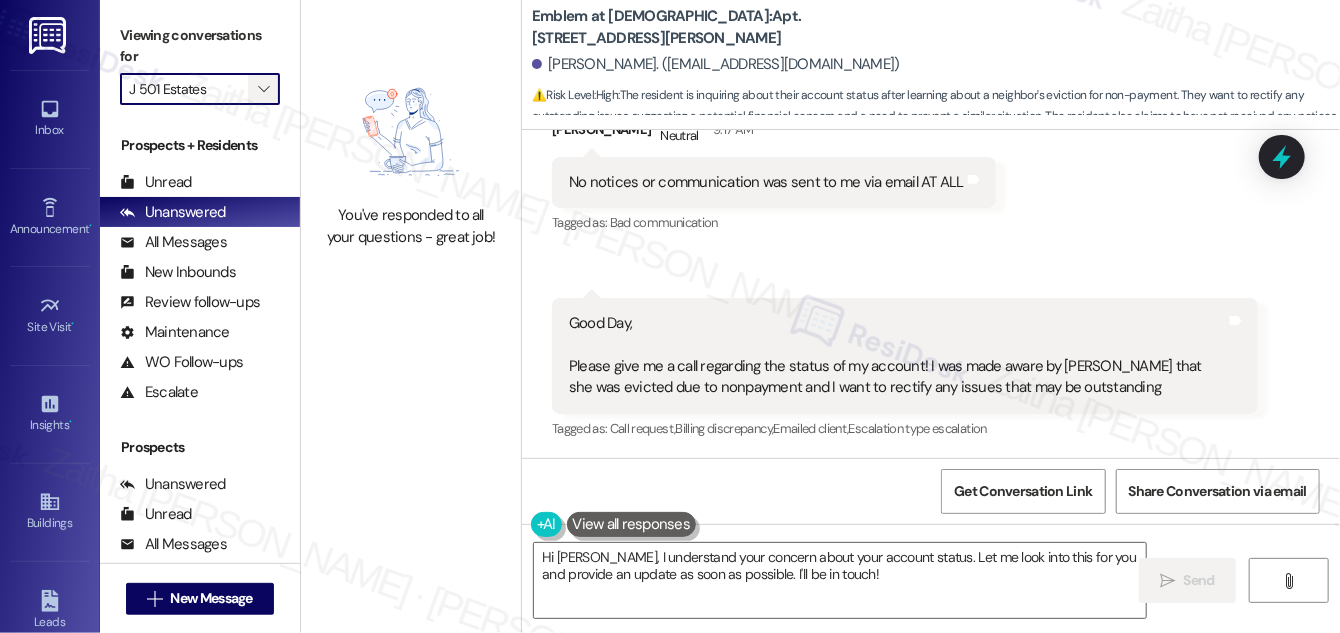 click on "" at bounding box center (263, 89) 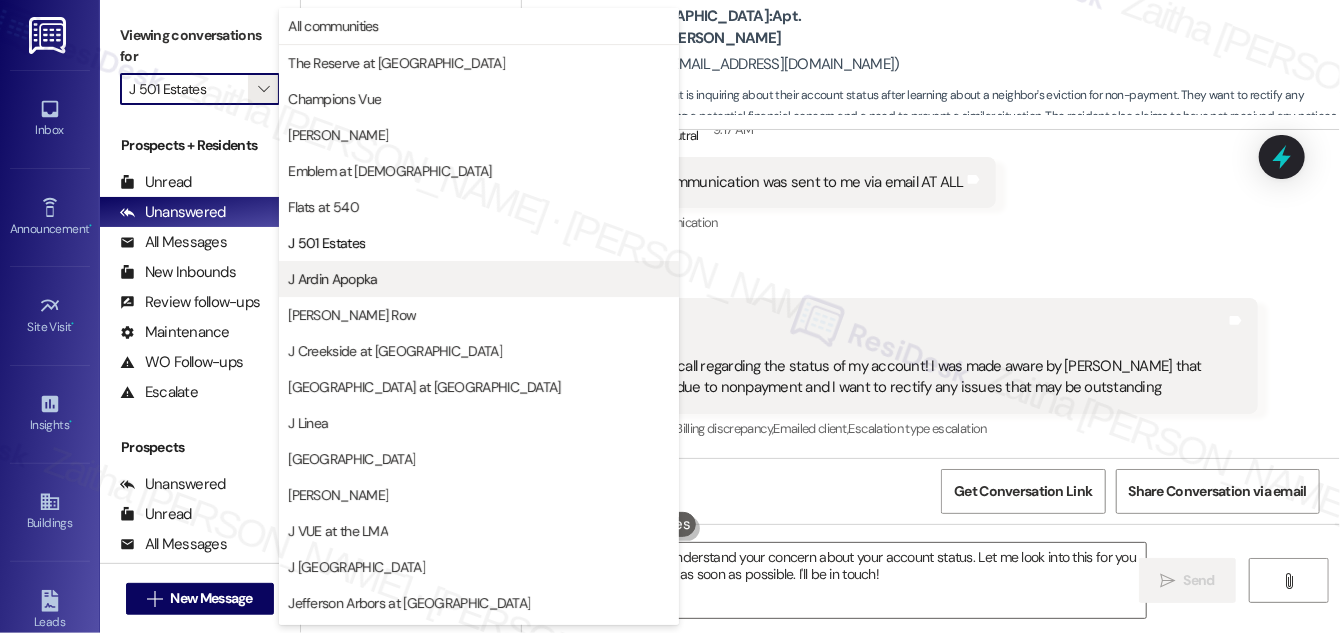 click on "J Ardin Apopka" at bounding box center (479, 279) 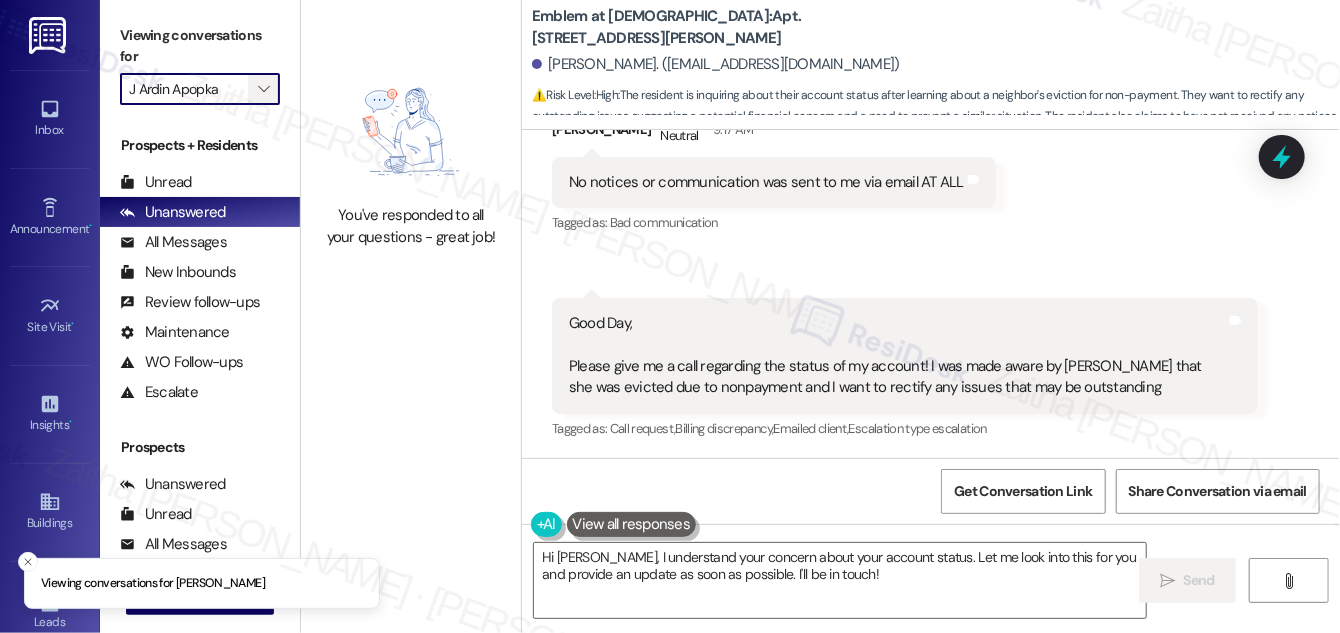 click on "" at bounding box center [263, 89] 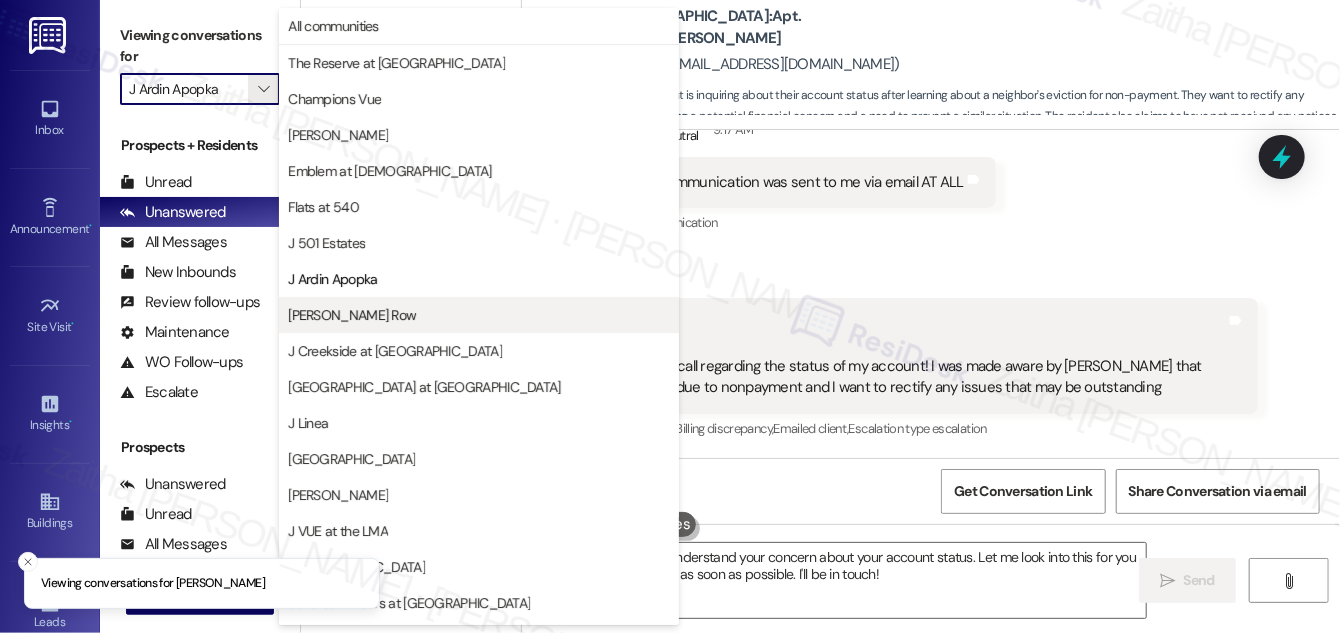 click on "[PERSON_NAME] Row" at bounding box center (352, 315) 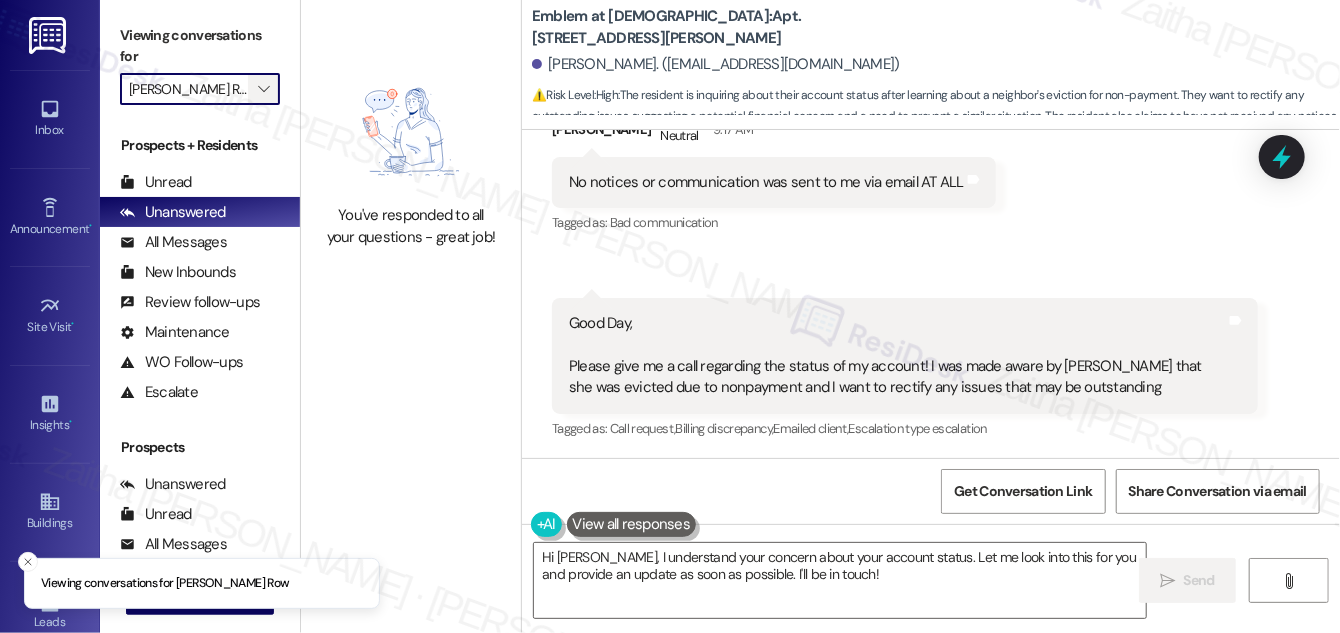 click on "" at bounding box center (263, 89) 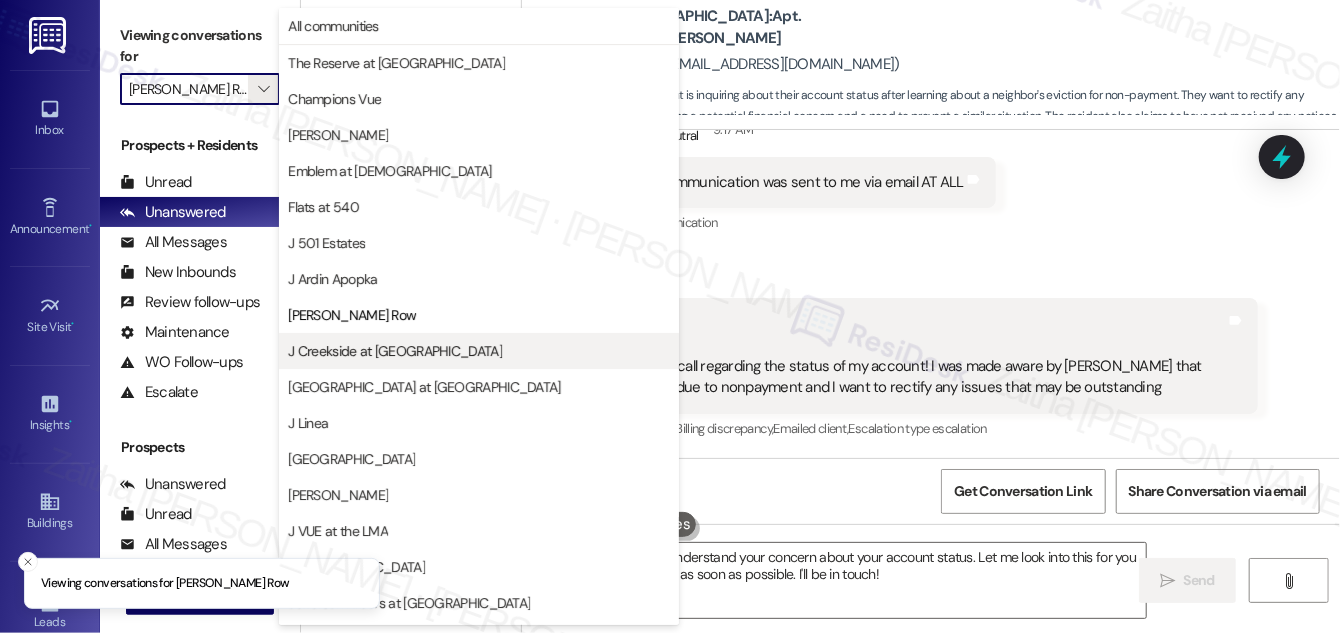 click on "J Creekside at [GEOGRAPHIC_DATA]" at bounding box center [395, 351] 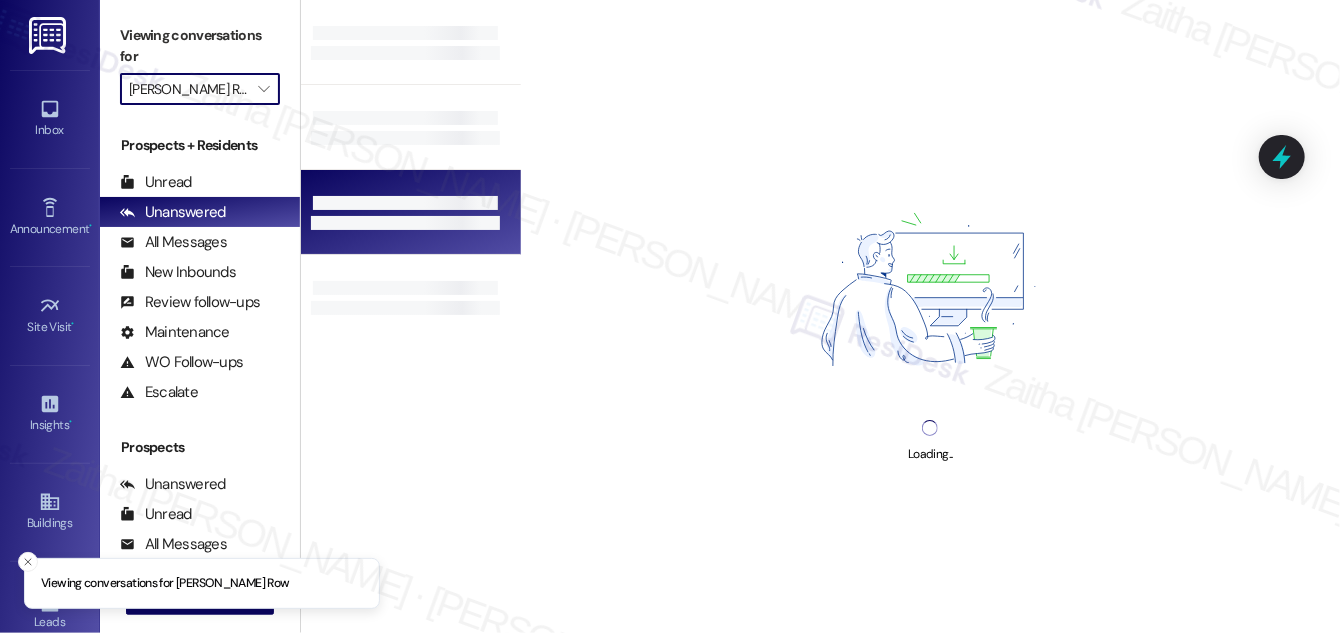 type on "J Creekside at [GEOGRAPHIC_DATA]" 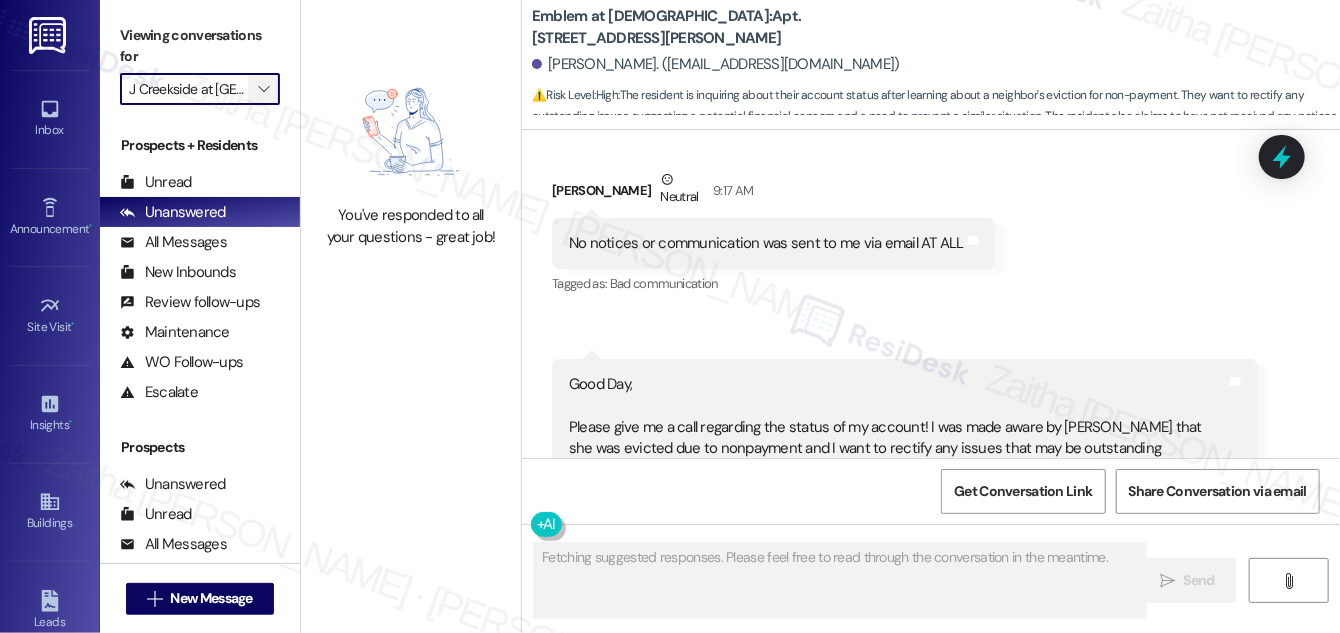 scroll, scrollTop: 628, scrollLeft: 0, axis: vertical 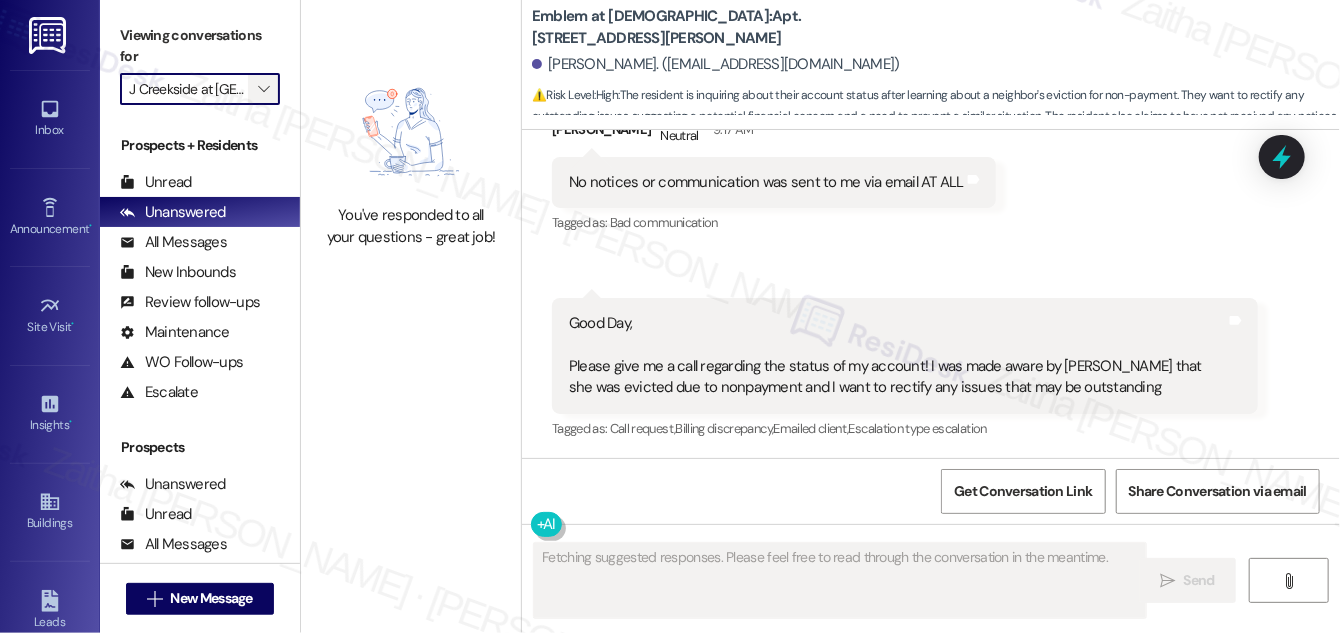click on "" at bounding box center [263, 89] 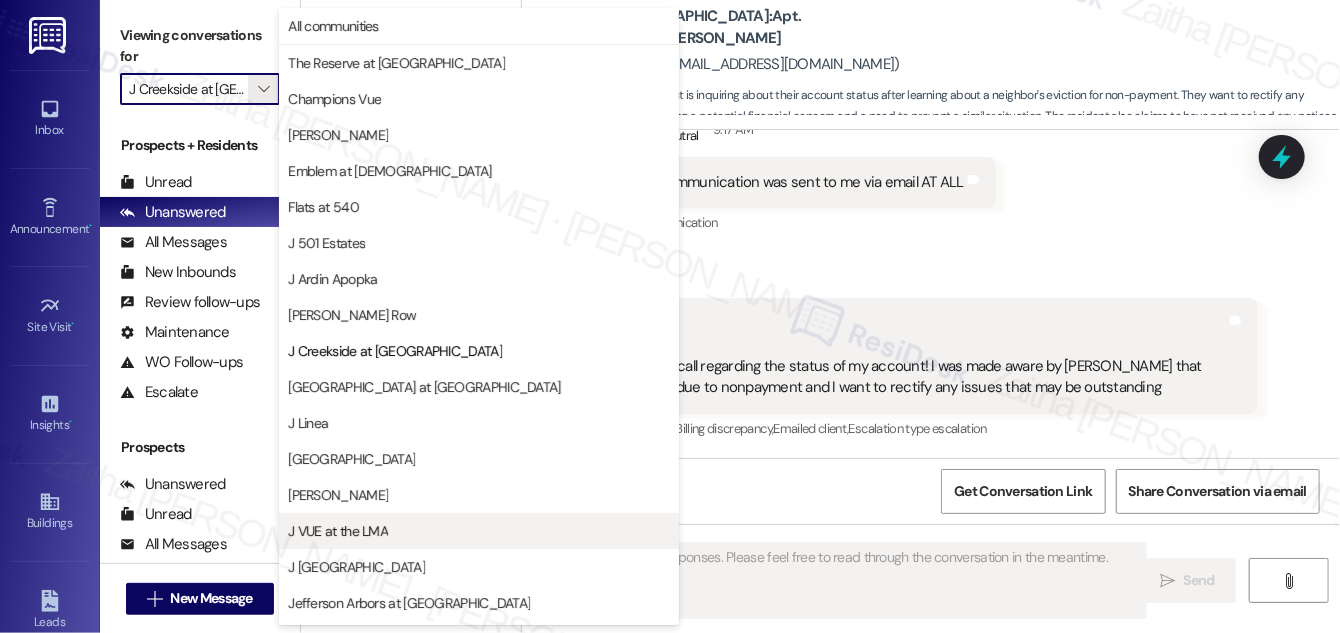 scroll, scrollTop: 325, scrollLeft: 0, axis: vertical 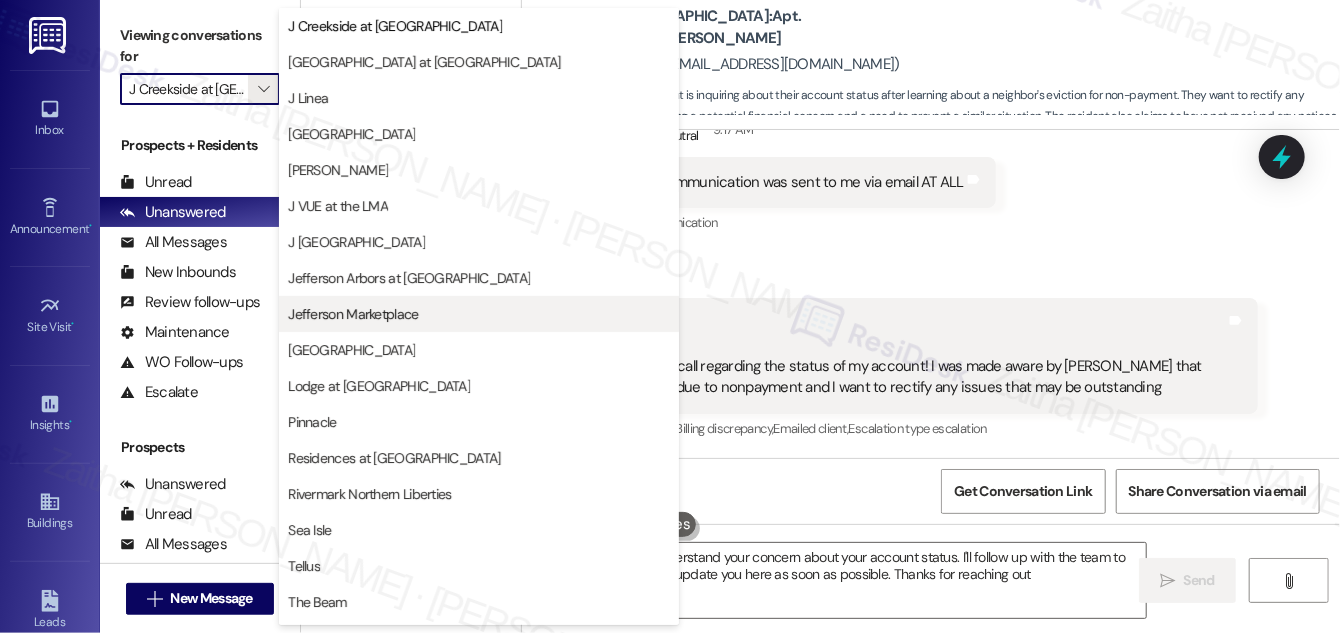 type on "Hi {{first_name}}, I understand your concern about your account status. I'll follow up with the team to get the details and will update you here as soon as possible. Thanks for reaching out!" 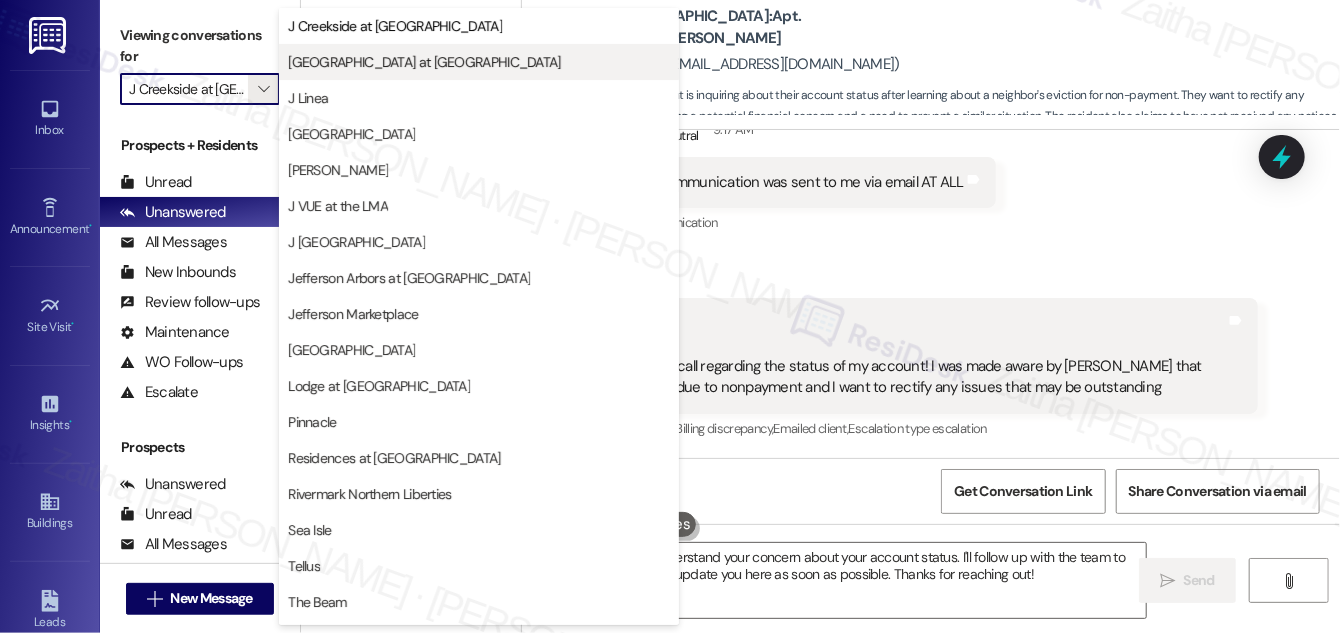 click on "[GEOGRAPHIC_DATA] at [GEOGRAPHIC_DATA]" at bounding box center [424, 62] 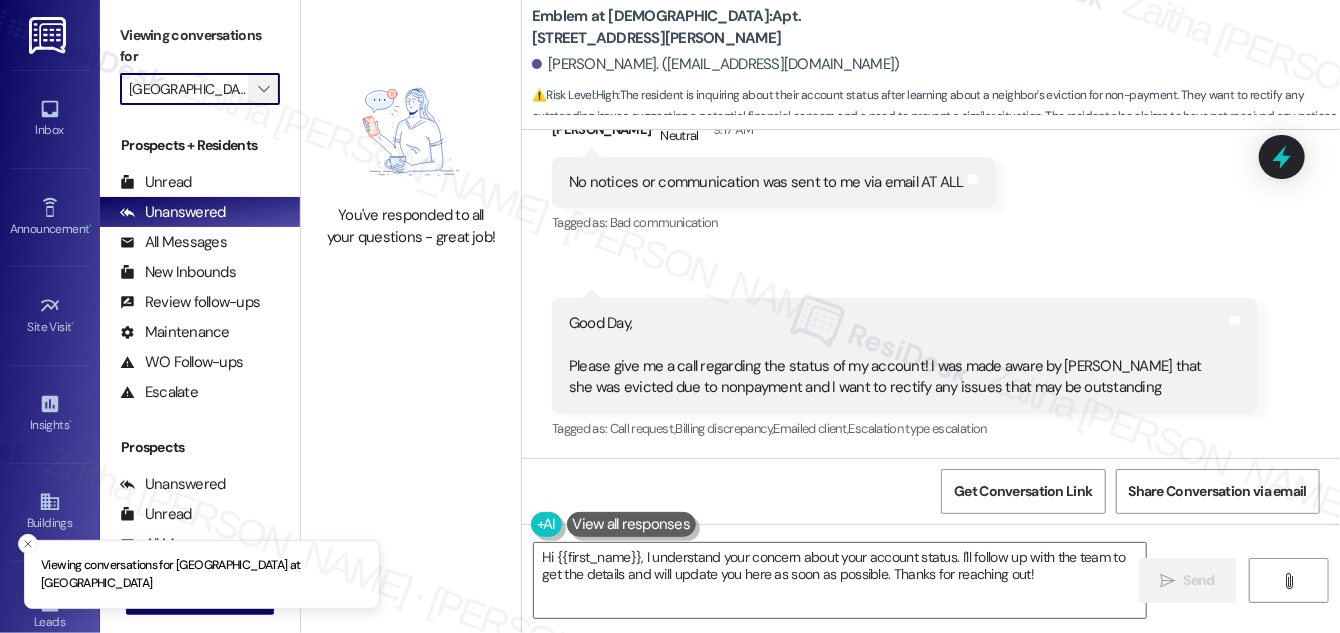 click on "" at bounding box center [263, 89] 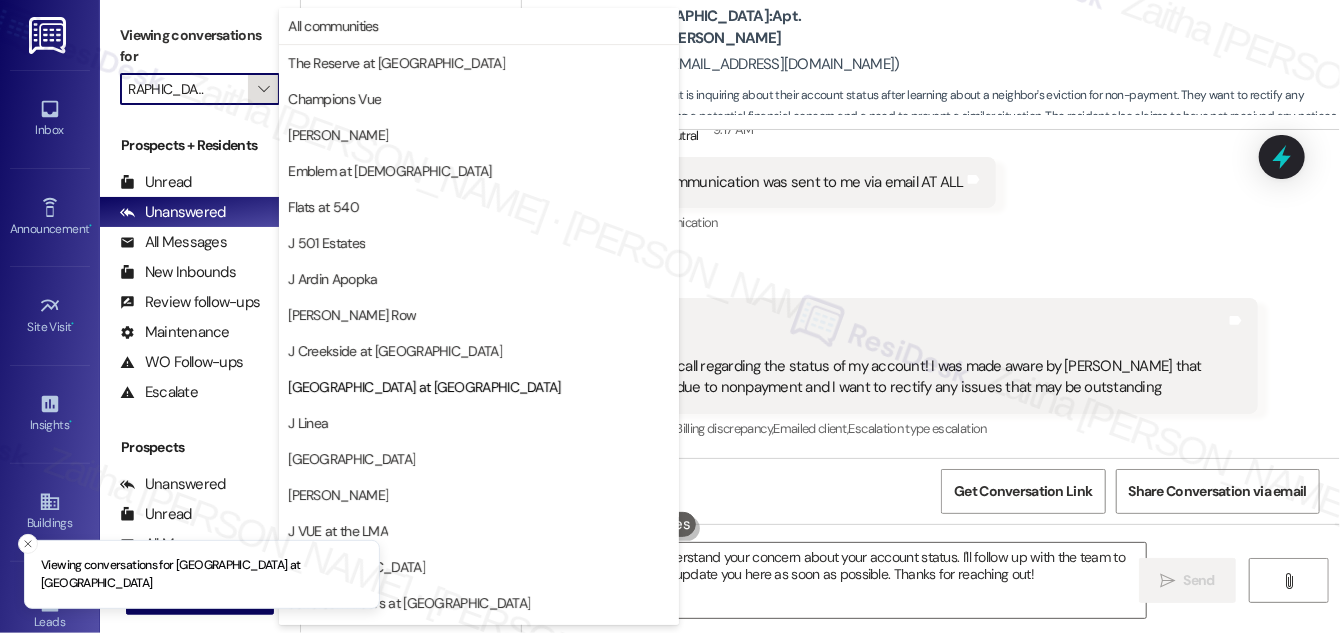 scroll, scrollTop: 325, scrollLeft: 0, axis: vertical 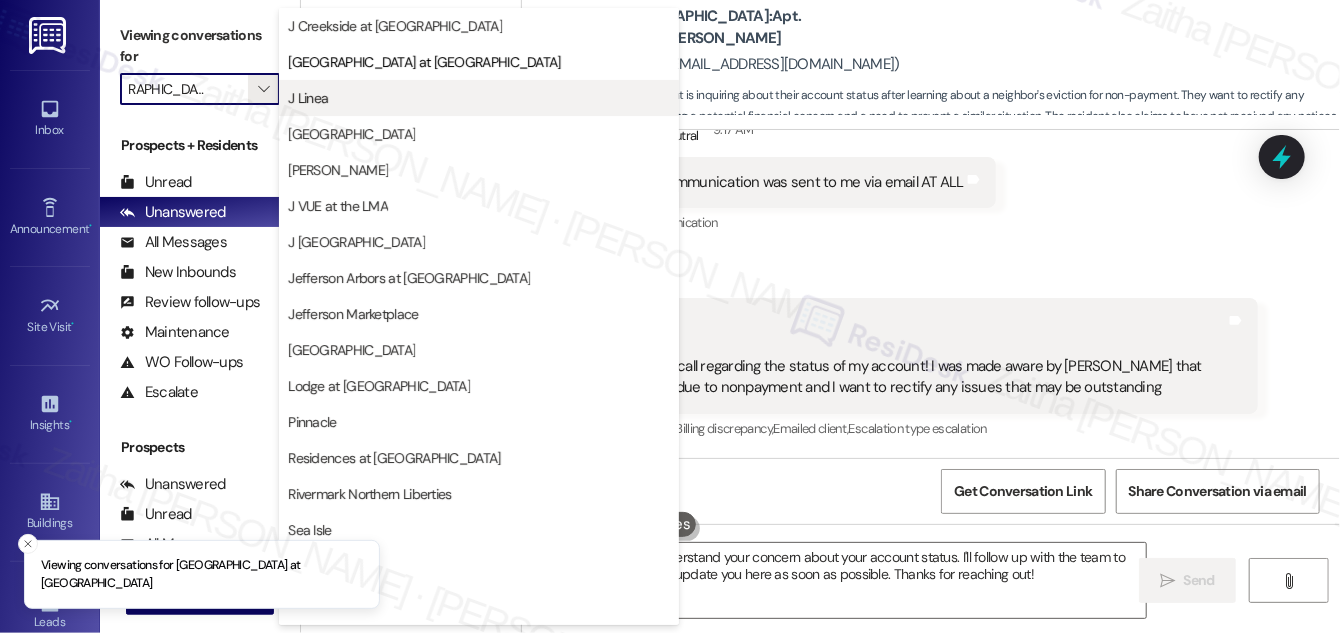 click on "J Linea" at bounding box center (479, 98) 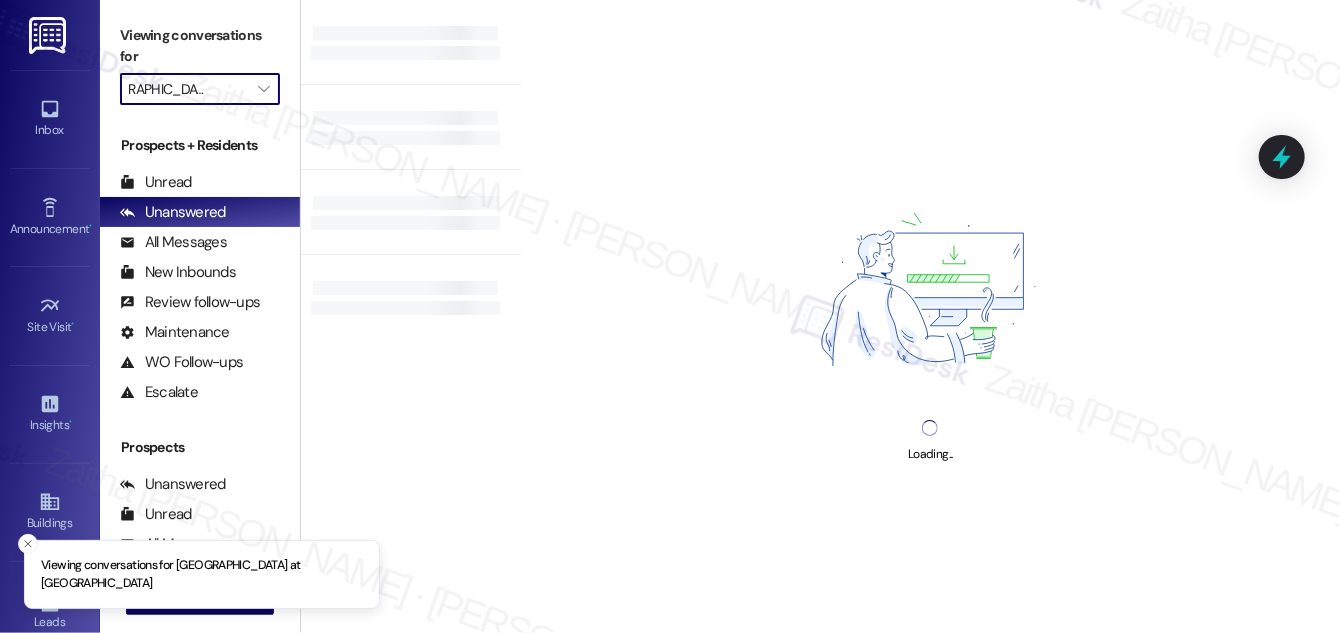 type on "J Linea" 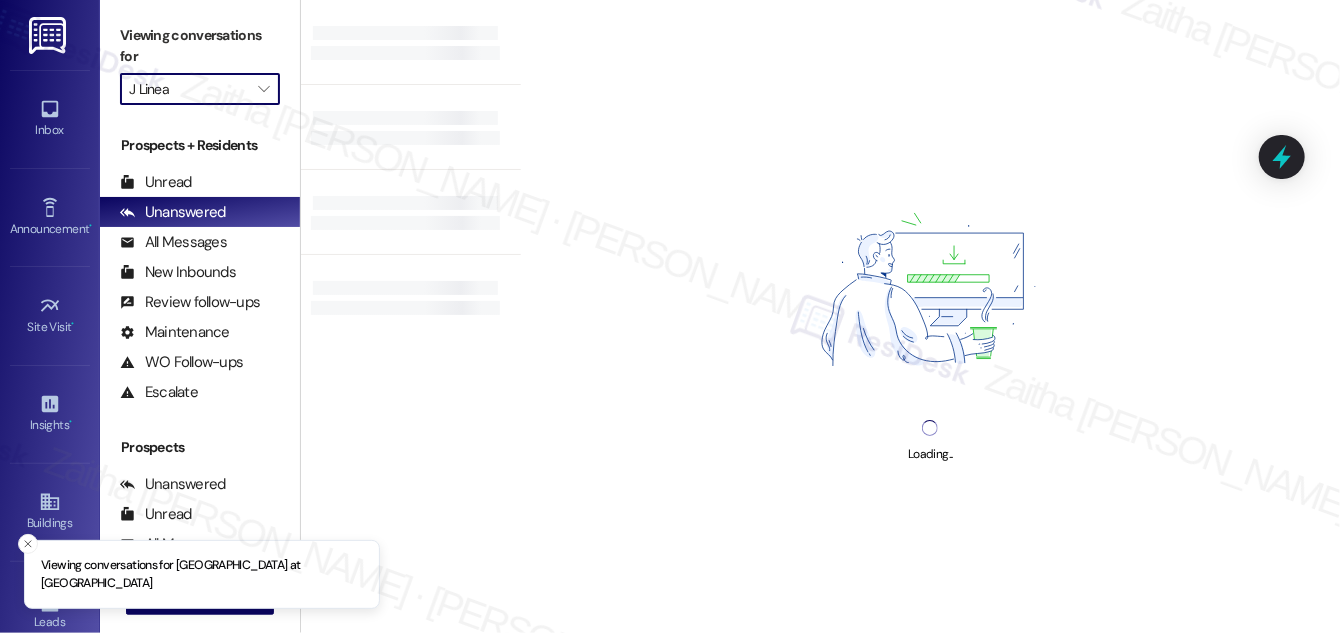 scroll, scrollTop: 0, scrollLeft: 0, axis: both 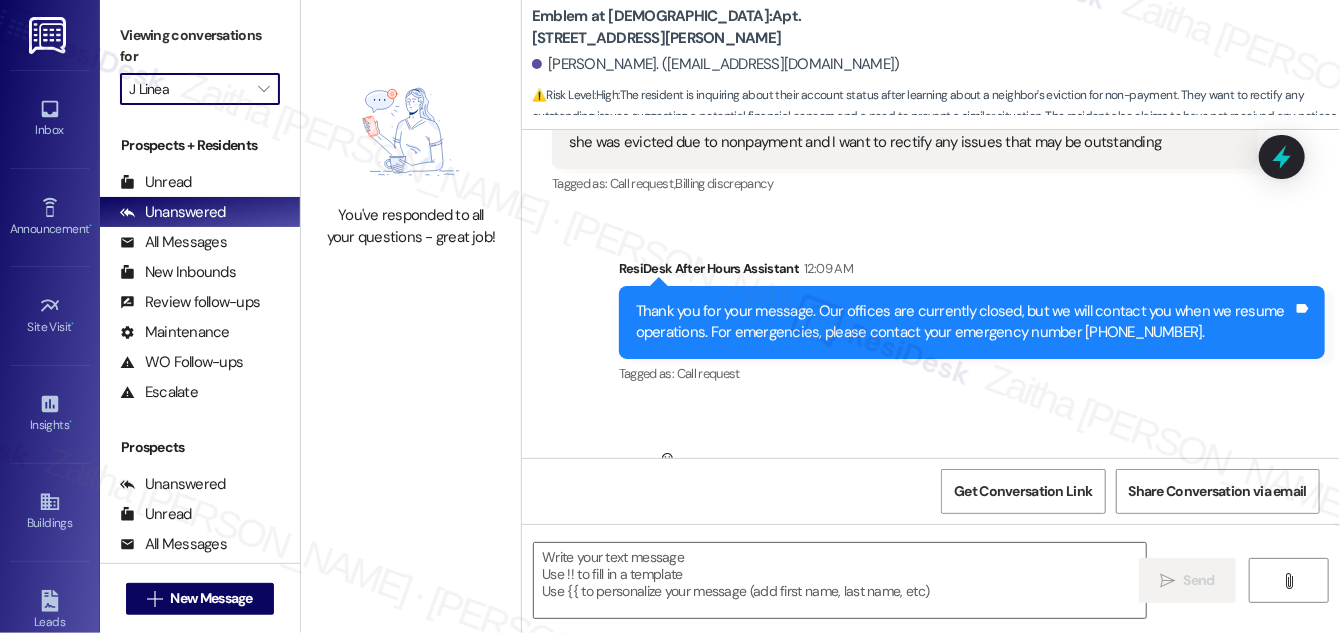 type on "Fetching suggested responses. Please feel free to read through the conversation in the meantime." 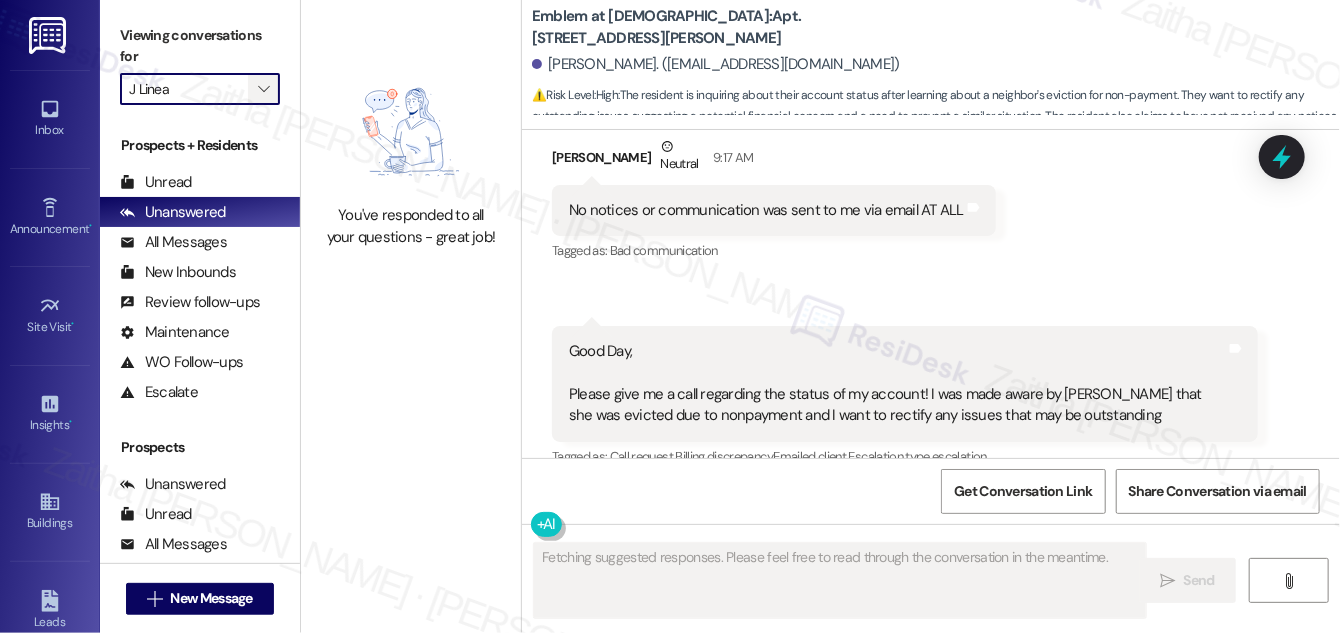 scroll, scrollTop: 628, scrollLeft: 0, axis: vertical 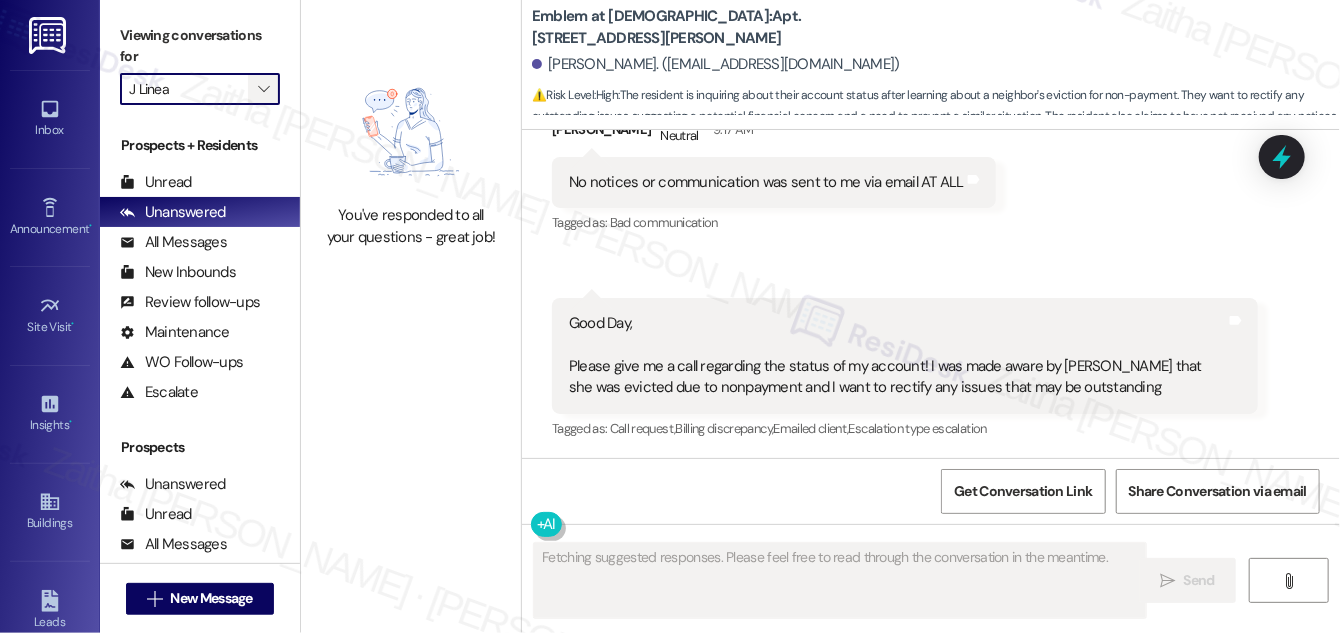 click on "" at bounding box center (263, 89) 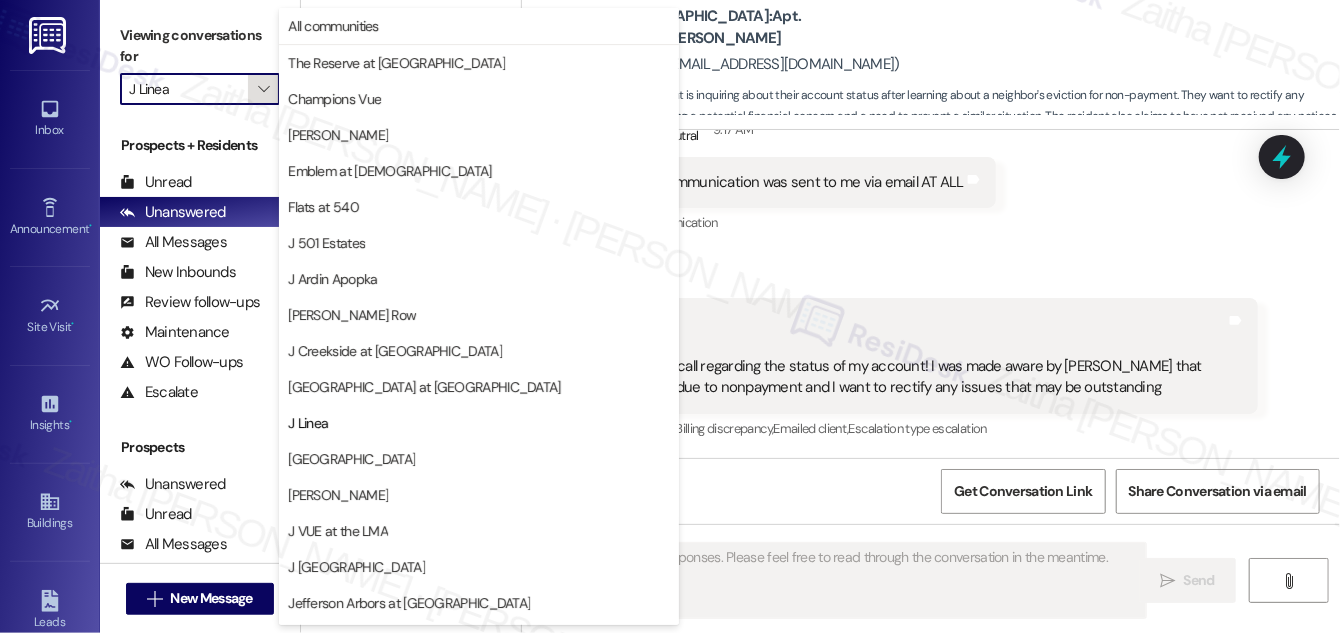 scroll, scrollTop: 325, scrollLeft: 0, axis: vertical 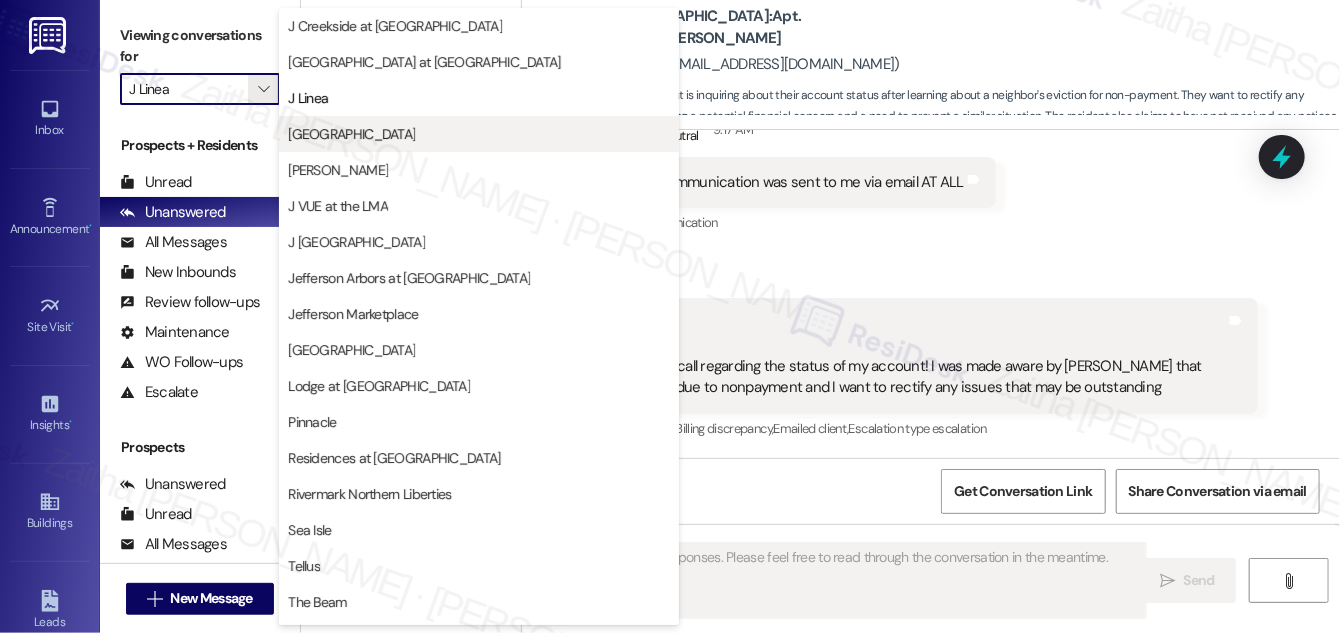 click on "[GEOGRAPHIC_DATA]" at bounding box center [351, 134] 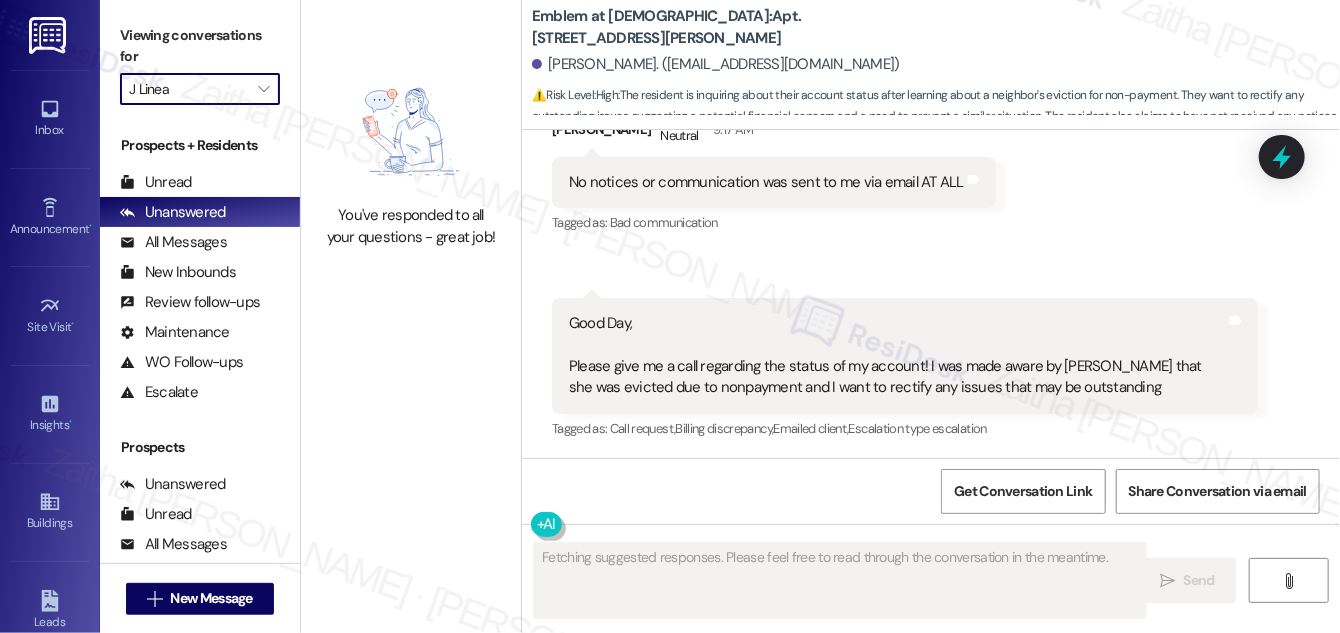 type on "[GEOGRAPHIC_DATA]" 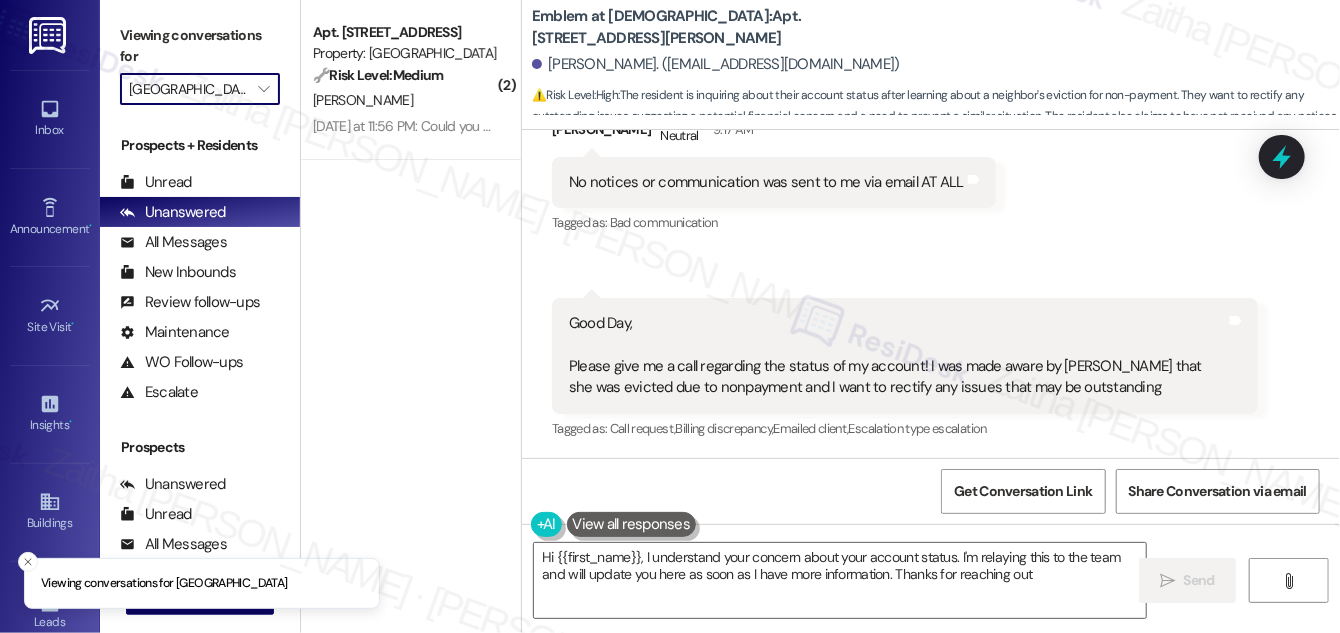 type on "Hi {{first_name}}, I understand your concern about your account status. I'm relaying this to the team and will update you here as soon as I have more information. Thanks for reaching out!" 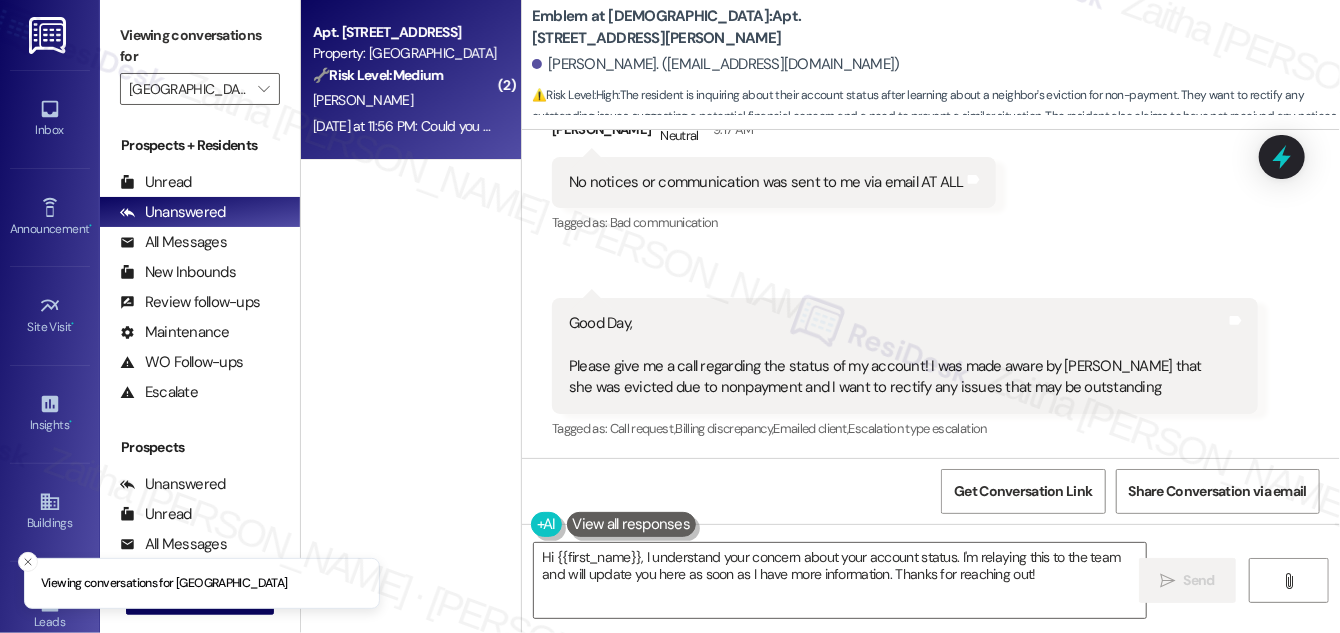 click on "[PERSON_NAME]" at bounding box center (405, 100) 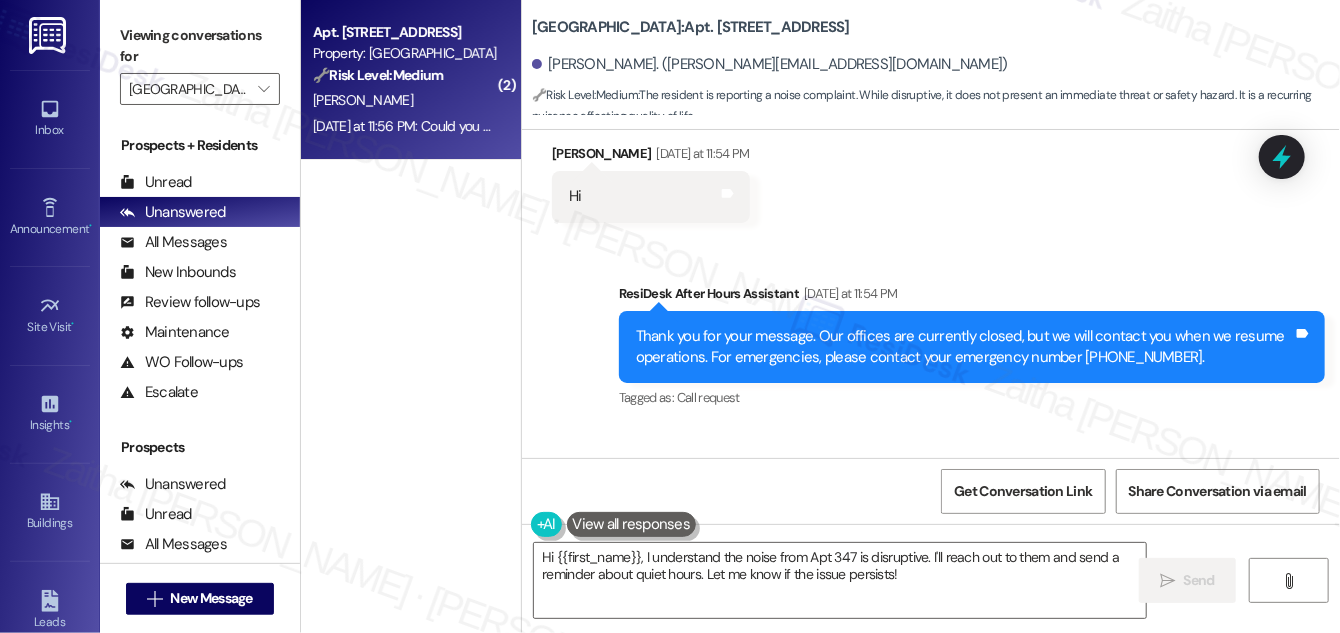 scroll, scrollTop: 5648, scrollLeft: 0, axis: vertical 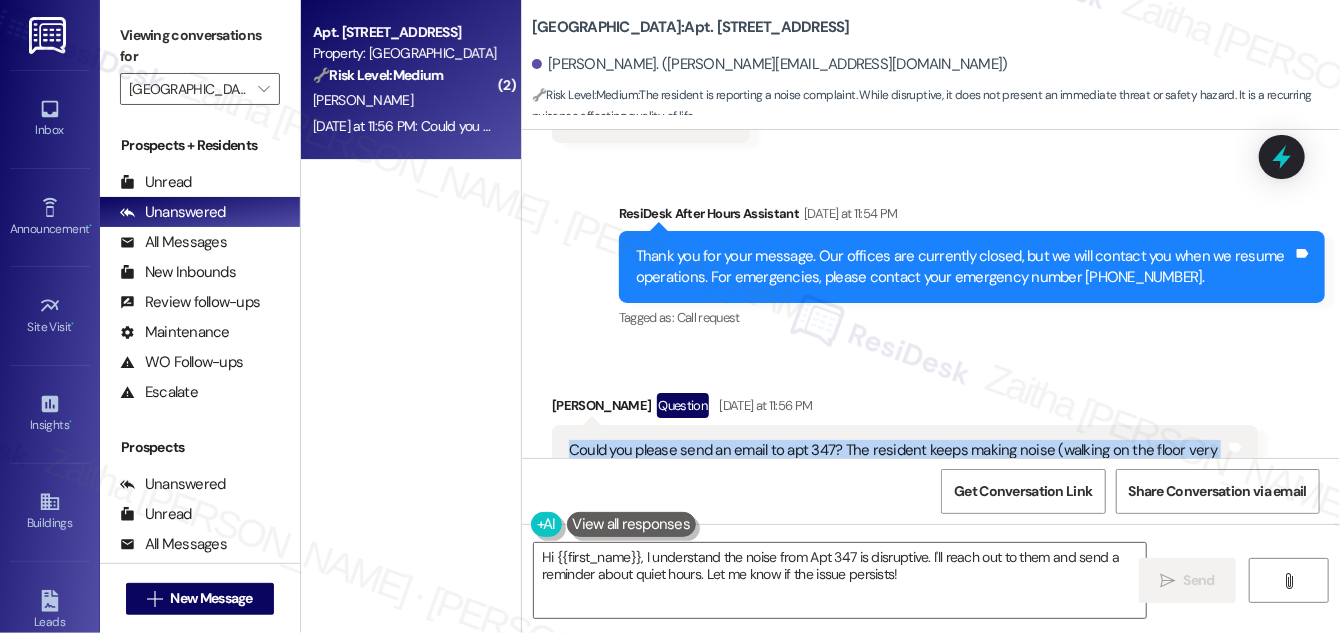 drag, startPoint x: 568, startPoint y: 338, endPoint x: 711, endPoint y: 386, distance: 150.84097 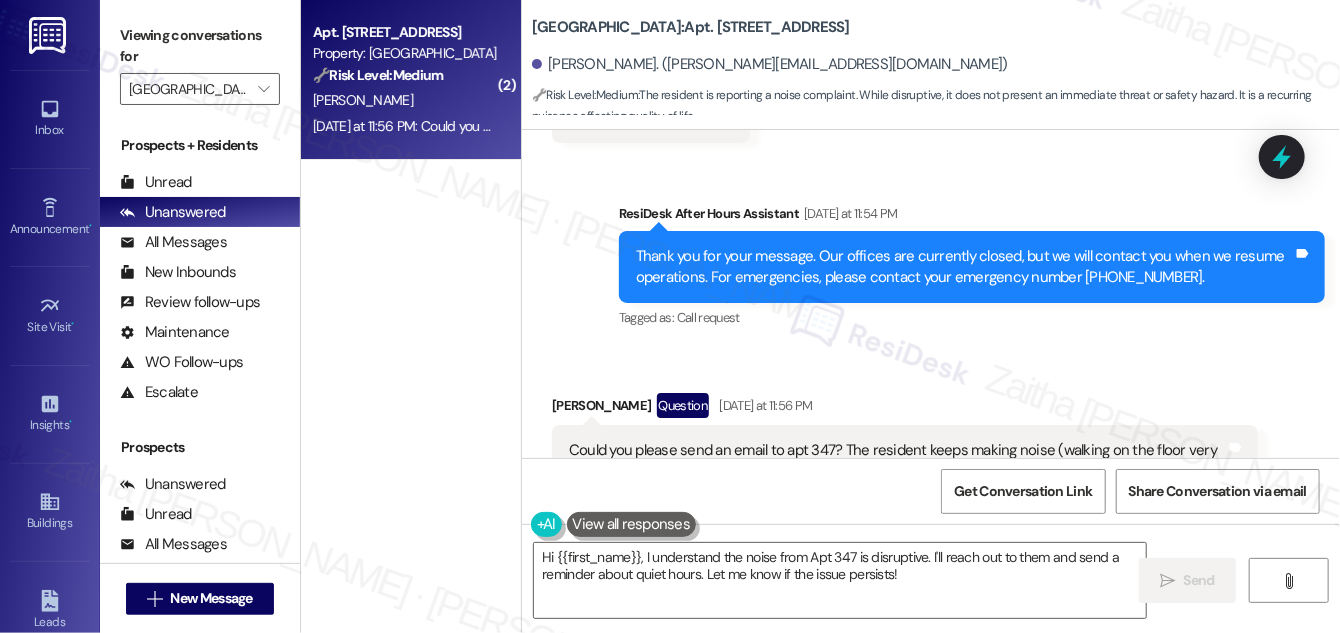 click on "Tagged as:   Noise Click to highlight conversations about Noise" at bounding box center [905, 533] 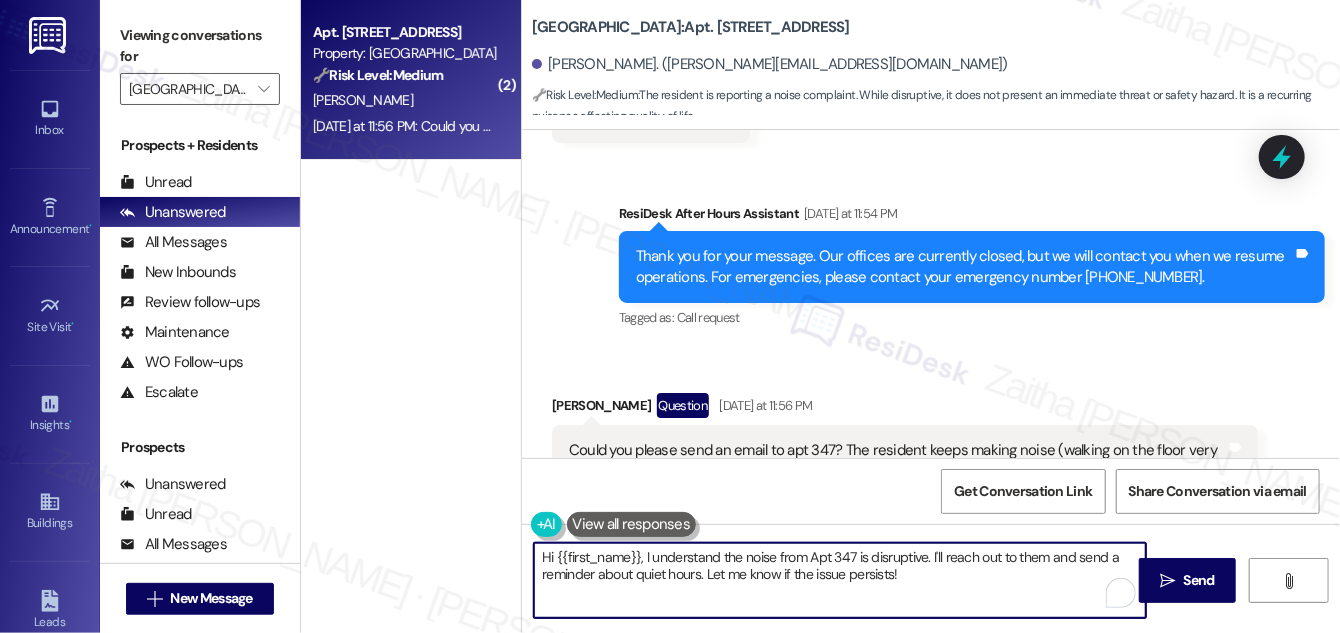 drag, startPoint x: 726, startPoint y: 575, endPoint x: 923, endPoint y: 592, distance: 197.73215 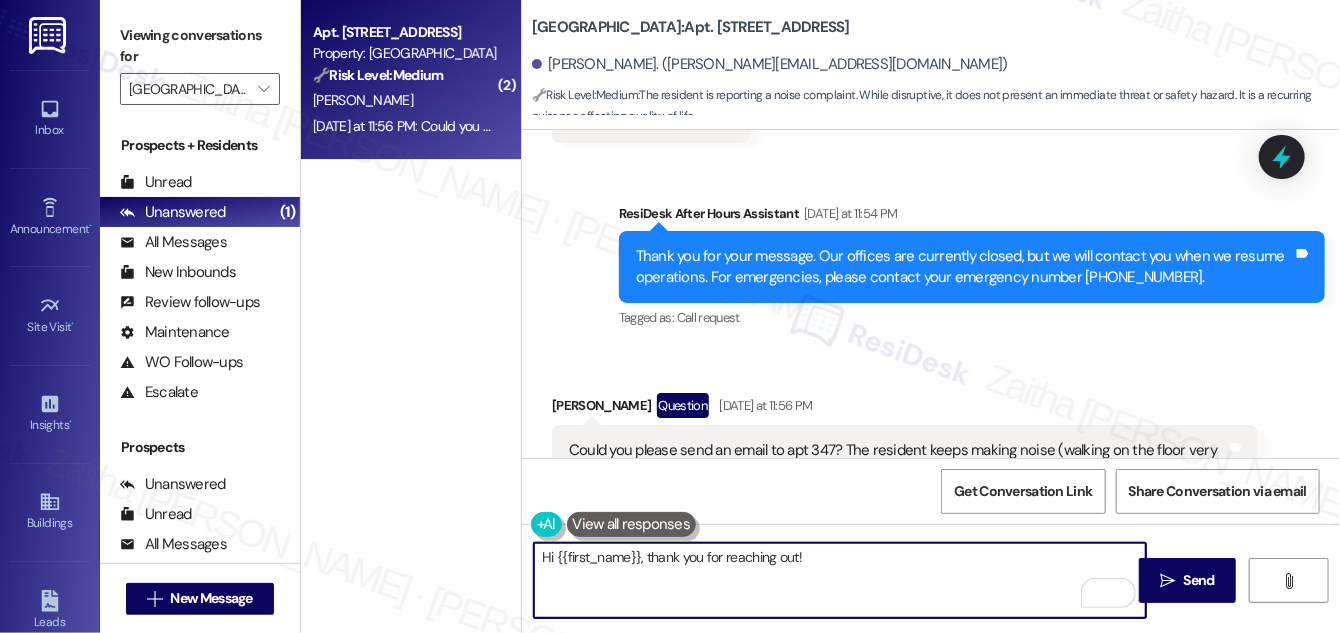 paste on "I’m really sorry to hear you're dealing with this—it sounds incredibly frustrating, especially when it's affecting your sleep. I’ll go ahead and relay your concern to the team and request that an email be sent to the resident in Apt 347 about the ongoing noise during late hours." 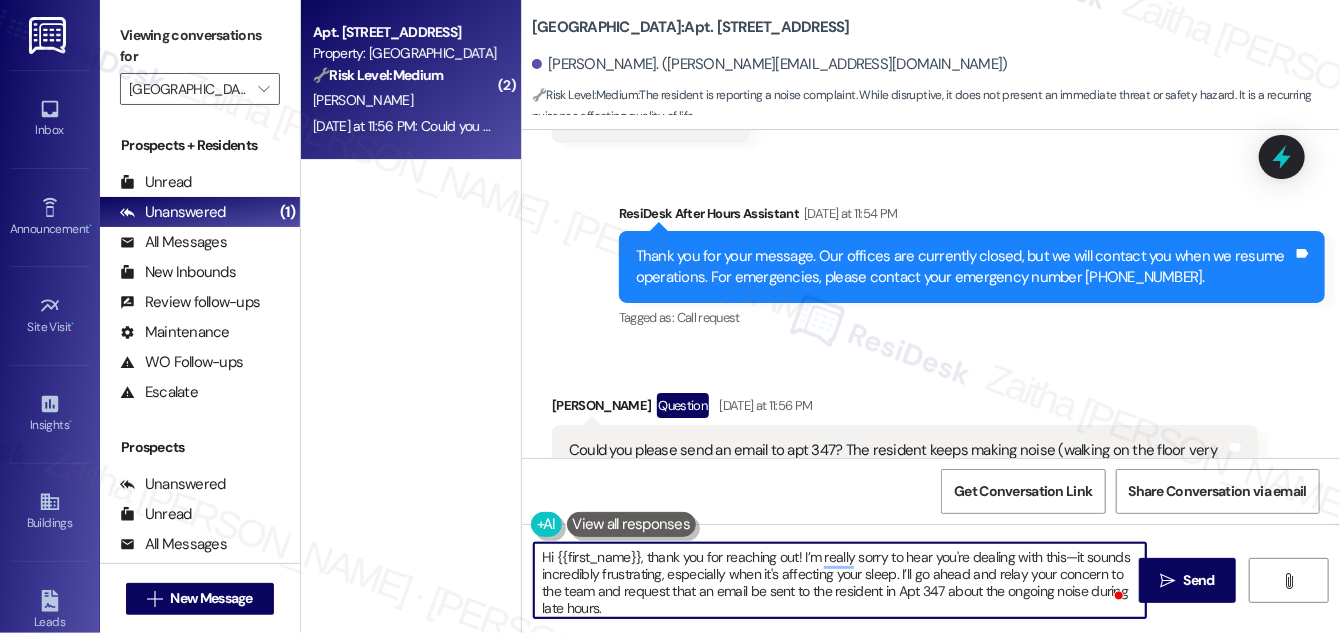 click on "Hi {{first_name}}, thank you for reaching out! I’m really sorry to hear you're dealing with this—it sounds incredibly frustrating, especially when it's affecting your sleep. I’ll go ahead and relay your concern to the team and request that an email be sent to the resident in Apt 347 about the ongoing noise during late hours." at bounding box center [840, 580] 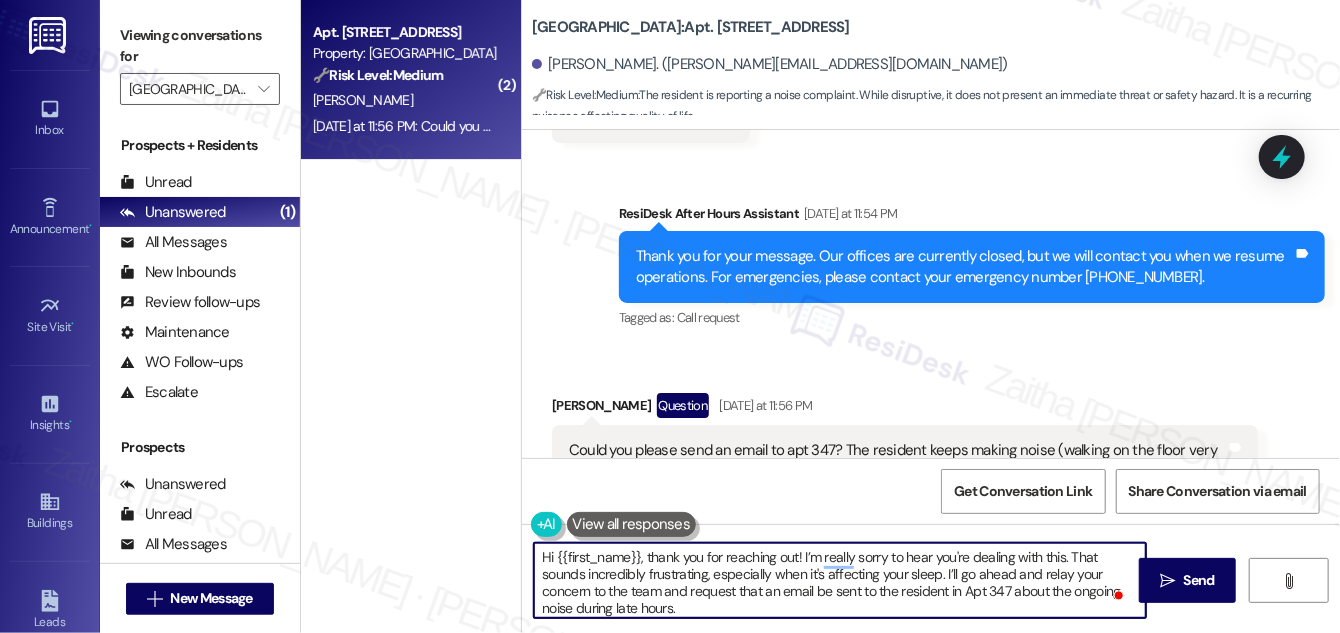 click on "Hi {{first_name}}, thank you for reaching out! I’m really sorry to hear you're dealing with this. That sounds incredibly frustrating, especially when it's affecting your sleep. I’ll go ahead and relay your concern to the team and request that an email be sent to the resident in Apt 347 about the ongoing noise during late hours." at bounding box center (840, 580) 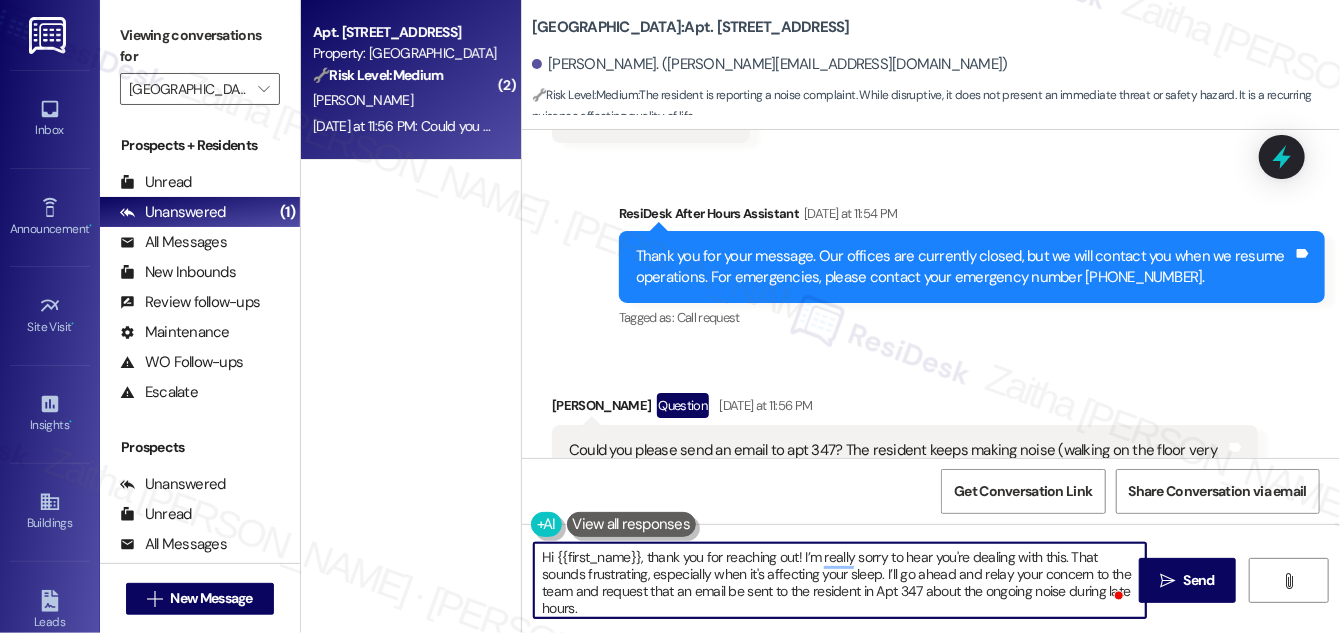 click on "Hi {{first_name}}, thank you for reaching out! I’m really sorry to hear you're dealing with this. That sounds frustrating, especially when it's affecting your sleep. I’ll go ahead and relay your concern to the team and request that an email be sent to the resident in Apt 347 about the ongoing noise during late hours." at bounding box center [840, 580] 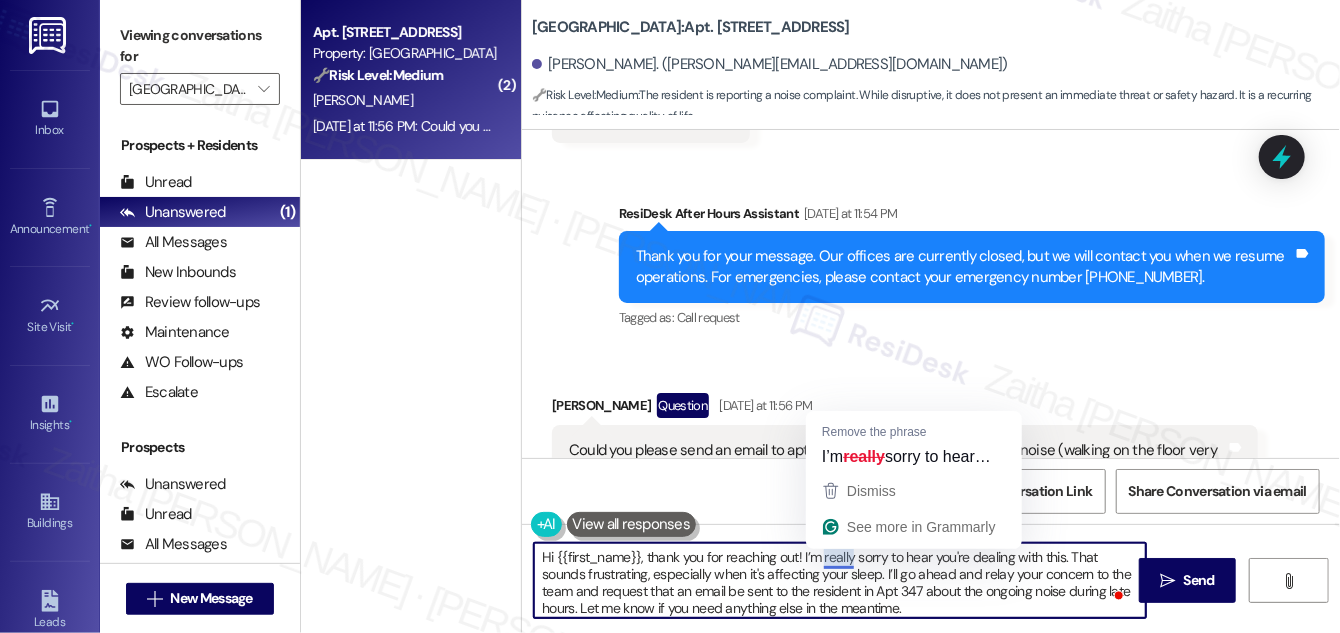 click on "Hi {{first_name}}, thank you for reaching out! I’m really sorry to hear you're dealing with this. That sounds frustrating, especially when it's affecting your sleep. I’ll go ahead and relay your concern to the team and request that an email be sent to the resident in Apt 347 about the ongoing noise during late hours. Let me know if you need anything else in the meantime." at bounding box center [840, 580] 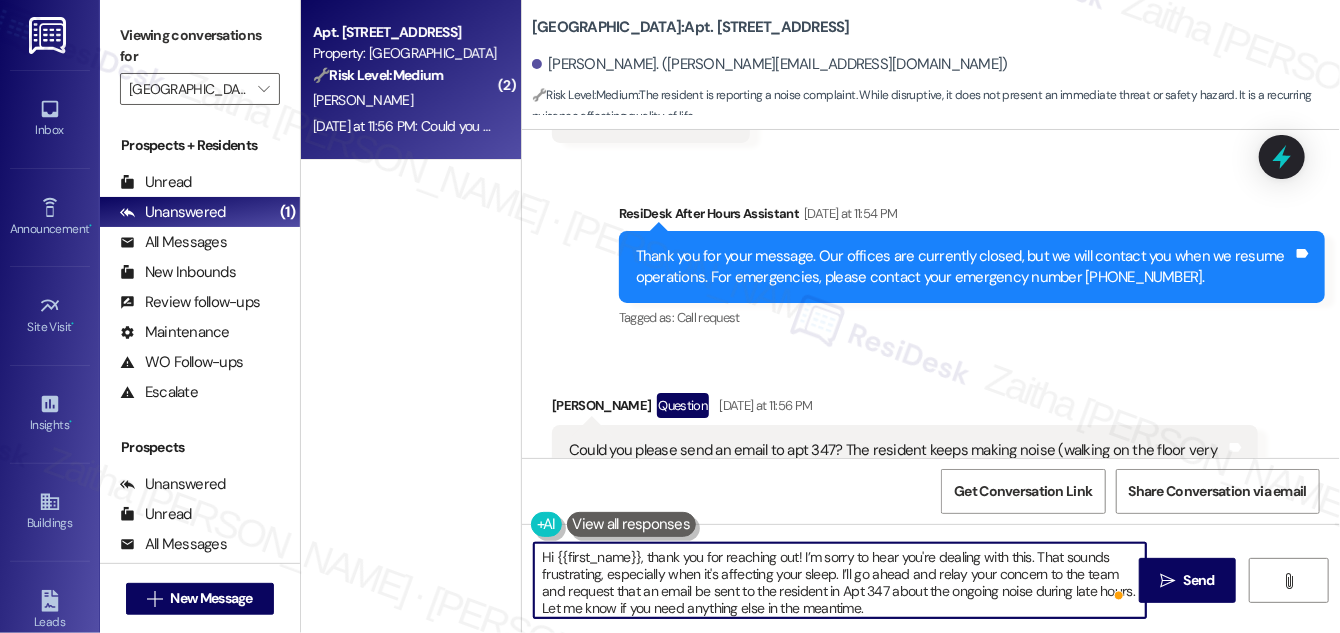 scroll, scrollTop: 5, scrollLeft: 0, axis: vertical 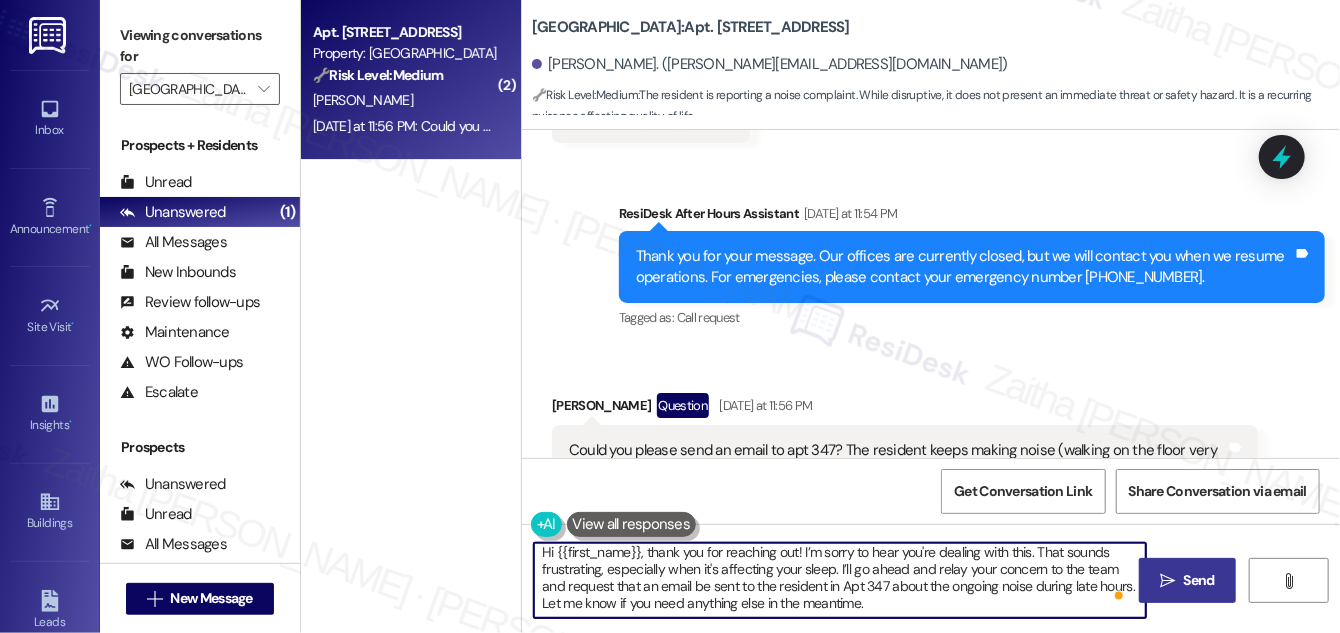 type on "Hi {{first_name}}, thank you for reaching out! I’m sorry to hear you're dealing with this. That sounds frustrating, especially when it's affecting your sleep. I’ll go ahead and relay your concern to the team and request that an email be sent to the resident in Apt 347 about the ongoing noise during late hours. Let me know if you need anything else in the meantime." 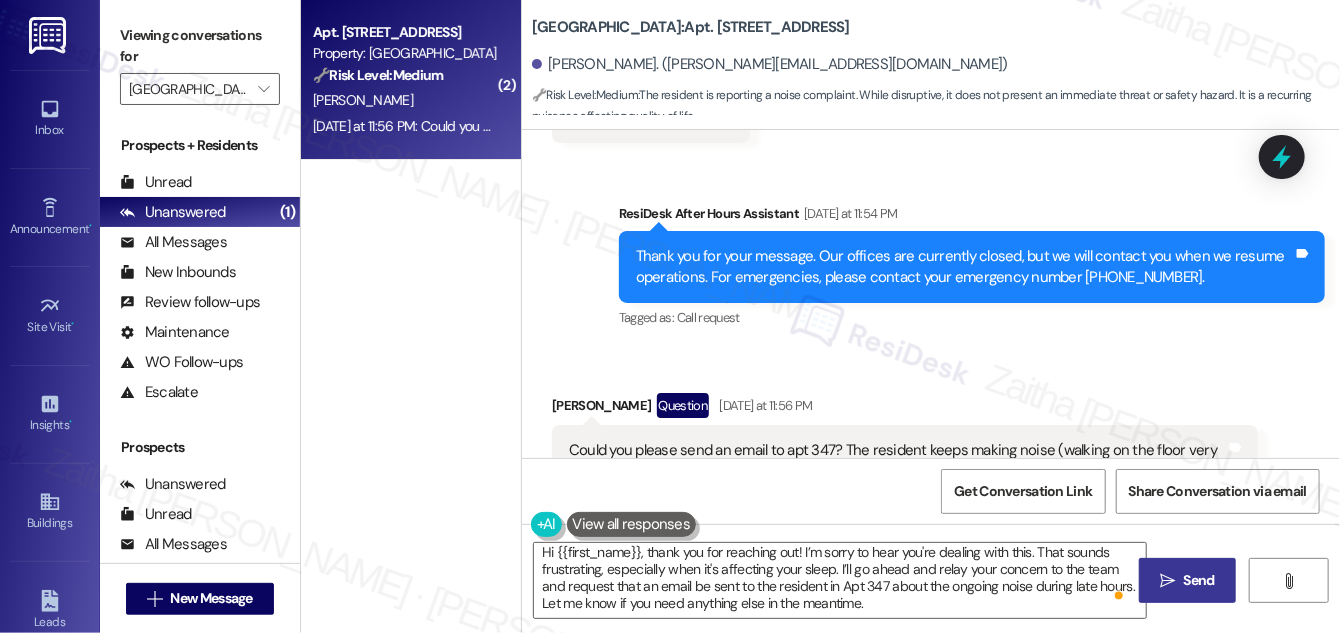 click on "Send" at bounding box center [1199, 580] 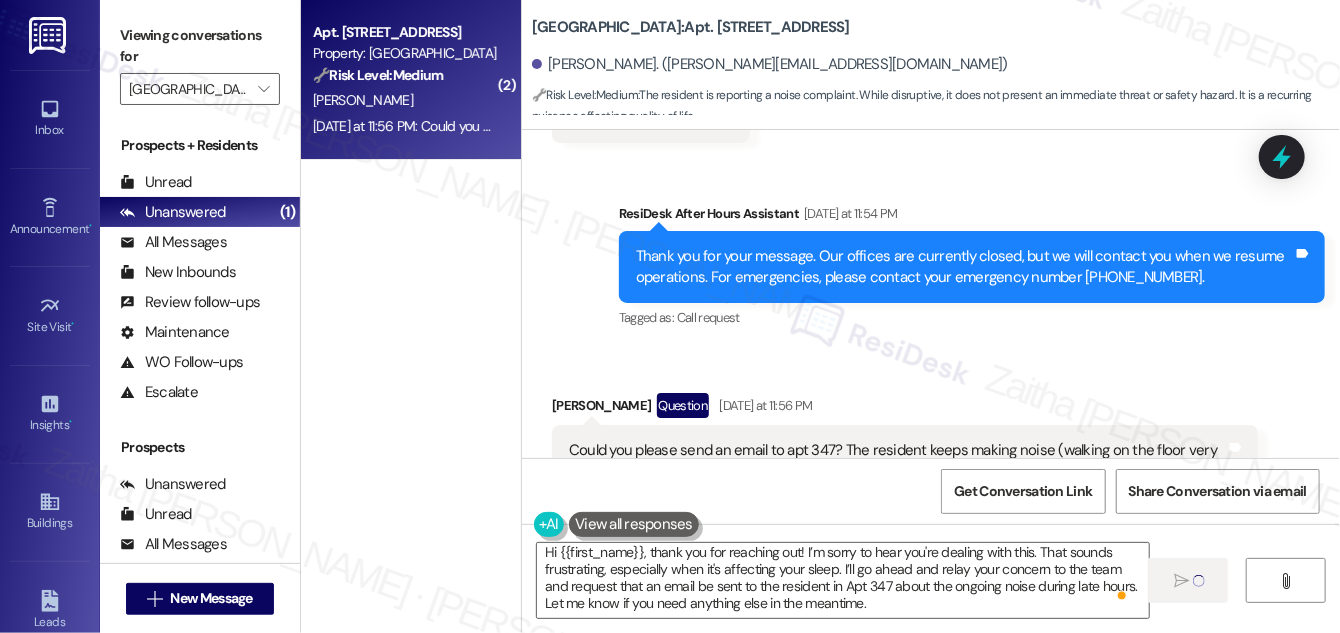 type 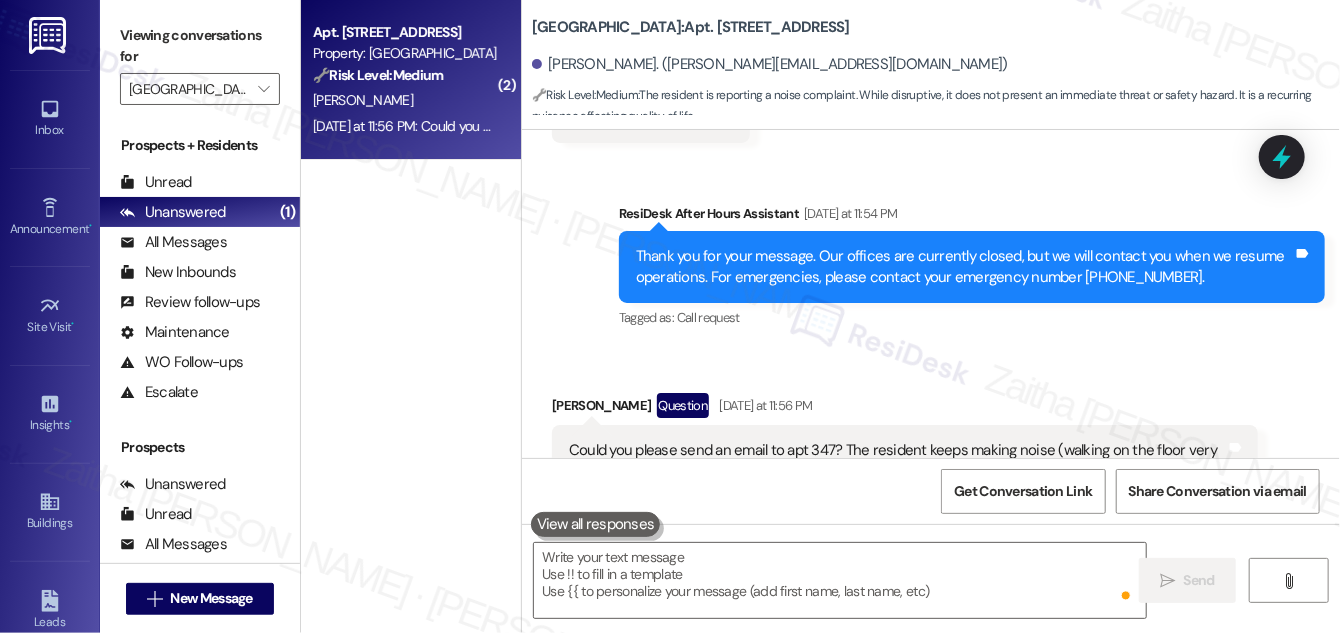 scroll, scrollTop: 0, scrollLeft: 0, axis: both 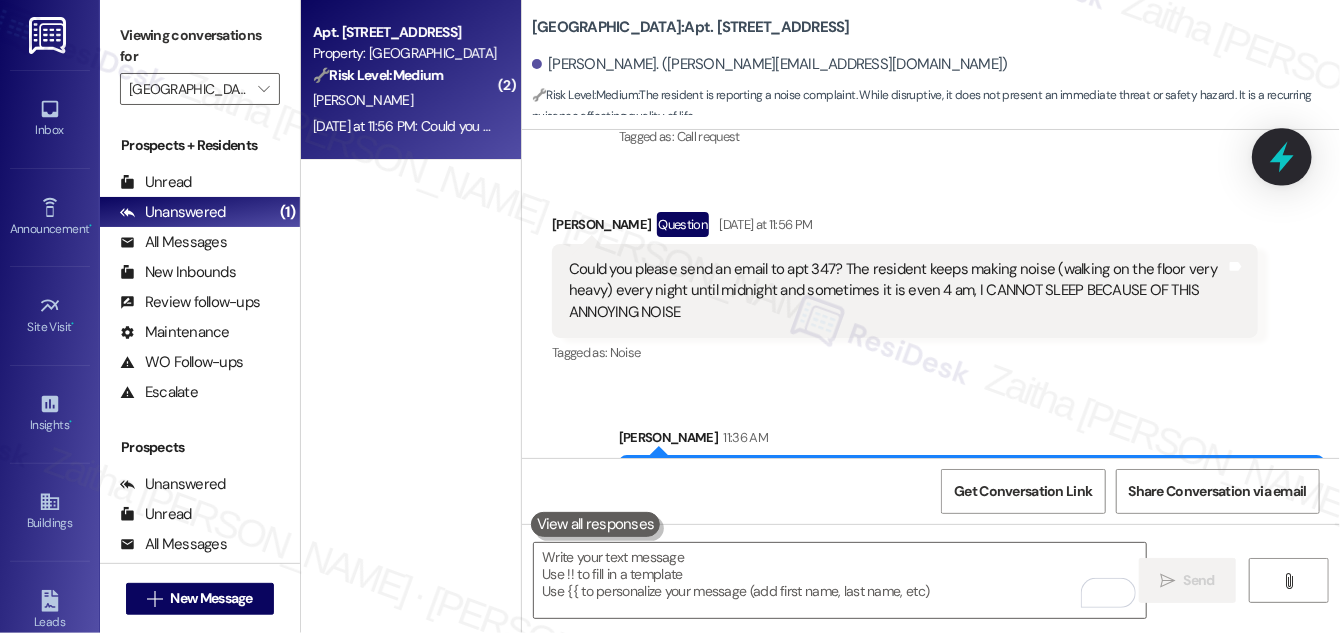 click 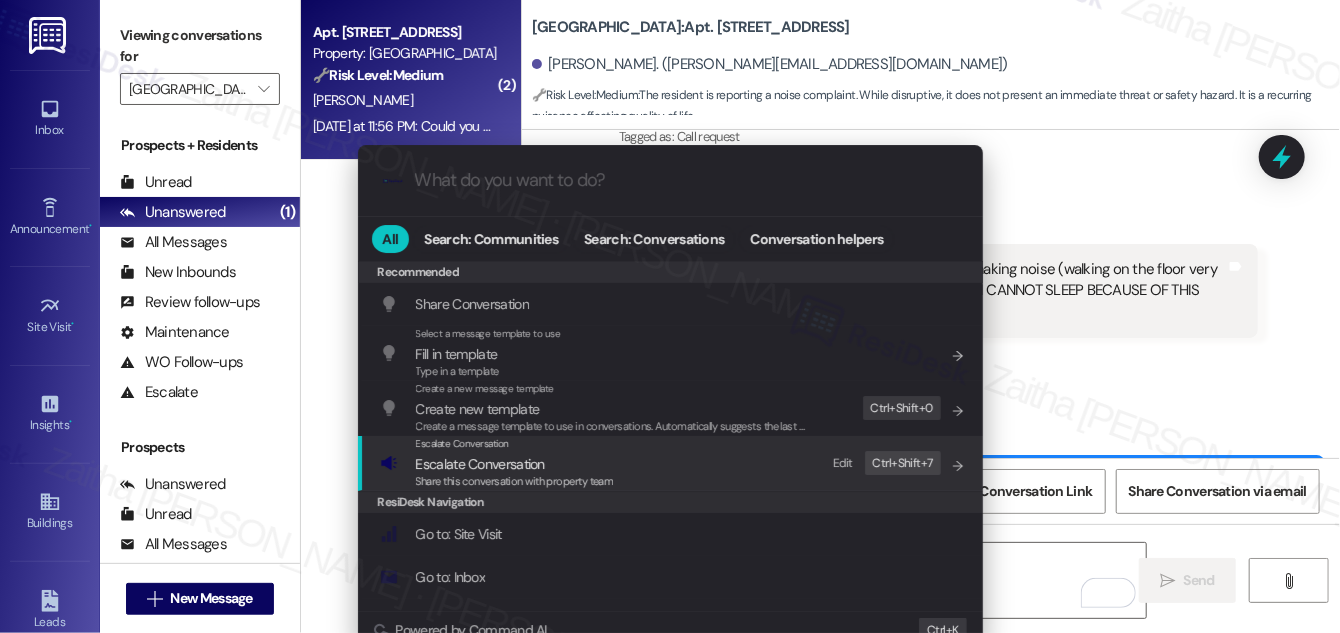 click on "Escalate Conversation" at bounding box center (480, 464) 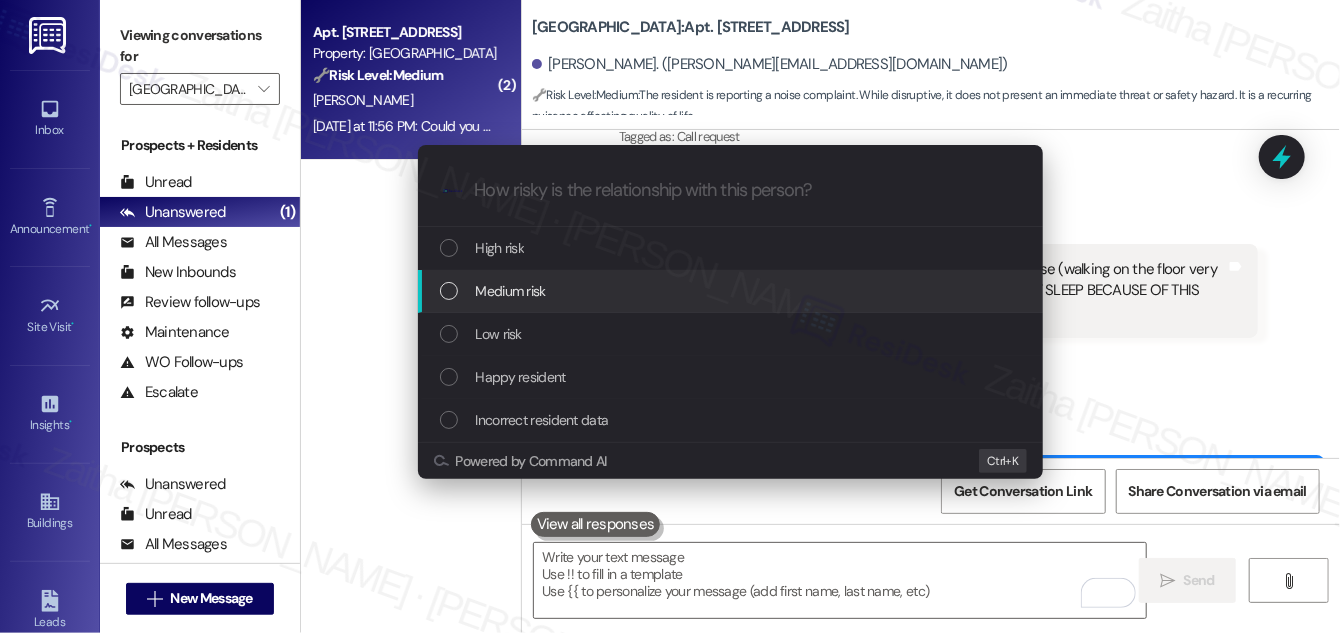click on "Medium risk" at bounding box center (511, 291) 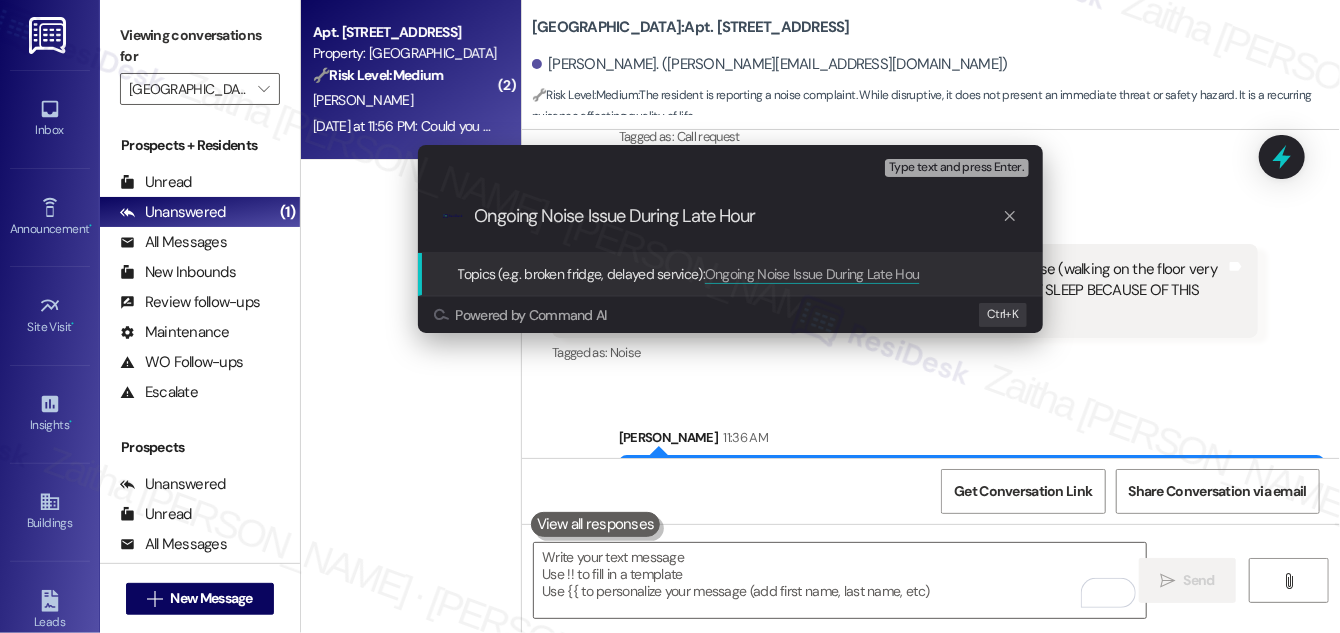 type on "Ongoing Noise Issue During Late Hours" 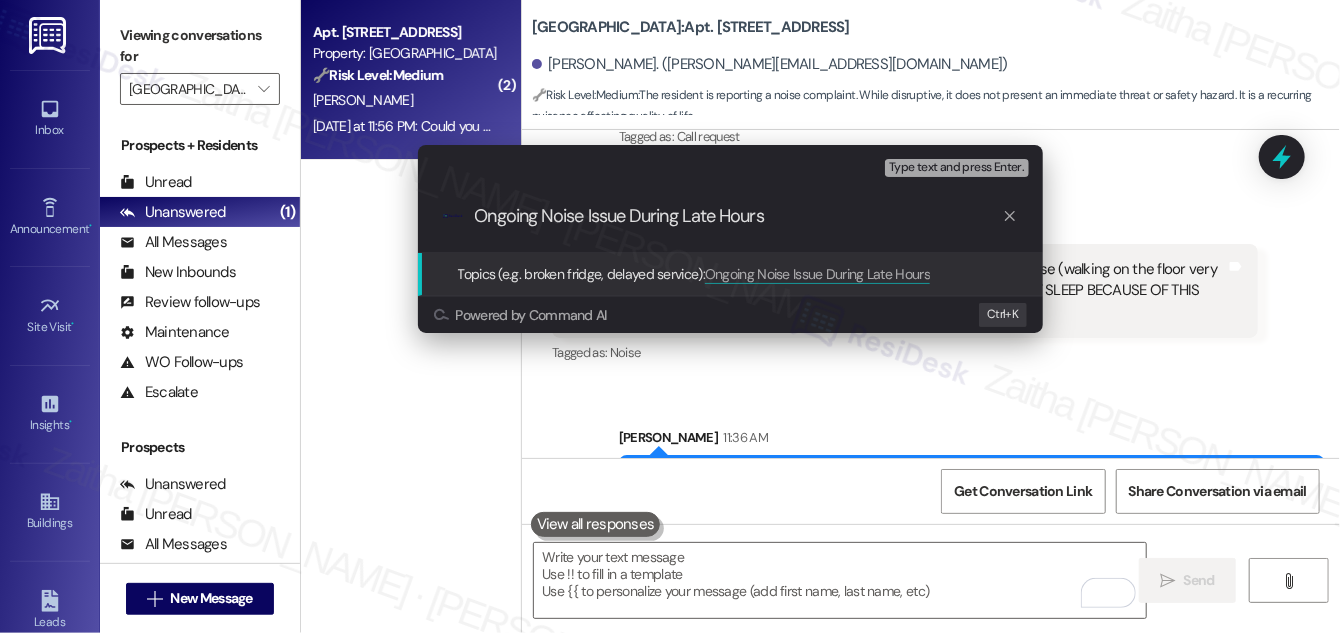 type 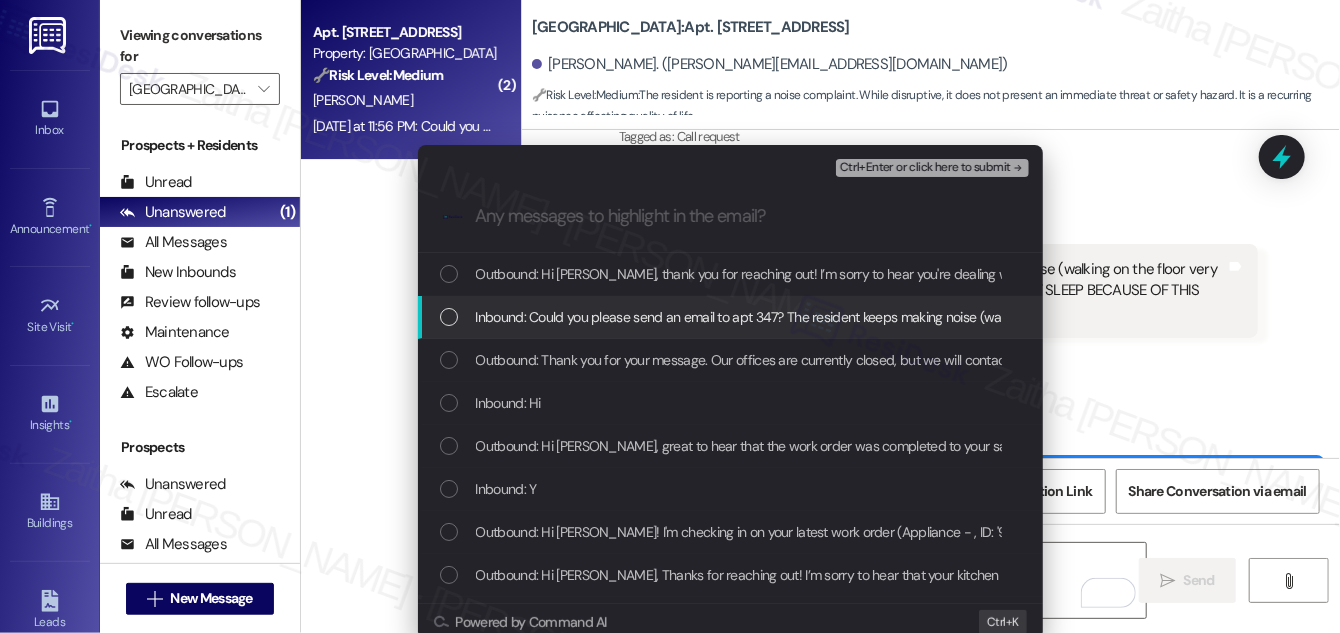 click at bounding box center (449, 317) 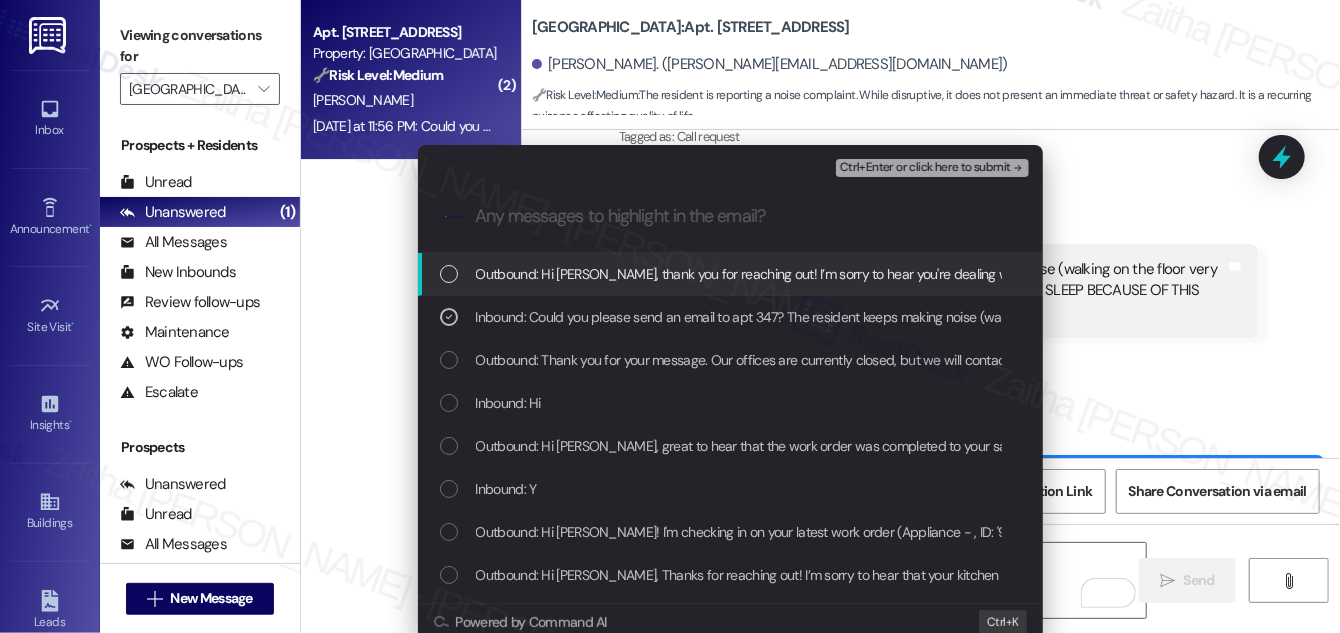 click on "Ctrl+Enter or click here to submit" at bounding box center (925, 168) 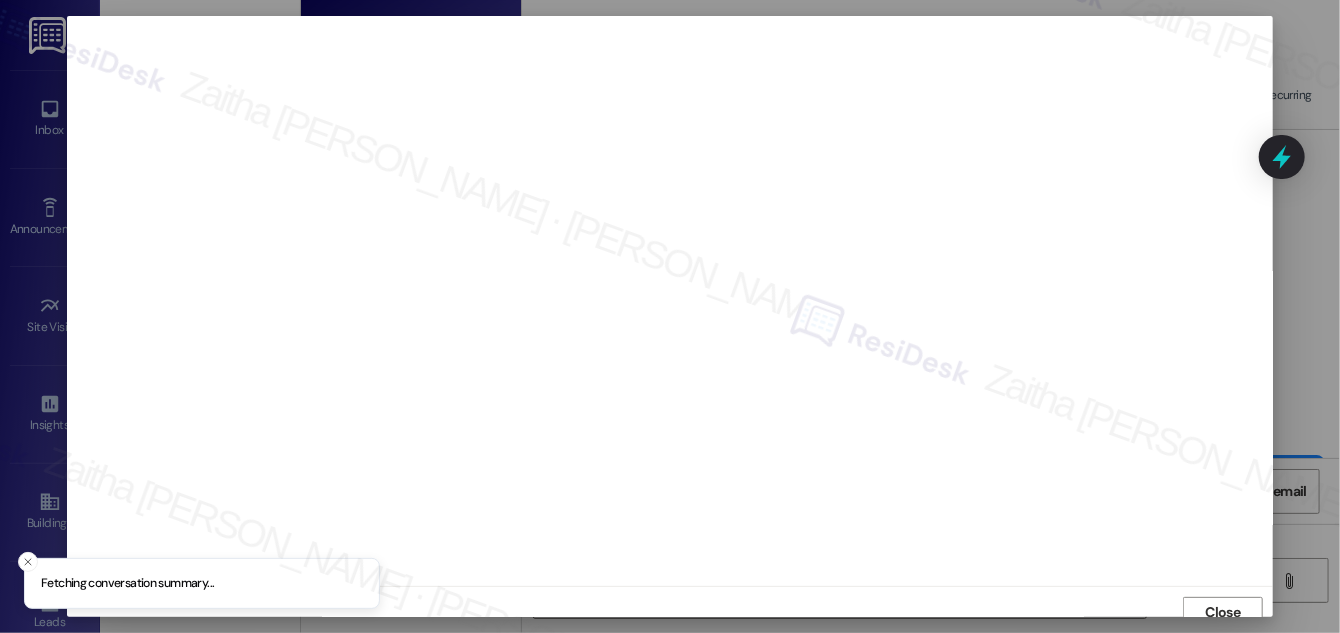 scroll, scrollTop: 11, scrollLeft: 0, axis: vertical 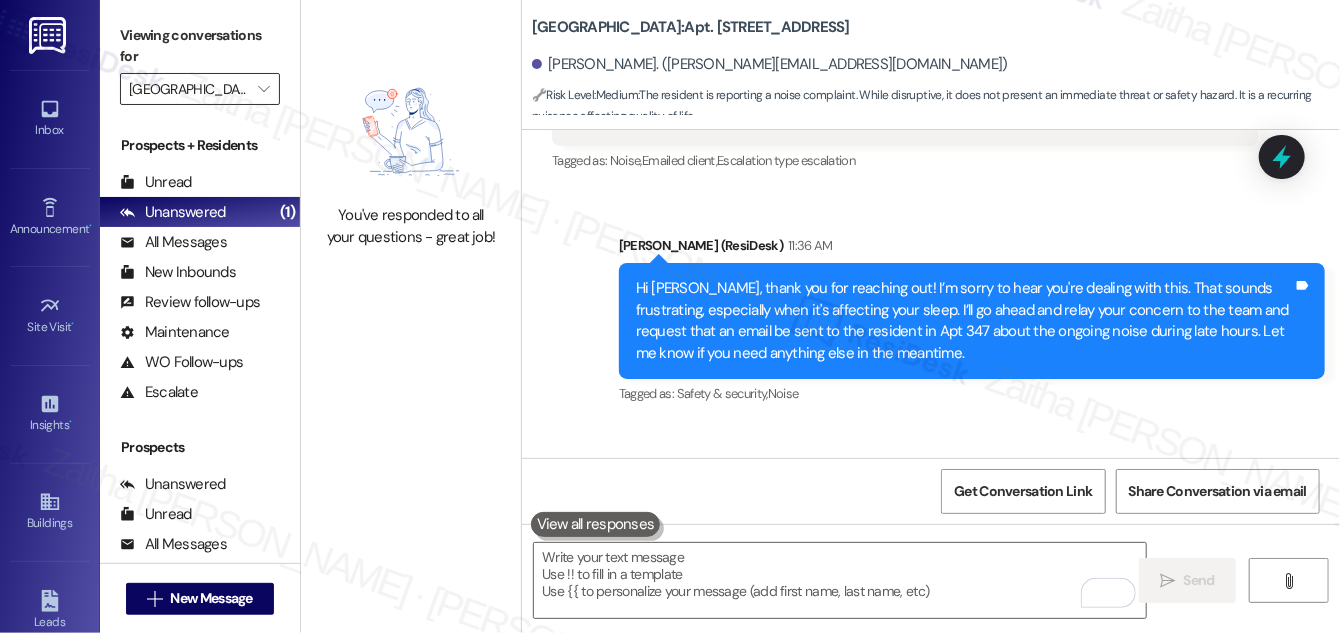 click on "[GEOGRAPHIC_DATA]" at bounding box center [188, 89] 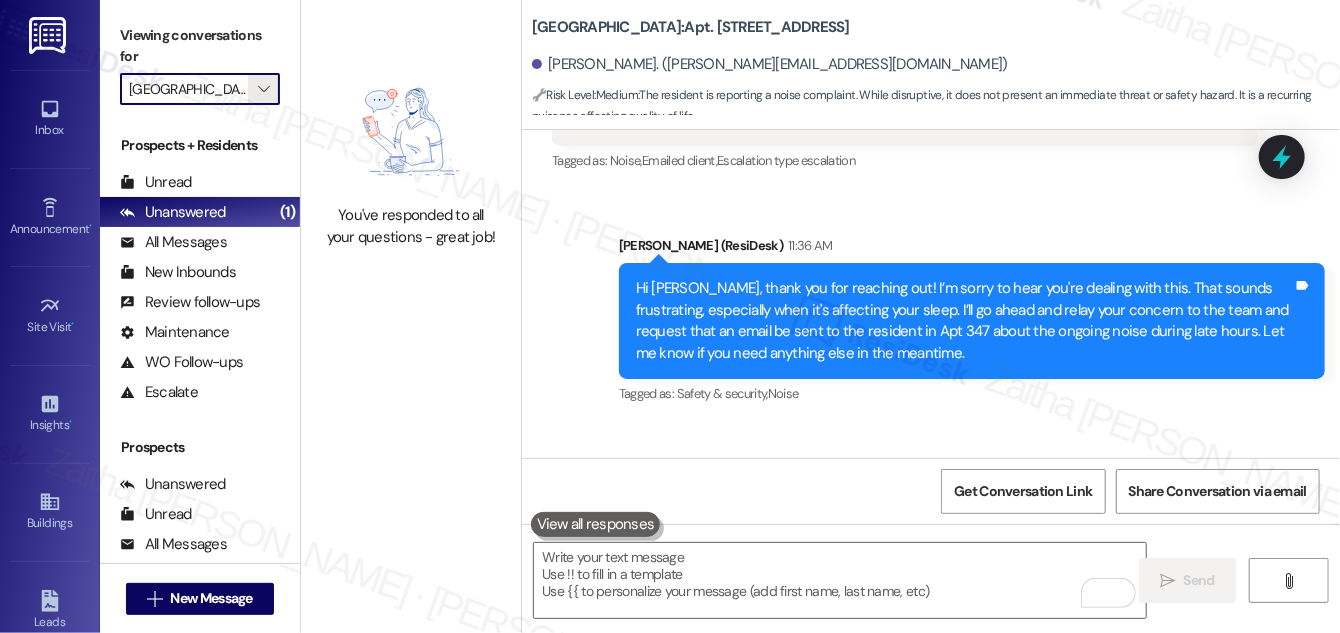 scroll, scrollTop: 325, scrollLeft: 0, axis: vertical 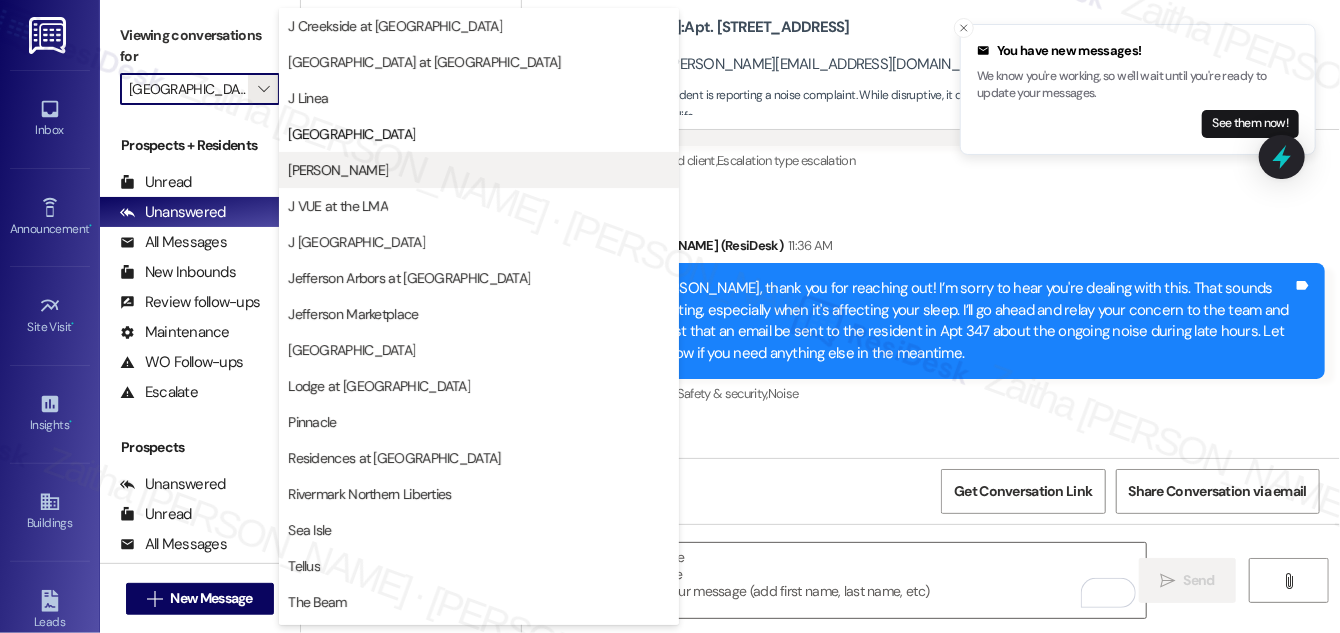 click on "[PERSON_NAME]" at bounding box center (479, 170) 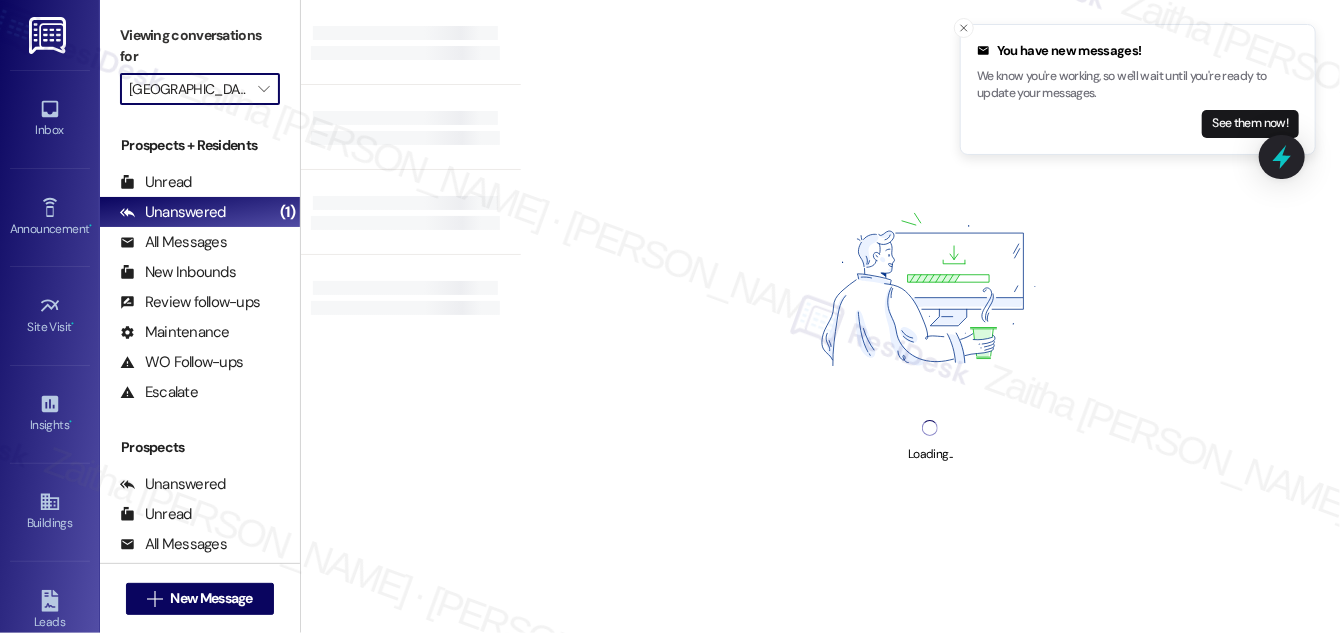 type on "[PERSON_NAME]" 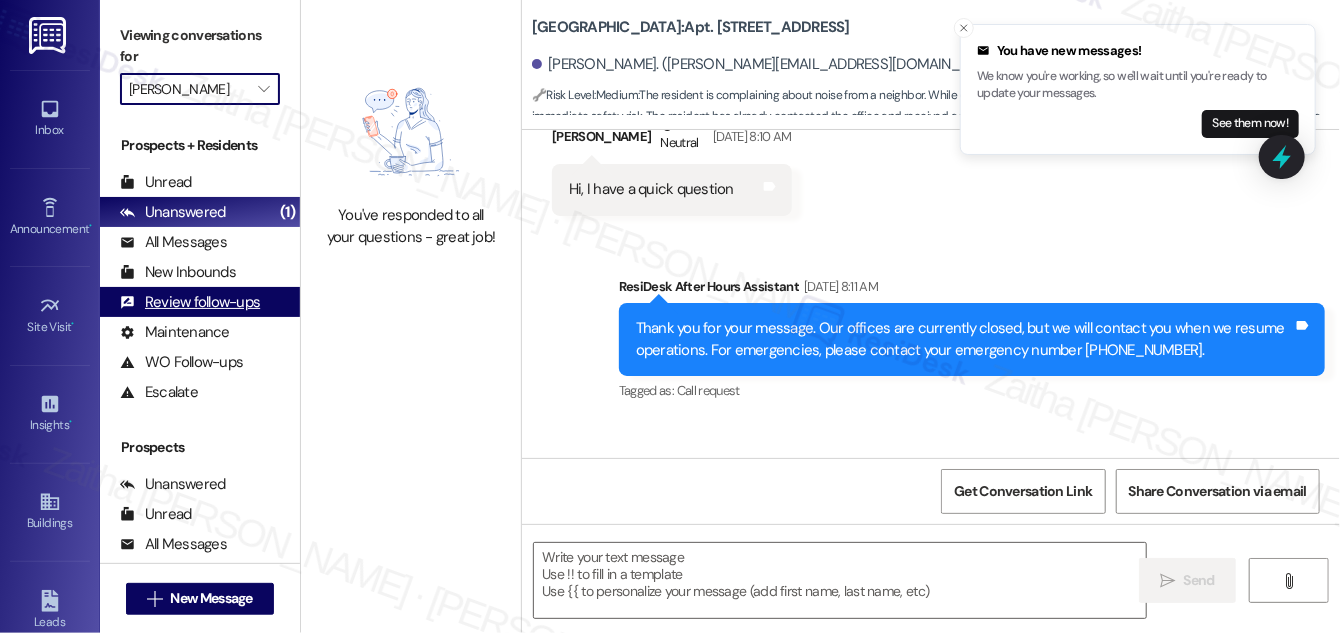 type on "Fetching suggested responses. Please feel free to read through the conversation in the meantime." 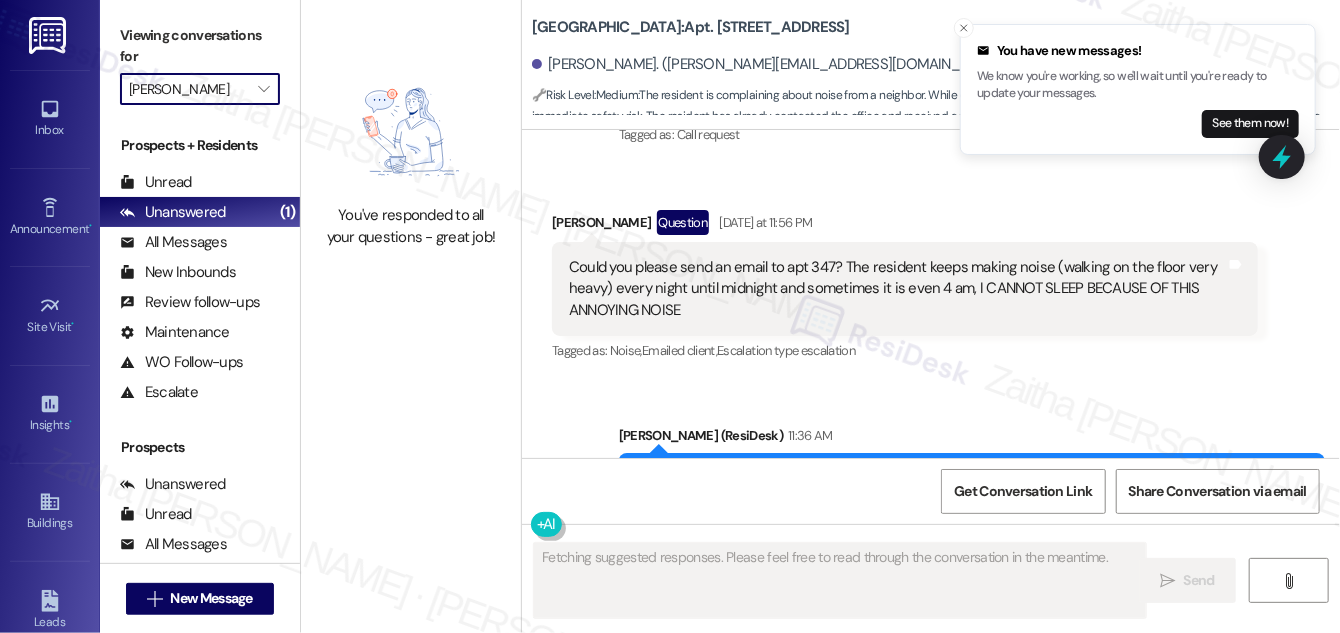 scroll, scrollTop: 6430, scrollLeft: 0, axis: vertical 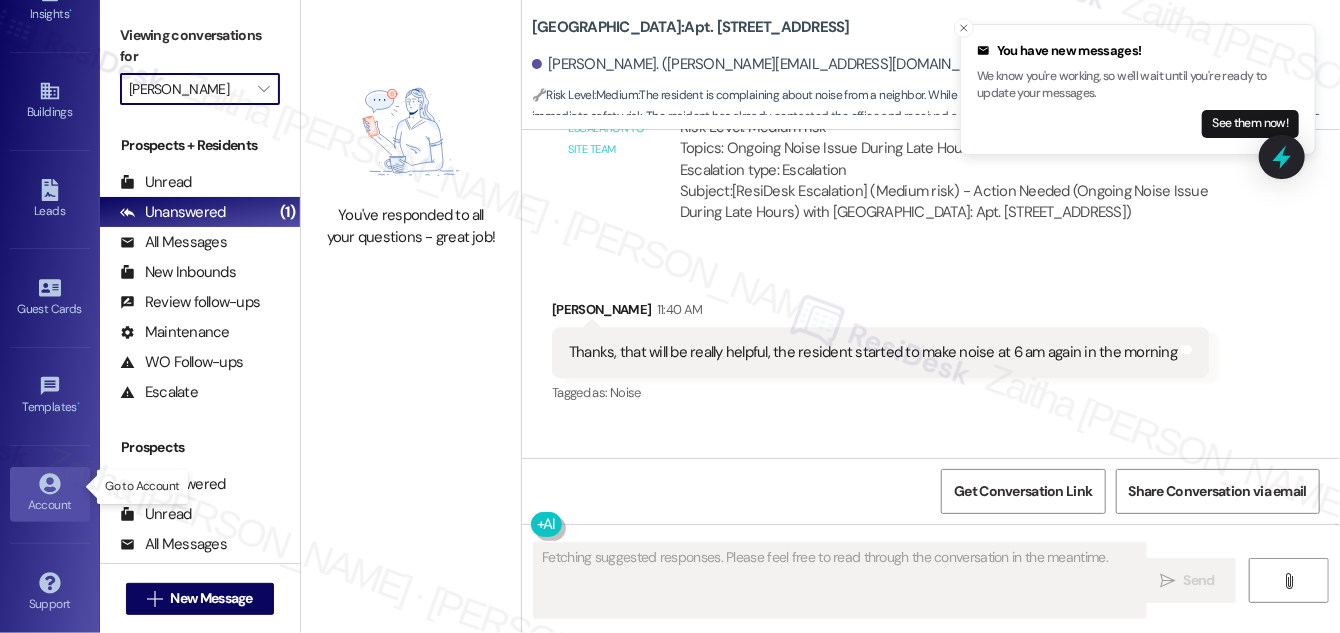 click on "Account" at bounding box center (50, 505) 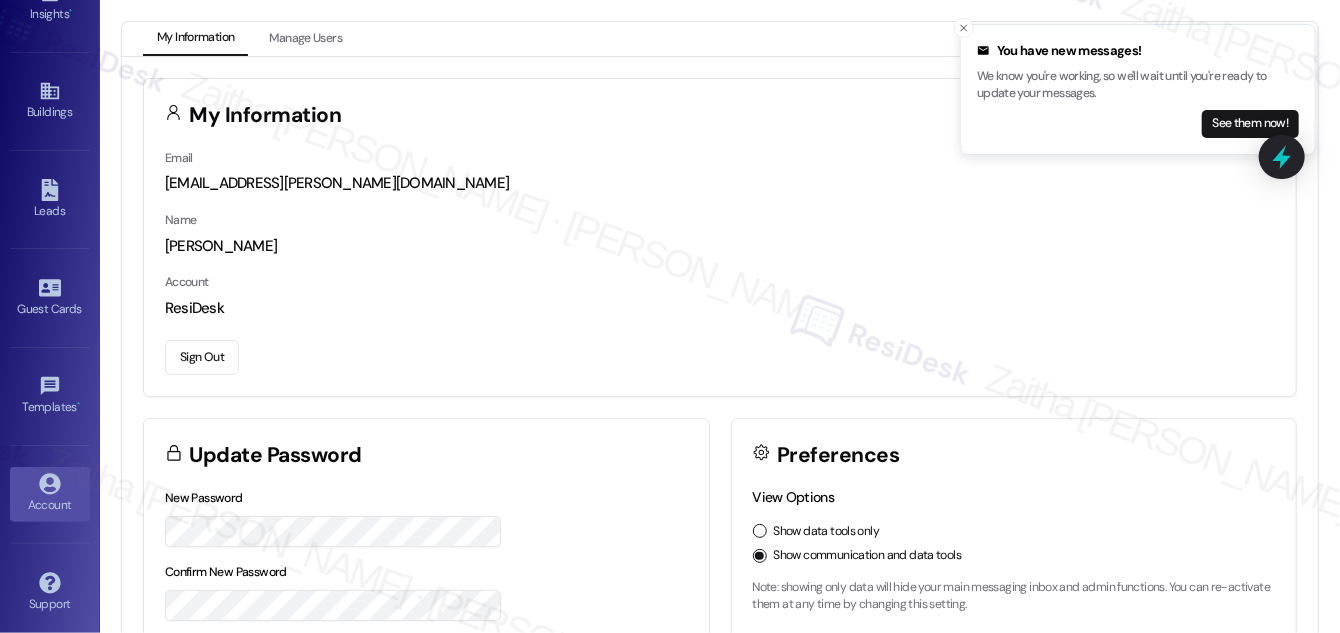 click on "Sign Out" at bounding box center [202, 357] 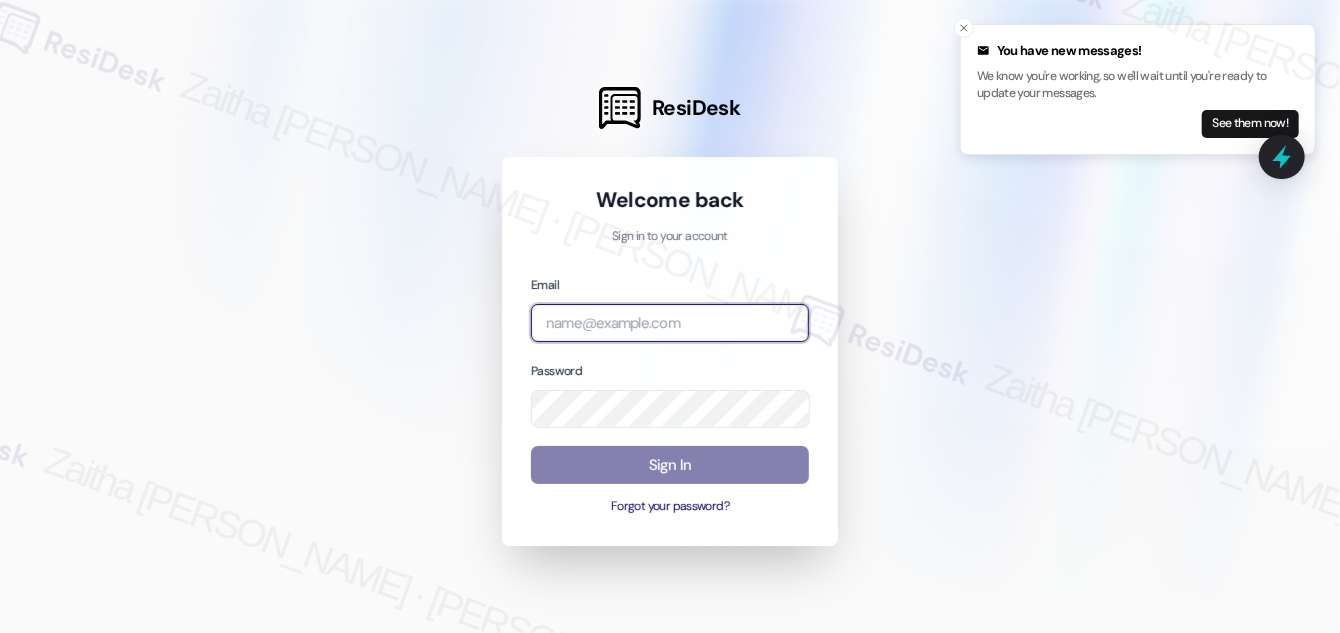 click at bounding box center (670, 323) 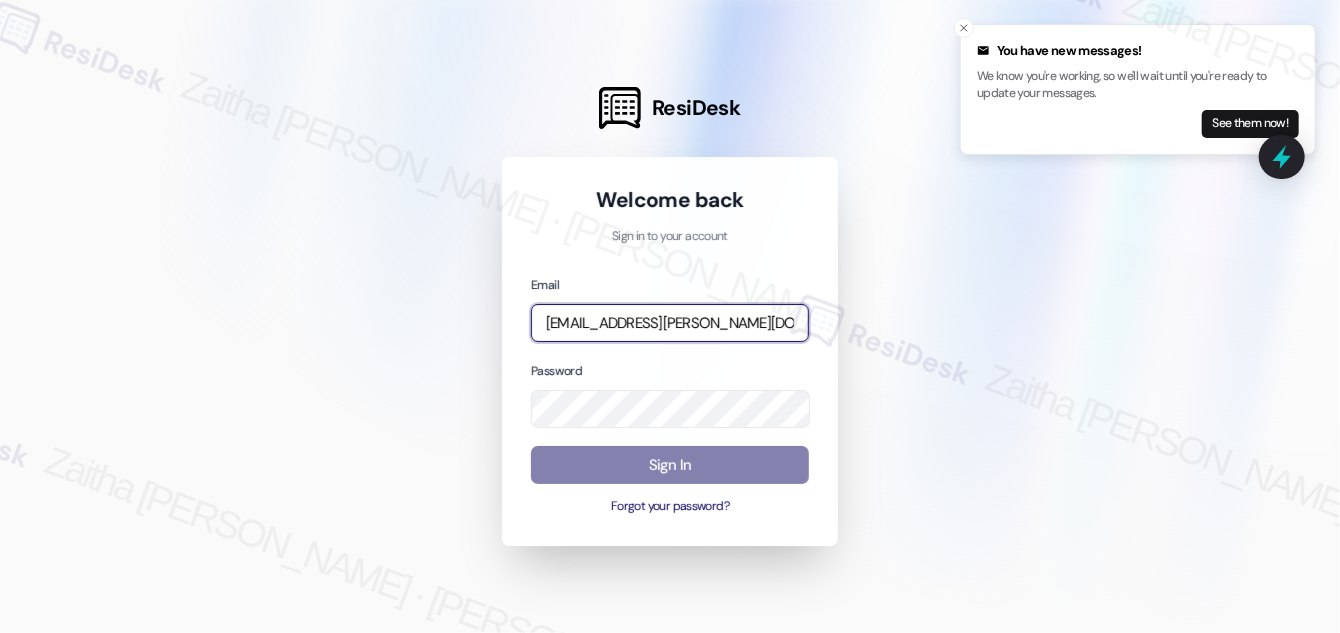 type on "[EMAIL_ADDRESS][PERSON_NAME][DOMAIN_NAME]" 